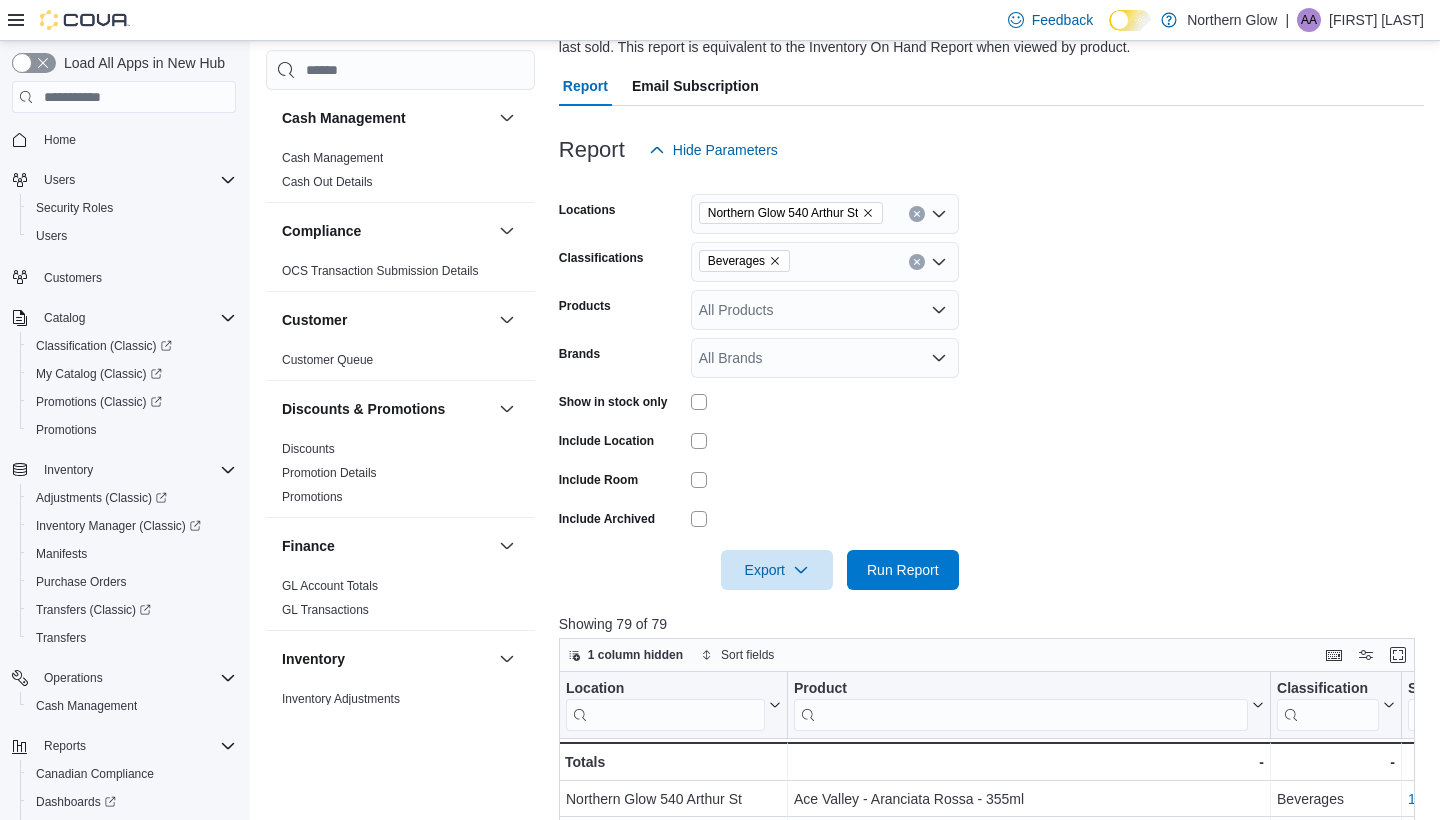 scroll, scrollTop: 178, scrollLeft: 0, axis: vertical 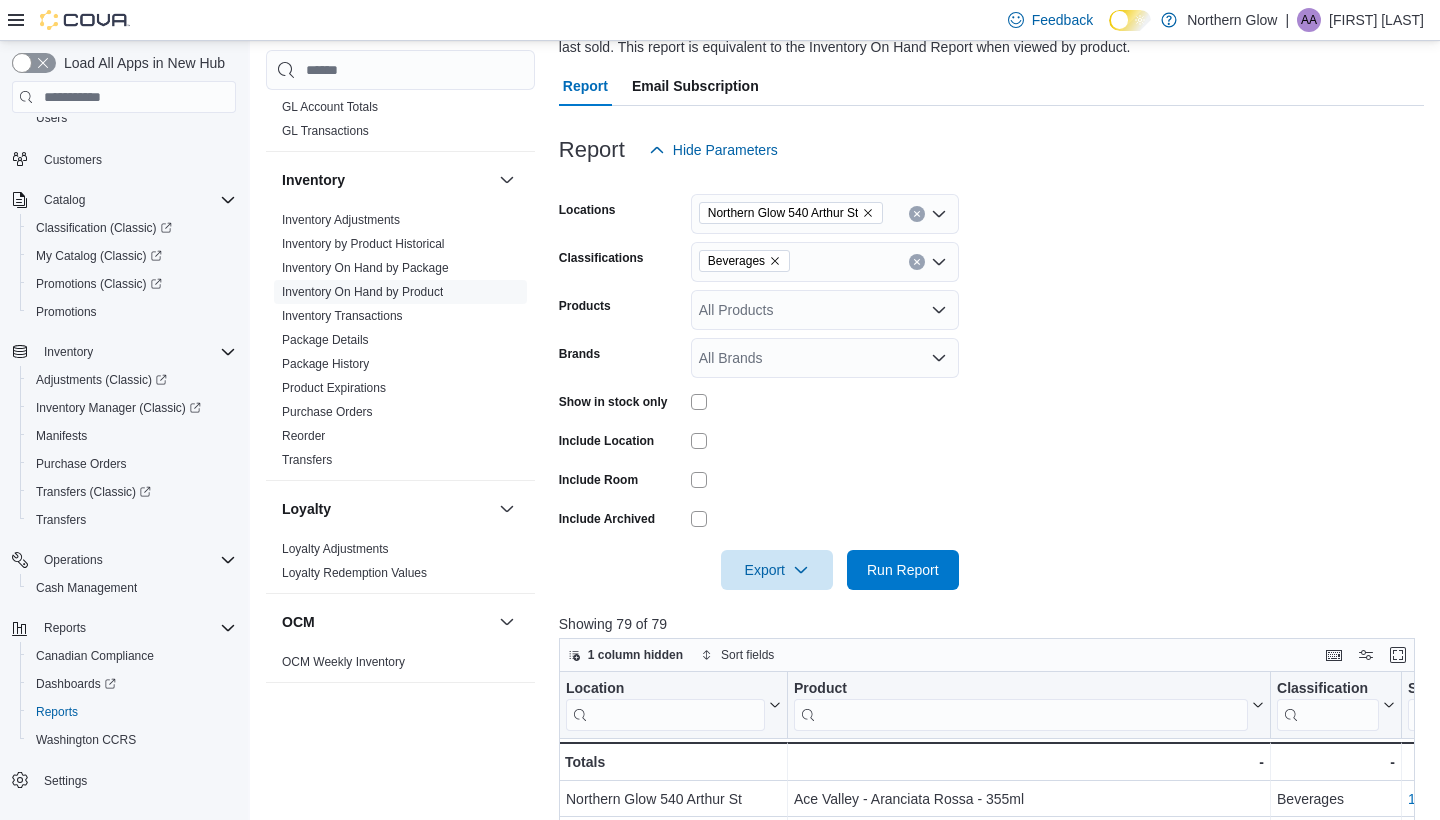 click on "Locations Northern Glow 540 Arthur St Classifications Beverages Products All Products Brands All Brands Show in stock only Include Location Include Room Include Archived Export  Run Report" at bounding box center (991, 380) 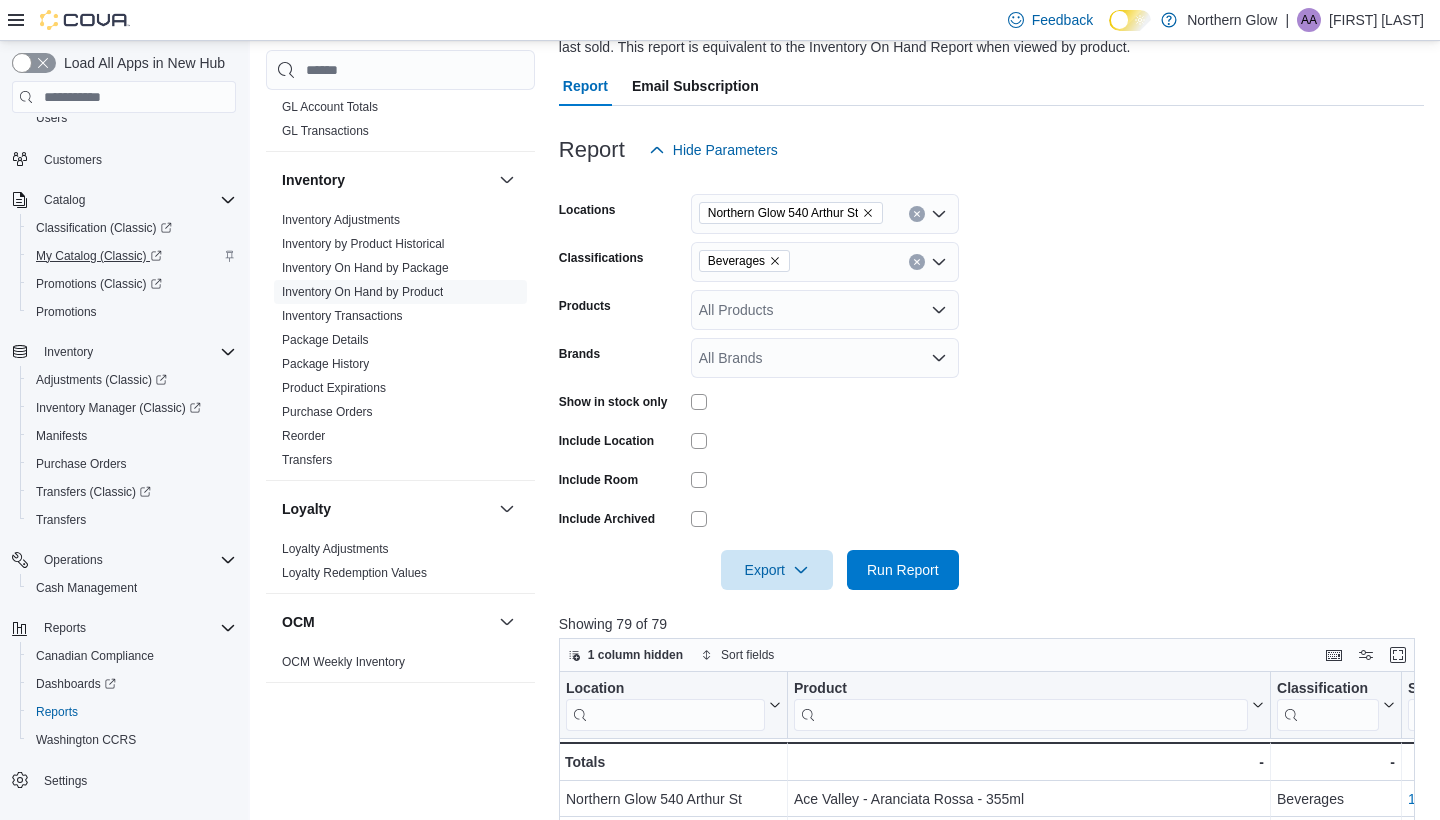 click on "My Catalog (Classic)" at bounding box center (99, 256) 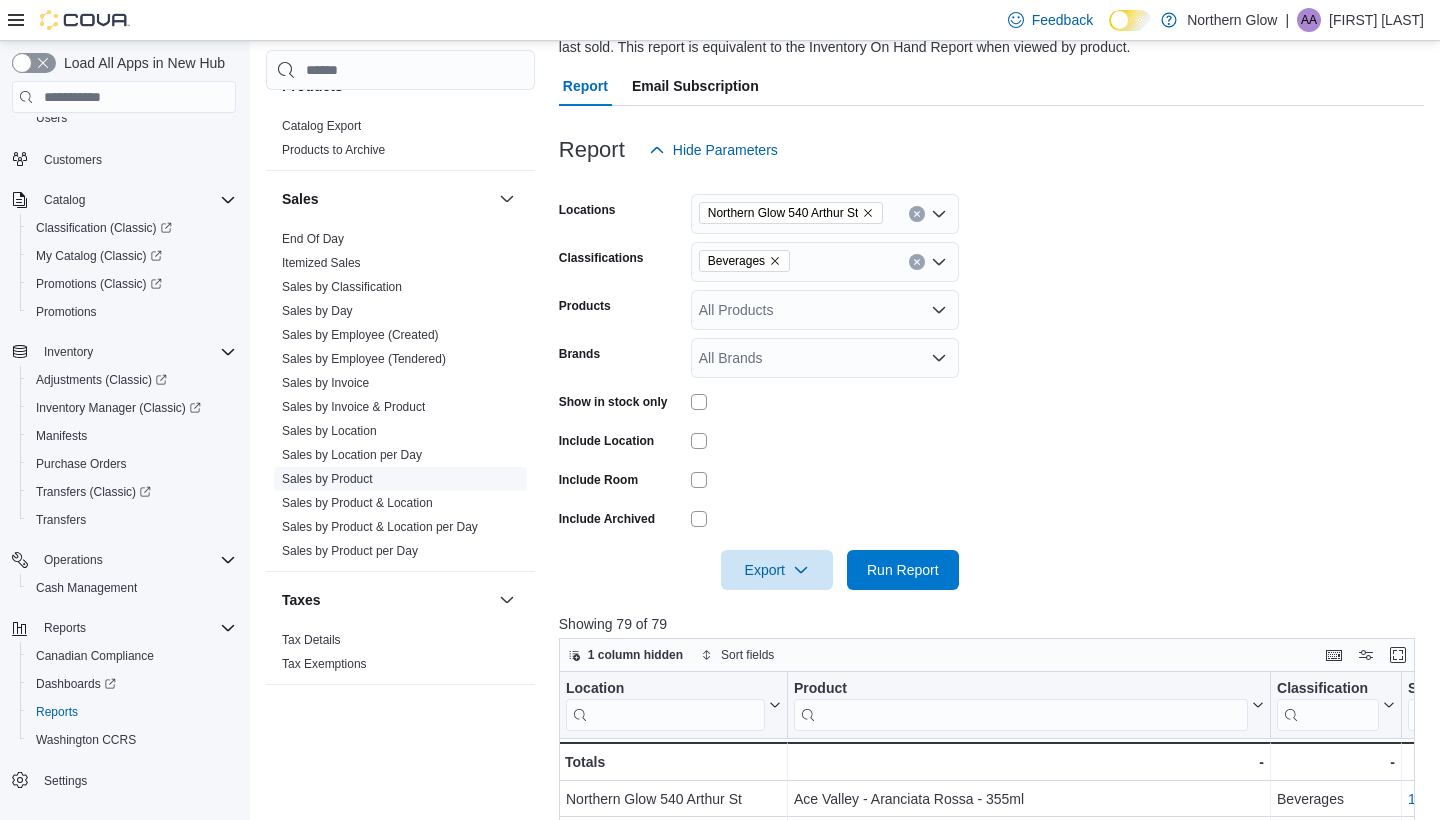 scroll, scrollTop: 1193, scrollLeft: 0, axis: vertical 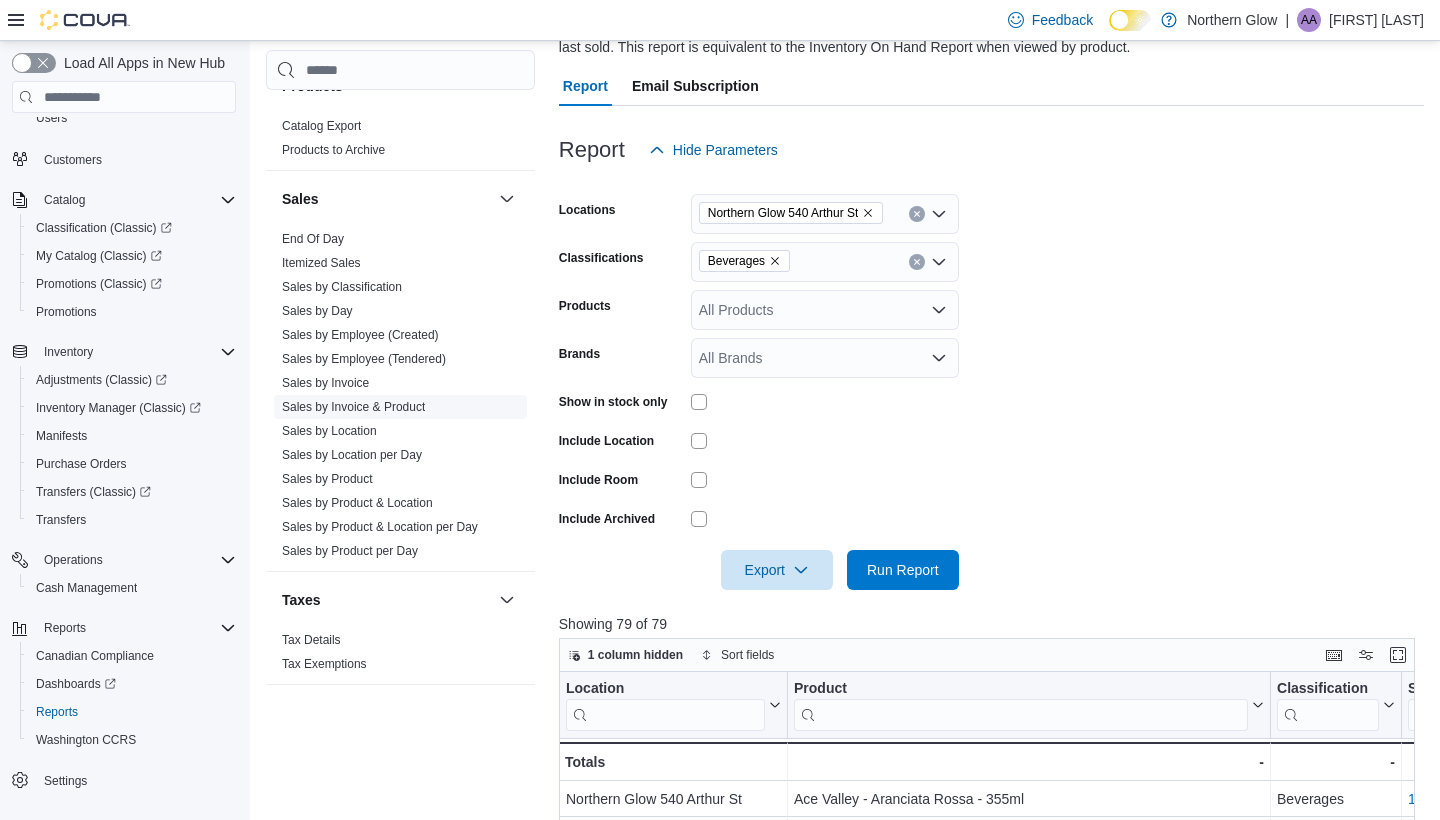click on "Sales by Invoice & Product" at bounding box center (353, 407) 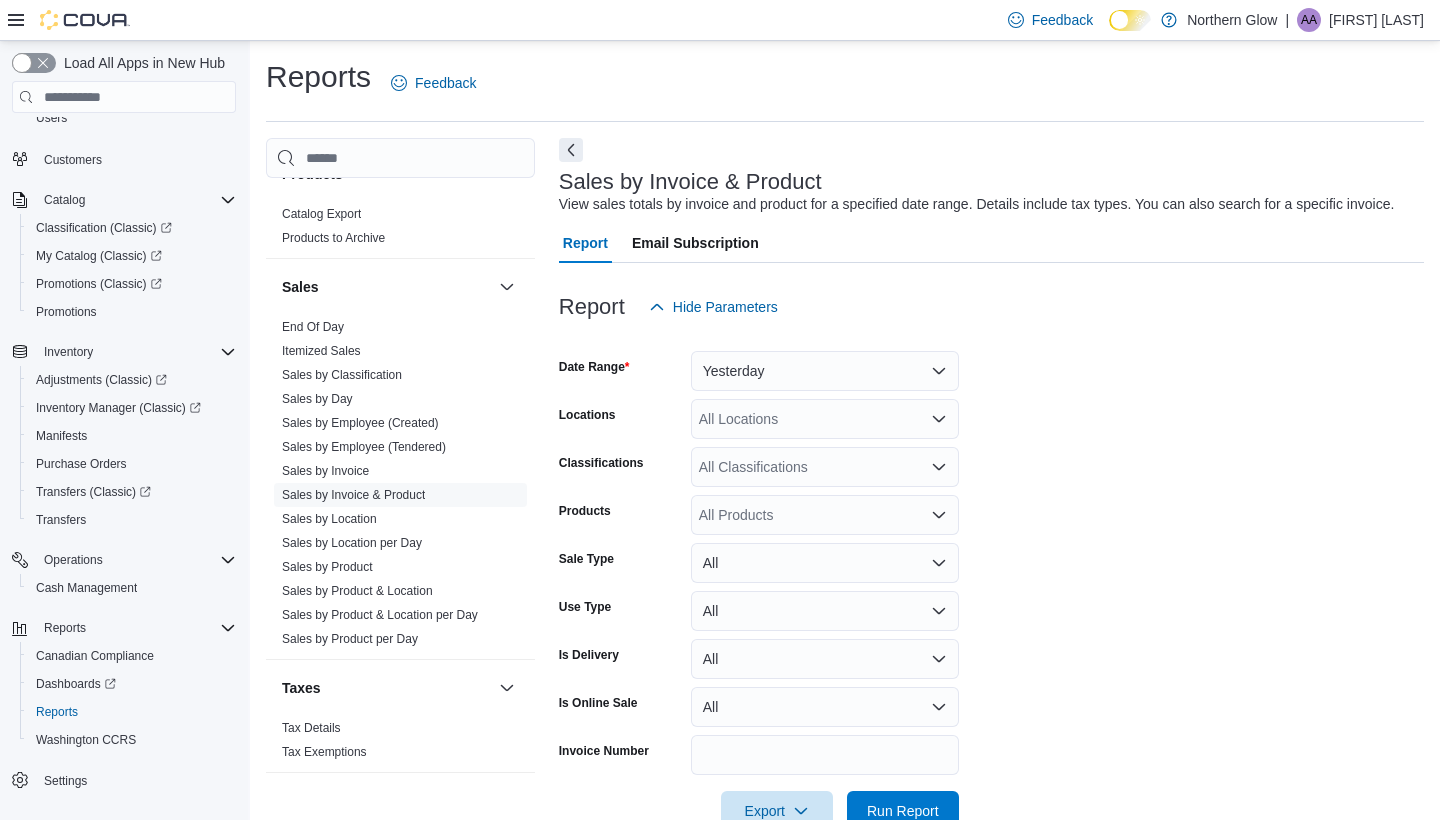 scroll, scrollTop: 45, scrollLeft: 0, axis: vertical 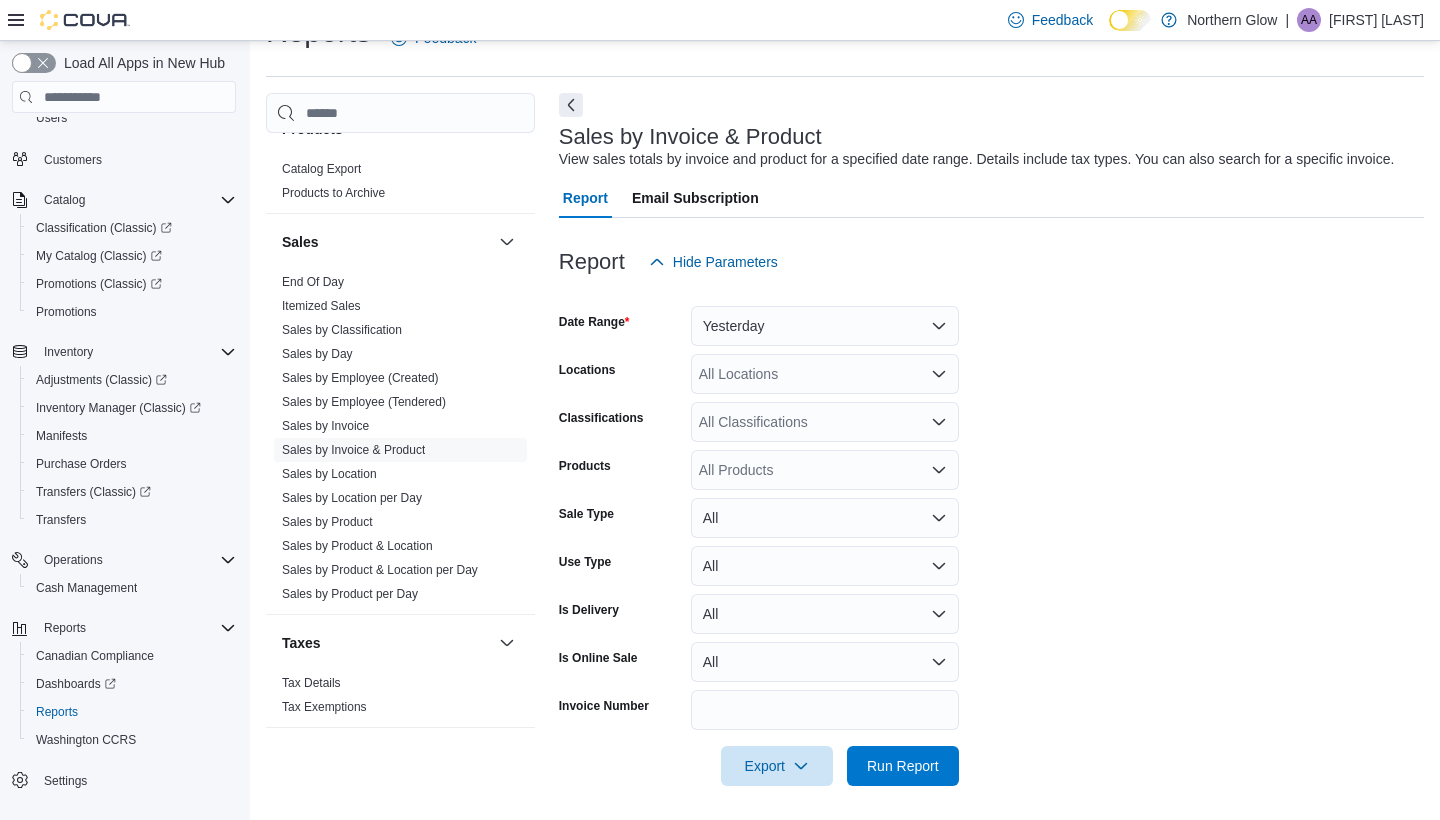 click on "Yesterday" at bounding box center (825, 326) 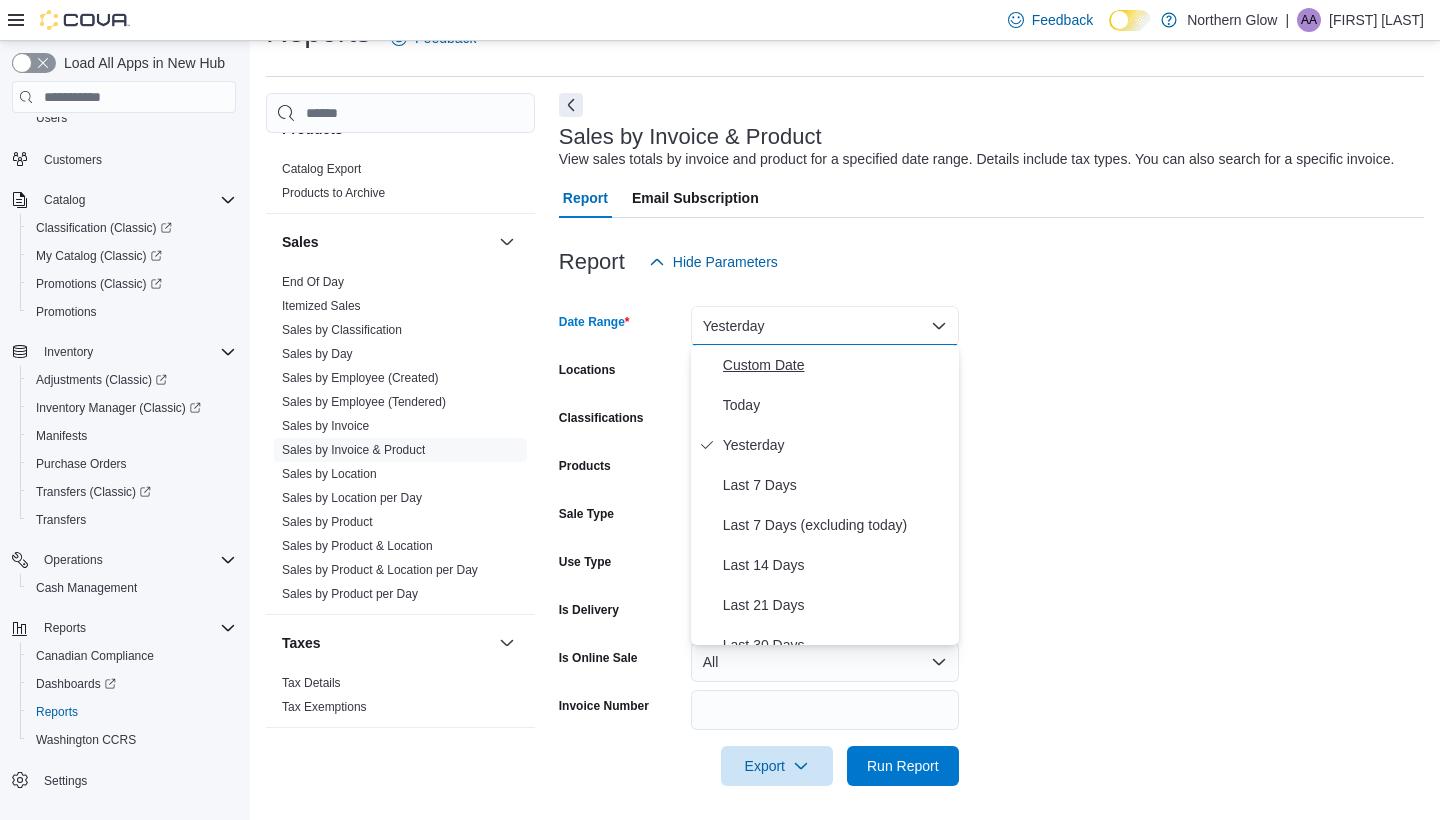 click on "Custom Date" at bounding box center [837, 365] 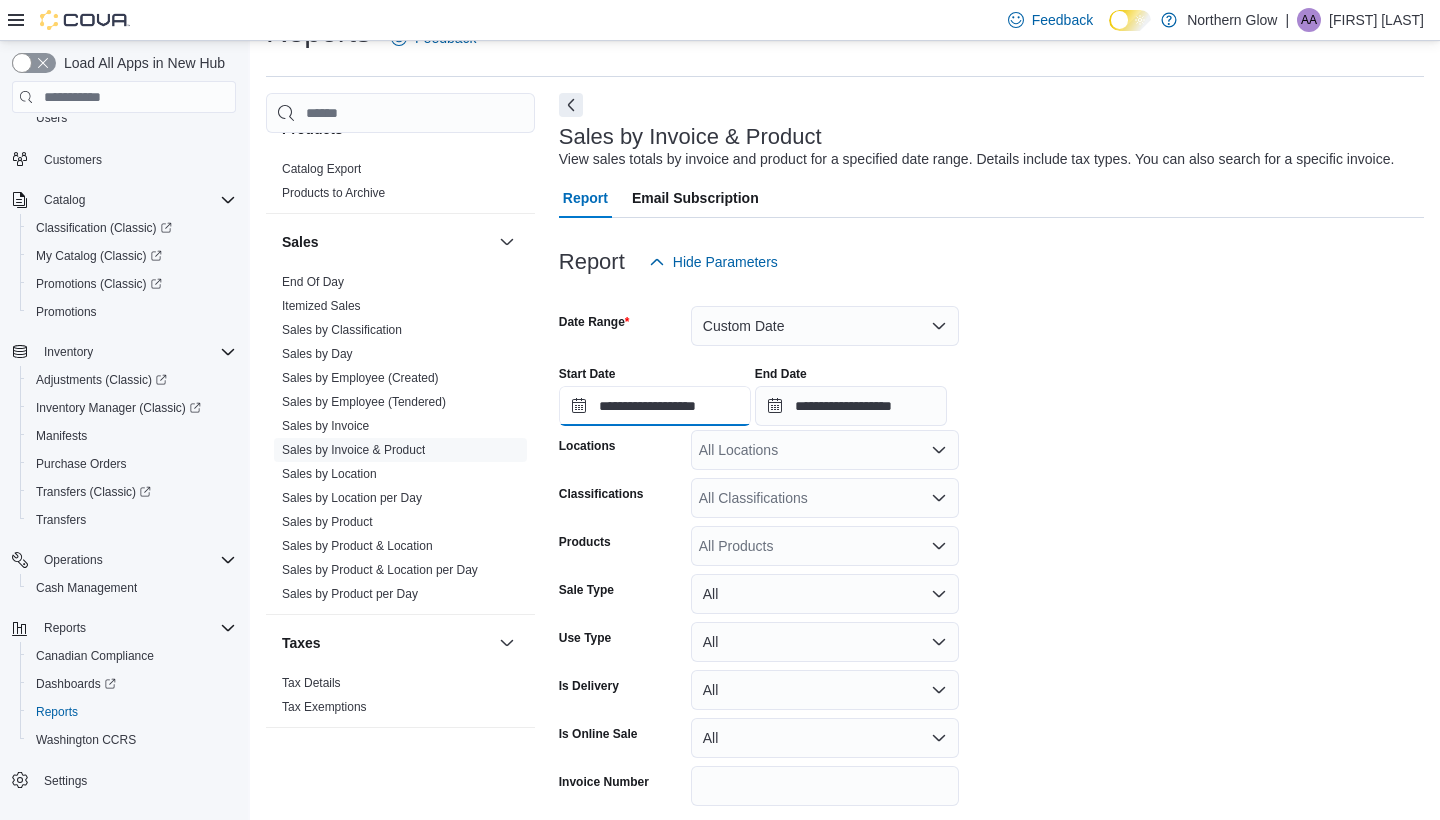 click on "**********" at bounding box center (655, 406) 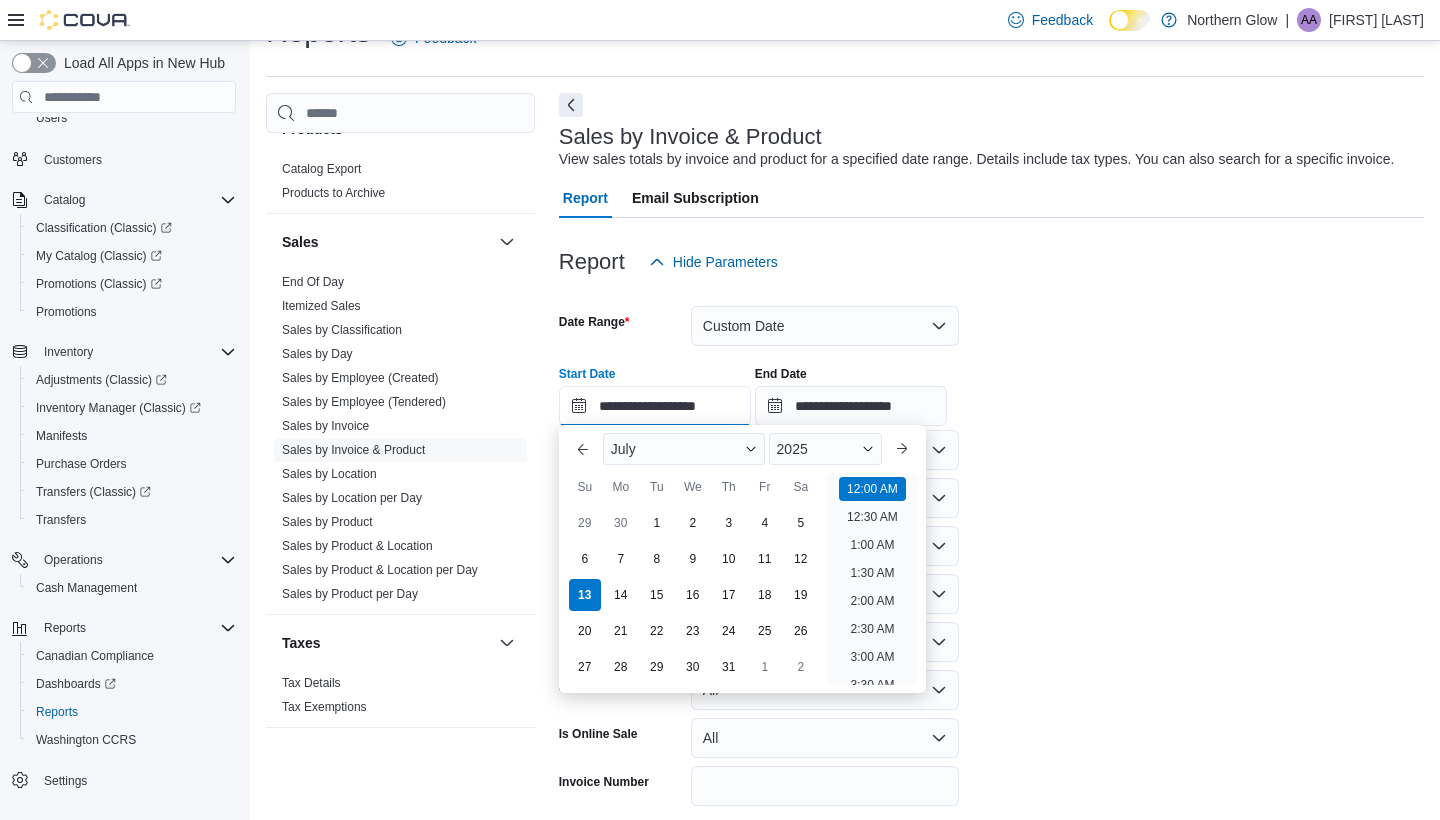 scroll, scrollTop: 62, scrollLeft: 0, axis: vertical 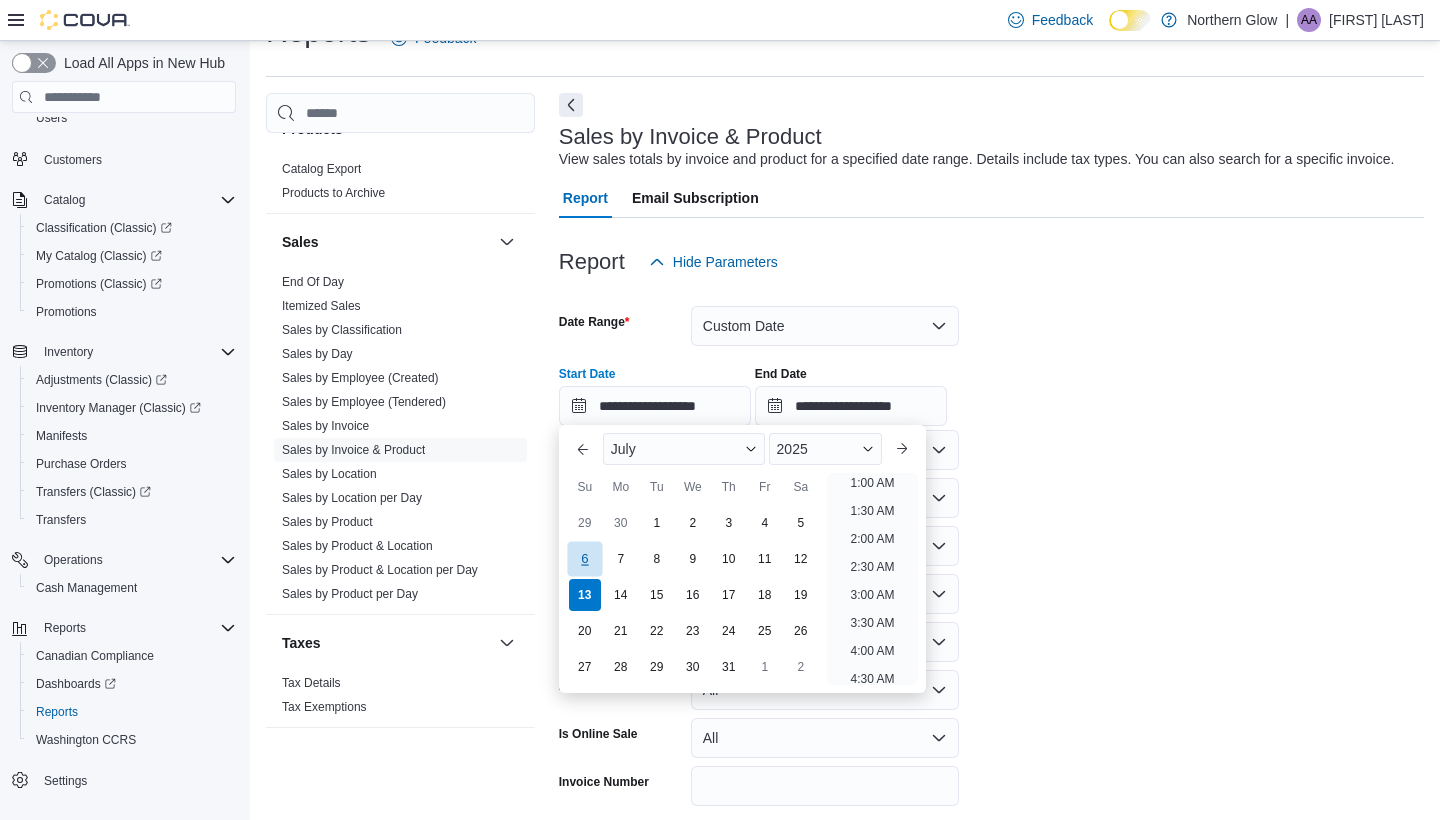 click on "6" at bounding box center (584, 558) 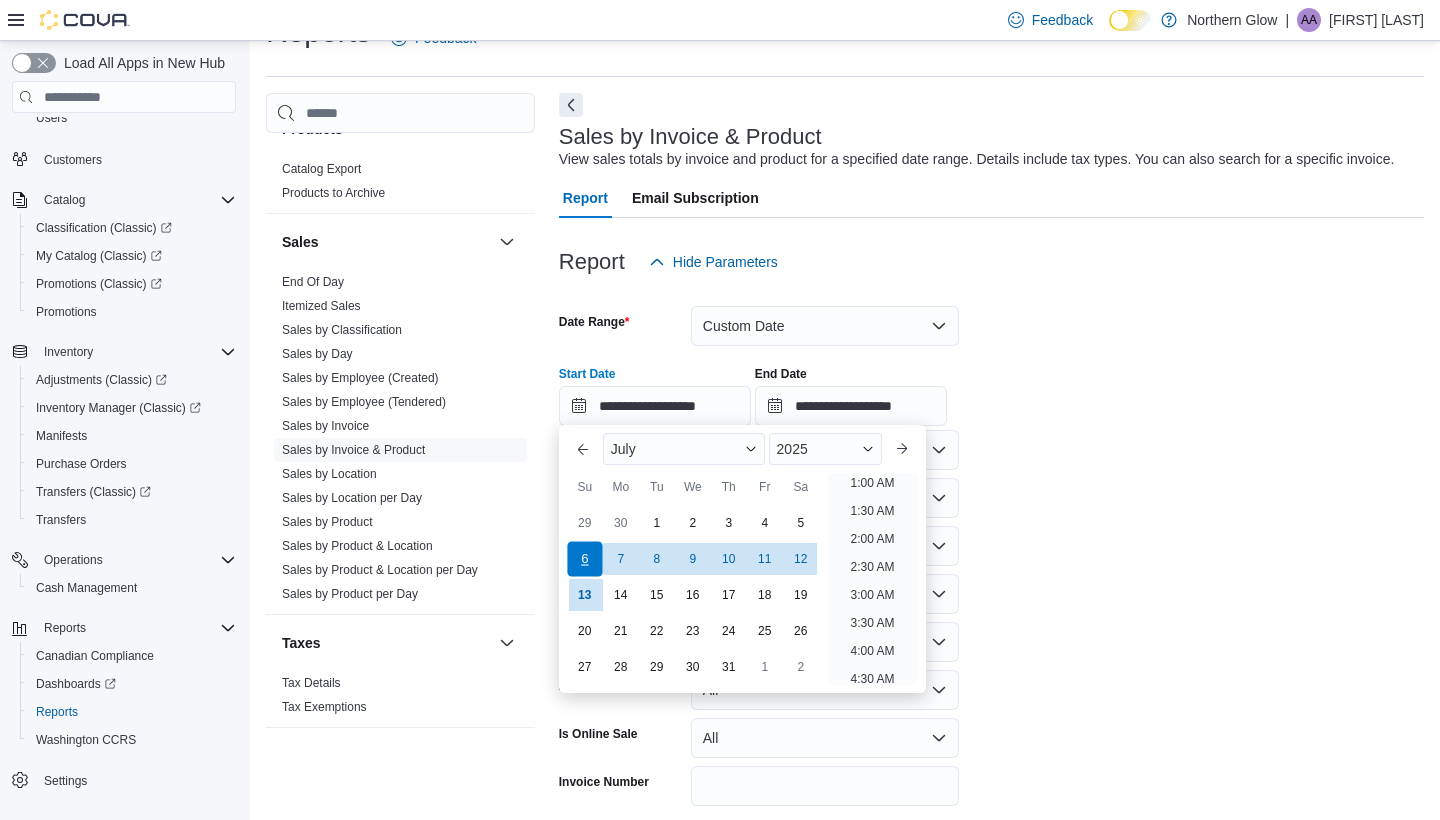 scroll, scrollTop: 4, scrollLeft: 0, axis: vertical 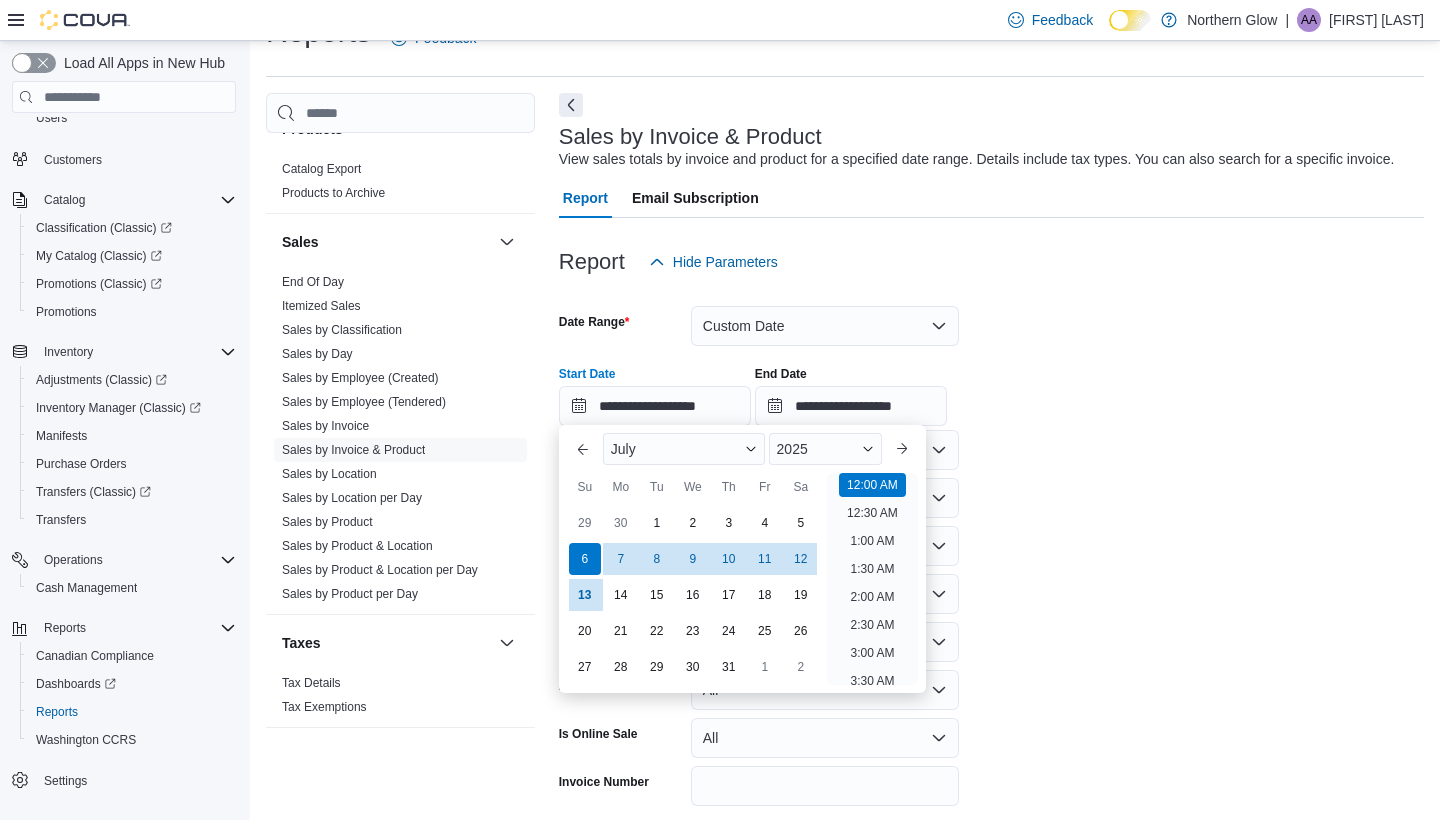 click on "**********" at bounding box center [991, 572] 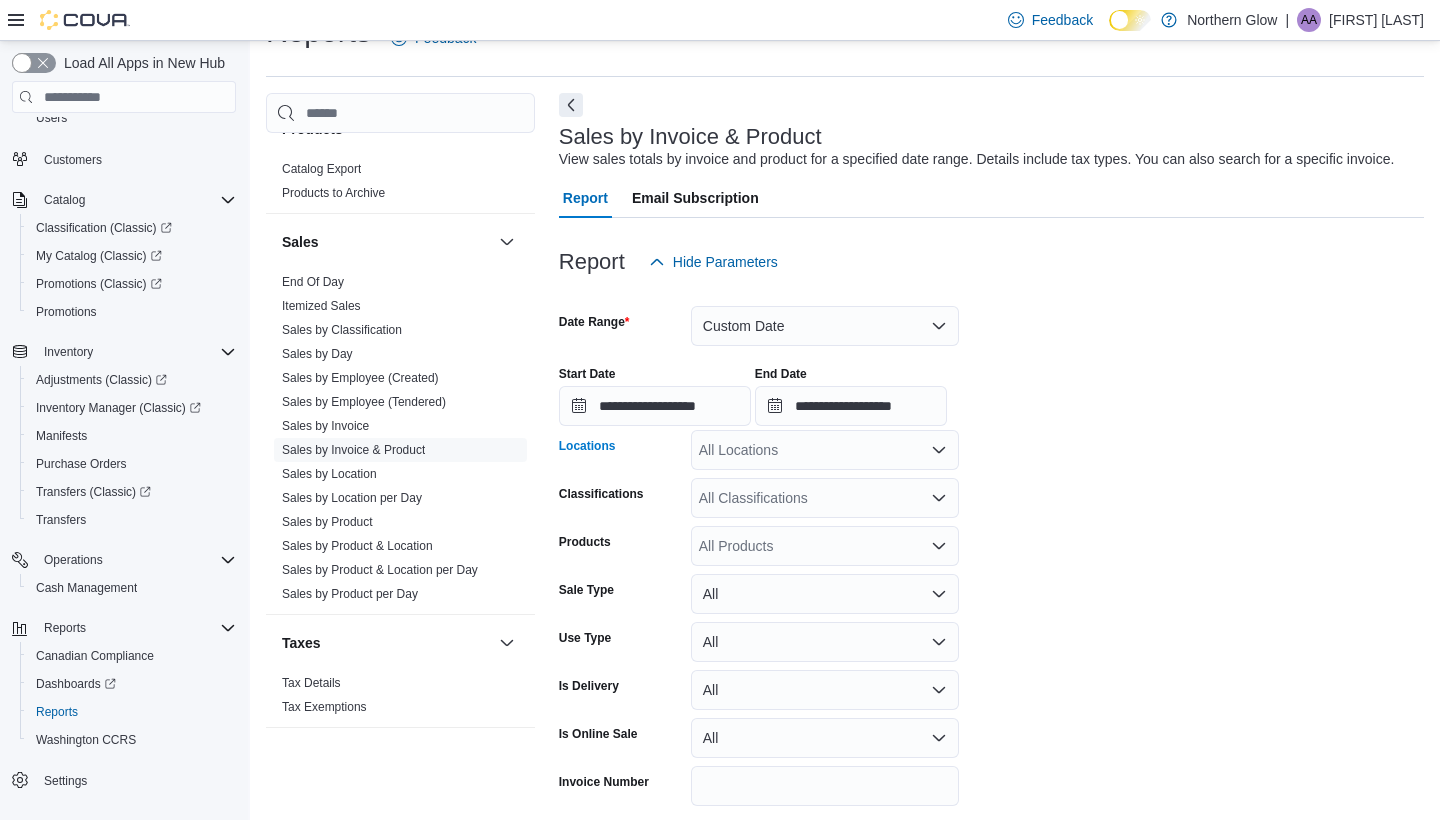 click on "All Locations" at bounding box center (825, 450) 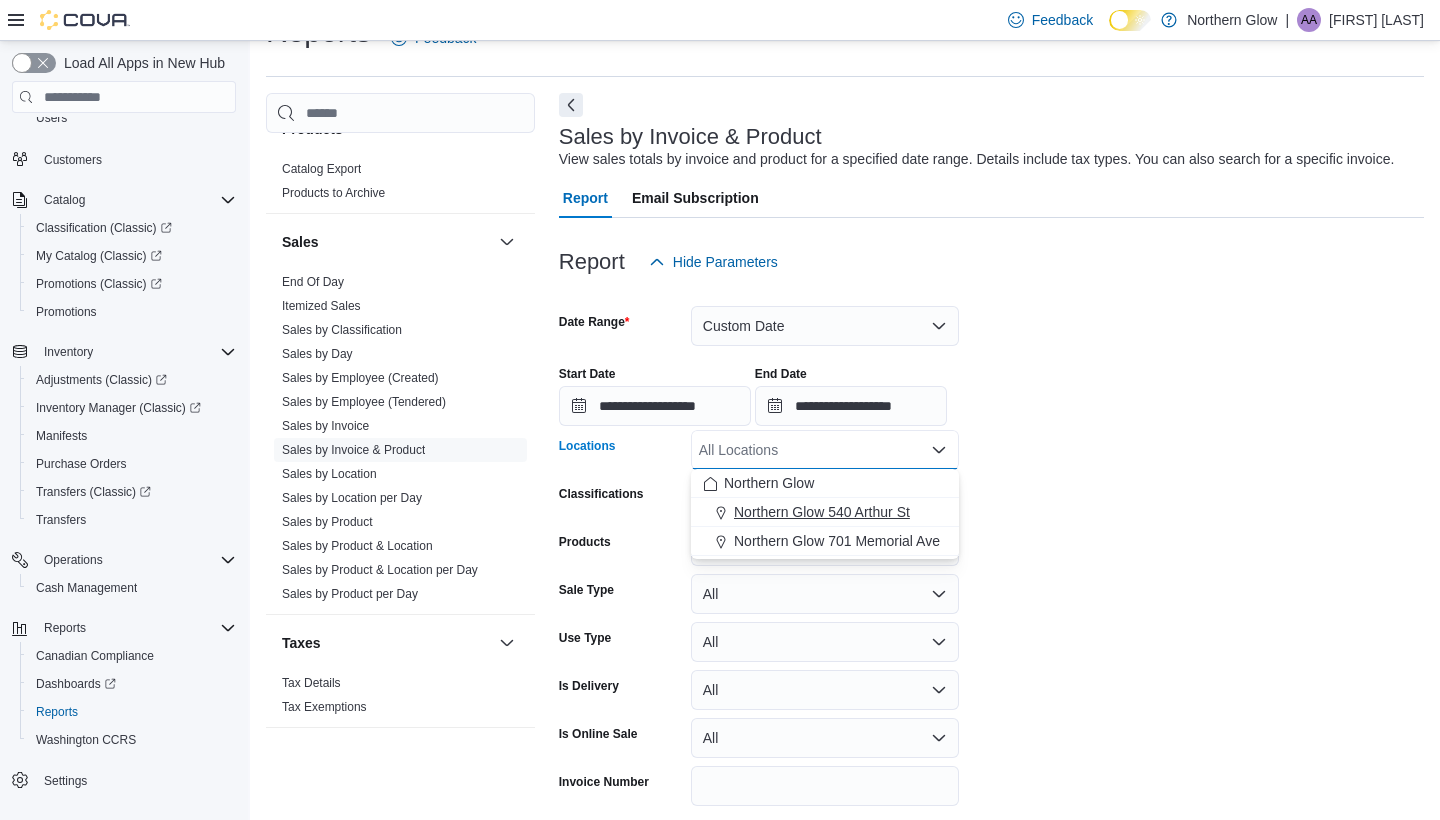 click on "Northern Glow 540 Arthur St" at bounding box center [822, 512] 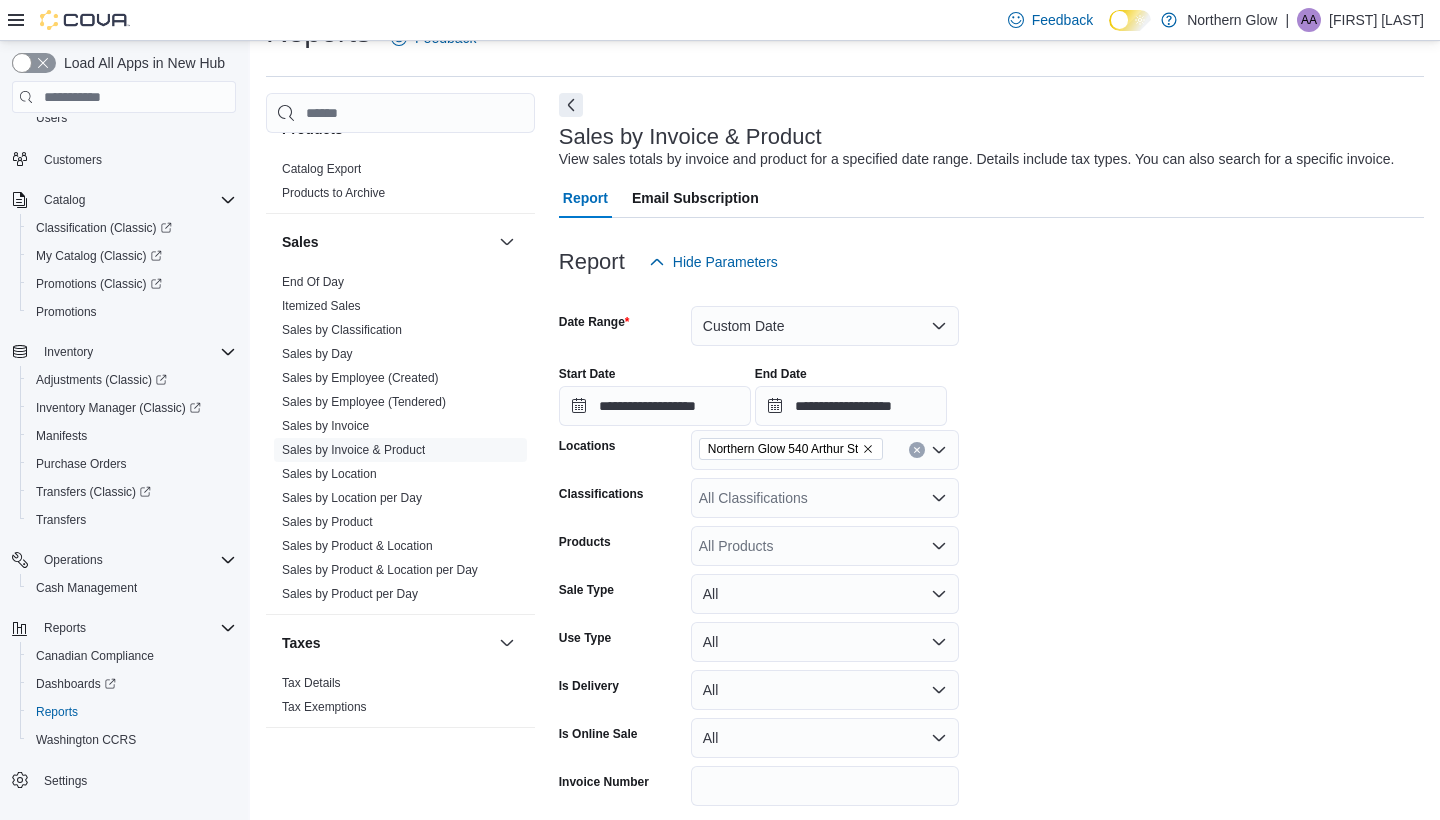 click on "**********" at bounding box center [991, 572] 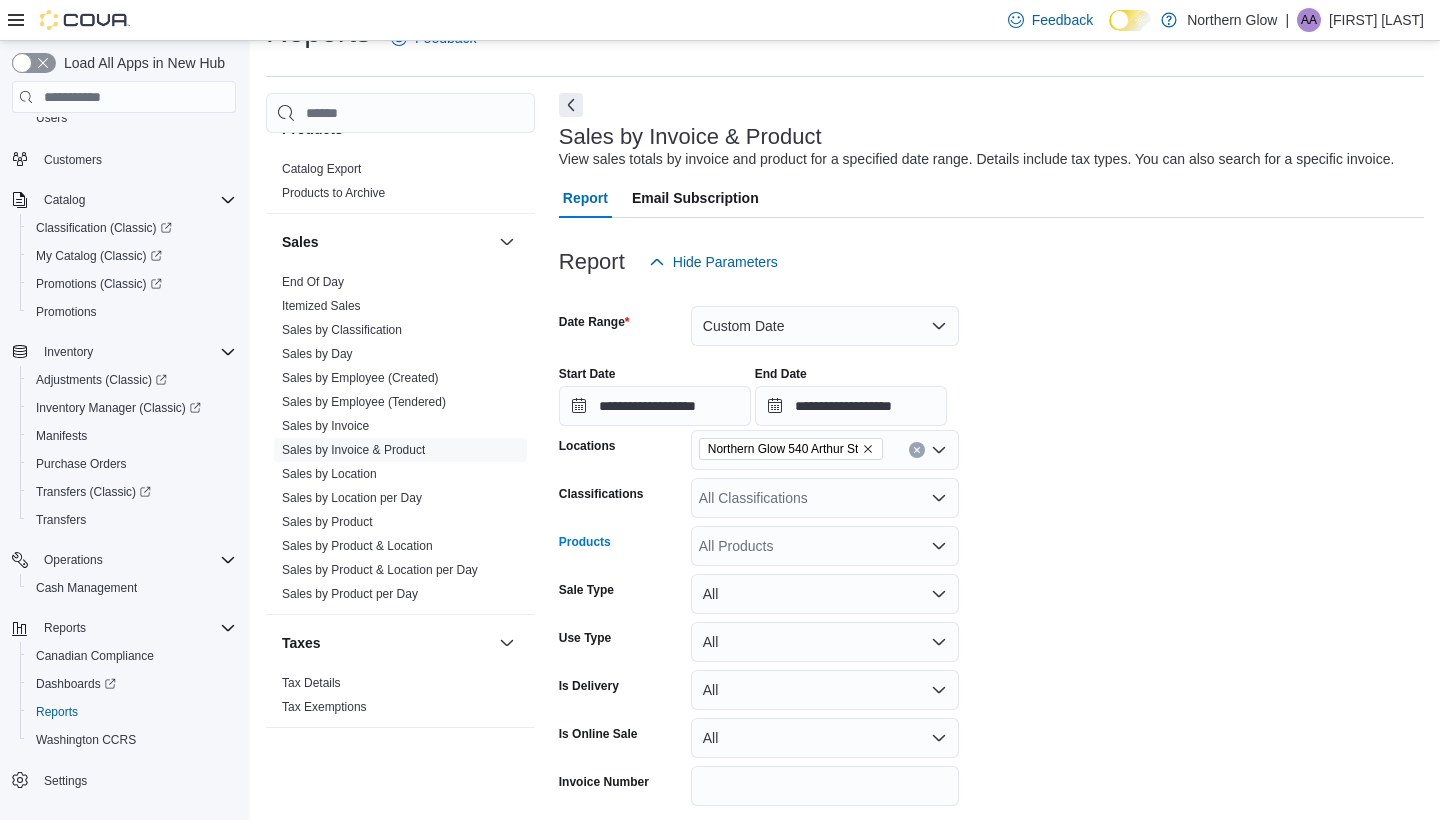 click on "All Products" at bounding box center [825, 546] 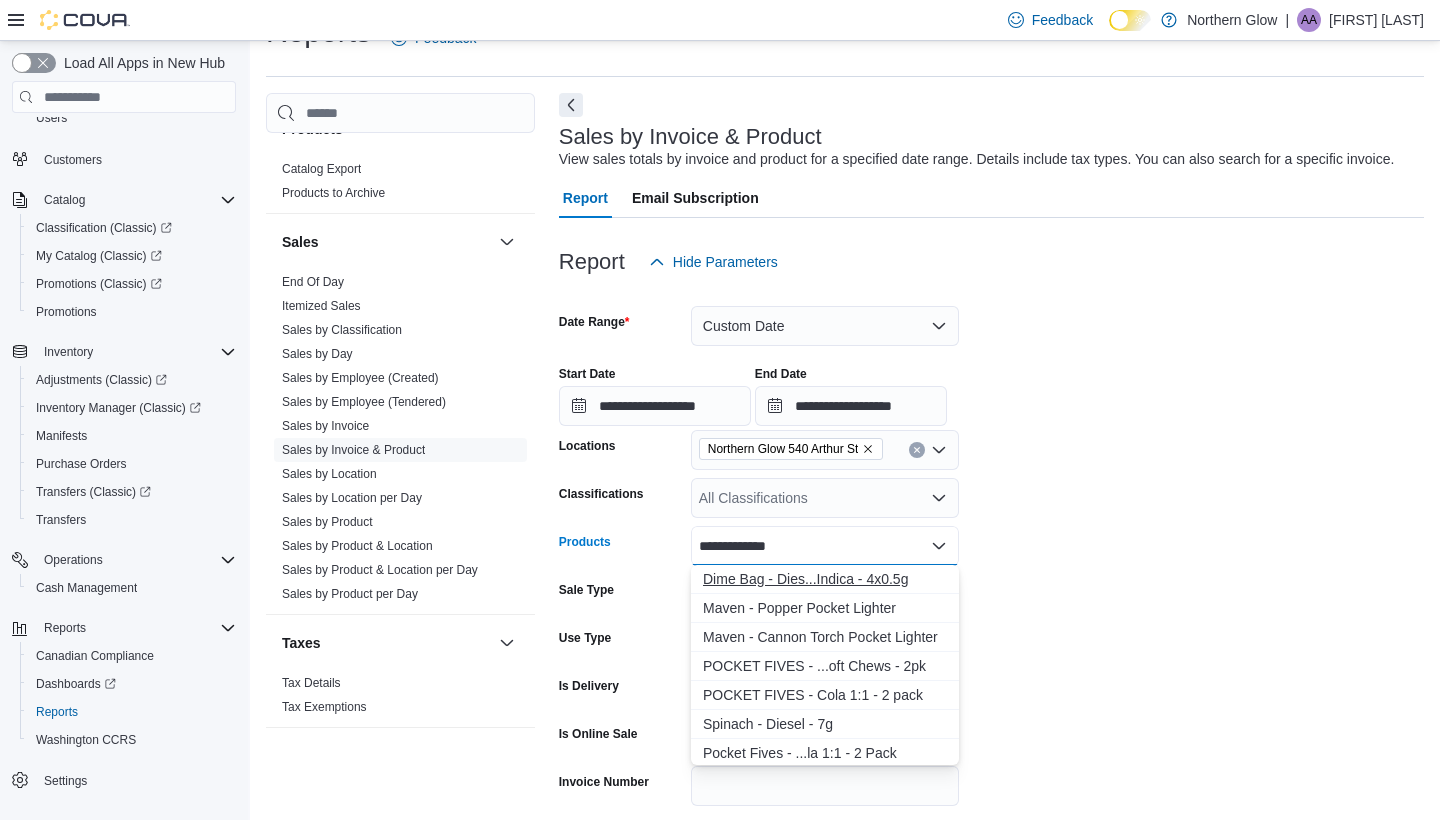 type on "**********" 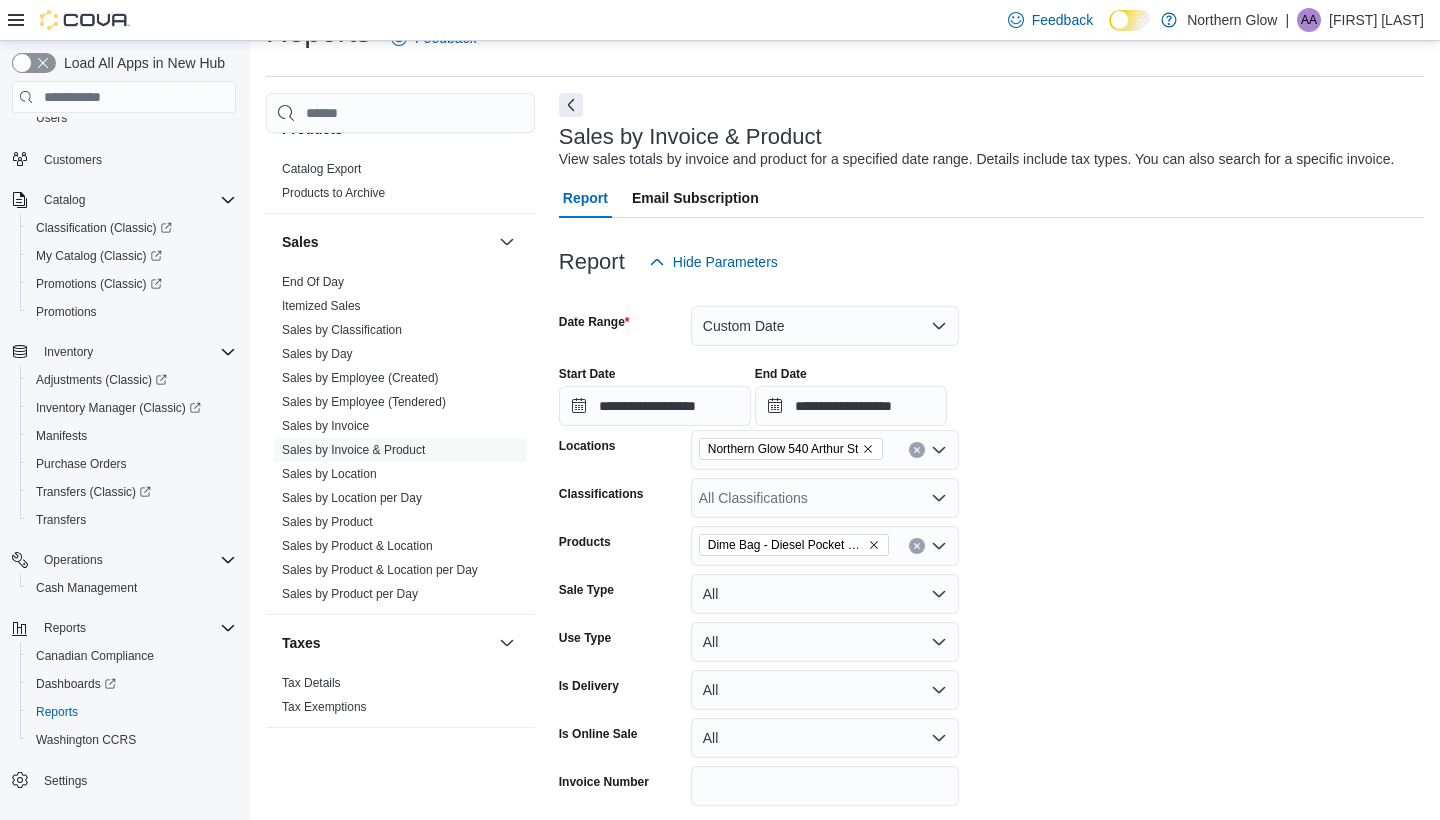 click on "**********" at bounding box center (991, 572) 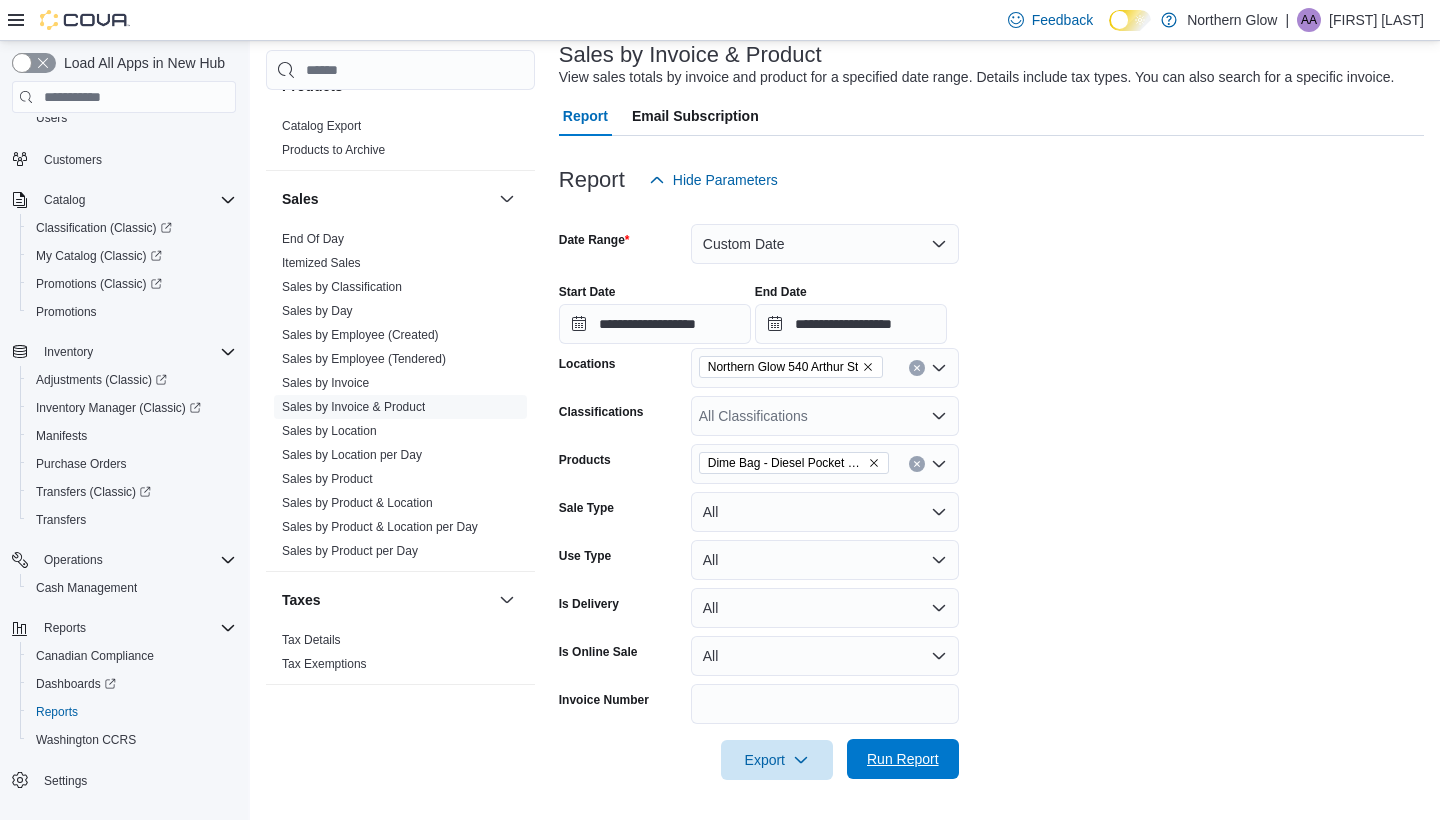 scroll, scrollTop: 126, scrollLeft: 0, axis: vertical 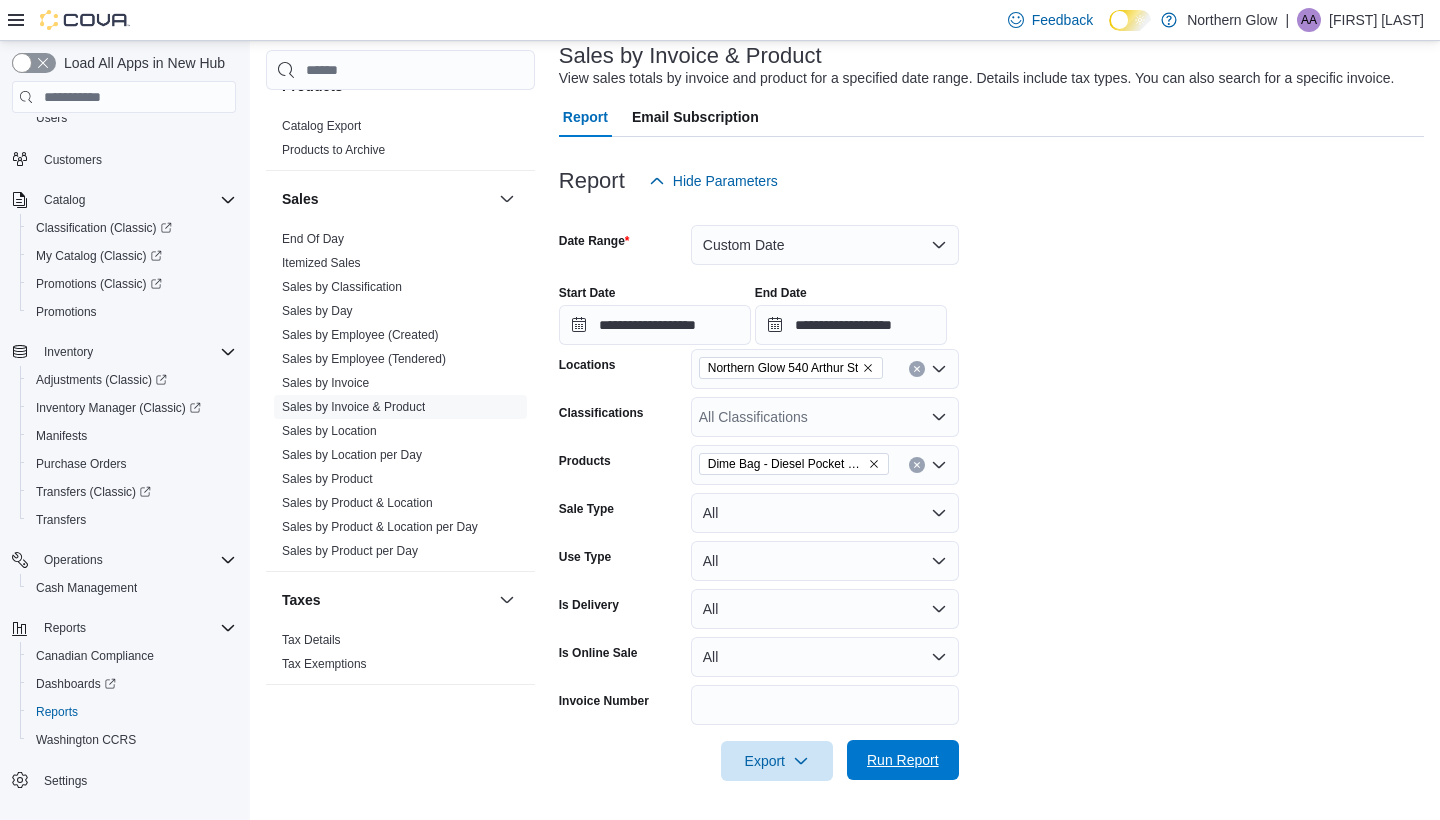 click on "Run Report" at bounding box center (903, 760) 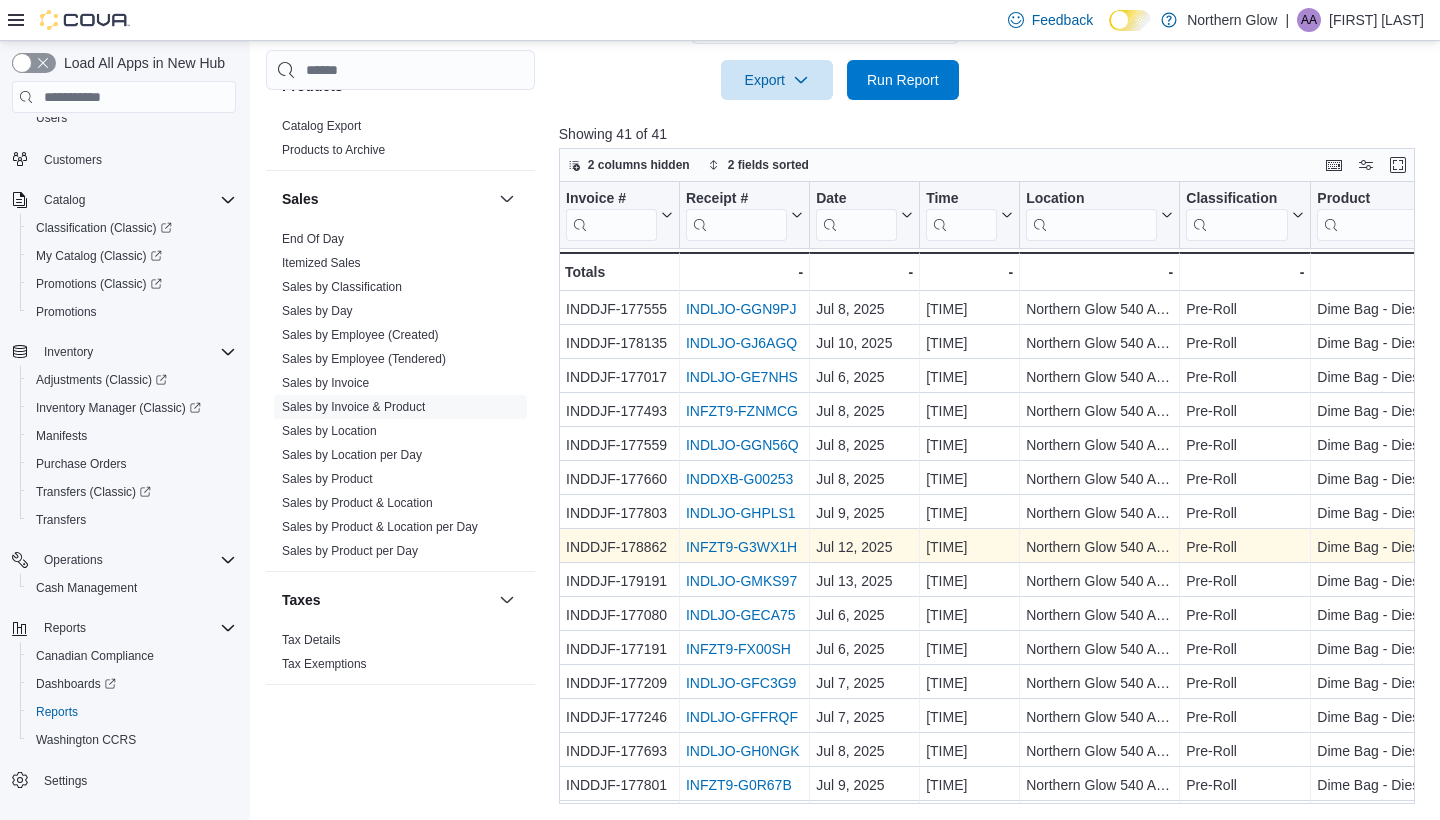 scroll, scrollTop: 806, scrollLeft: 0, axis: vertical 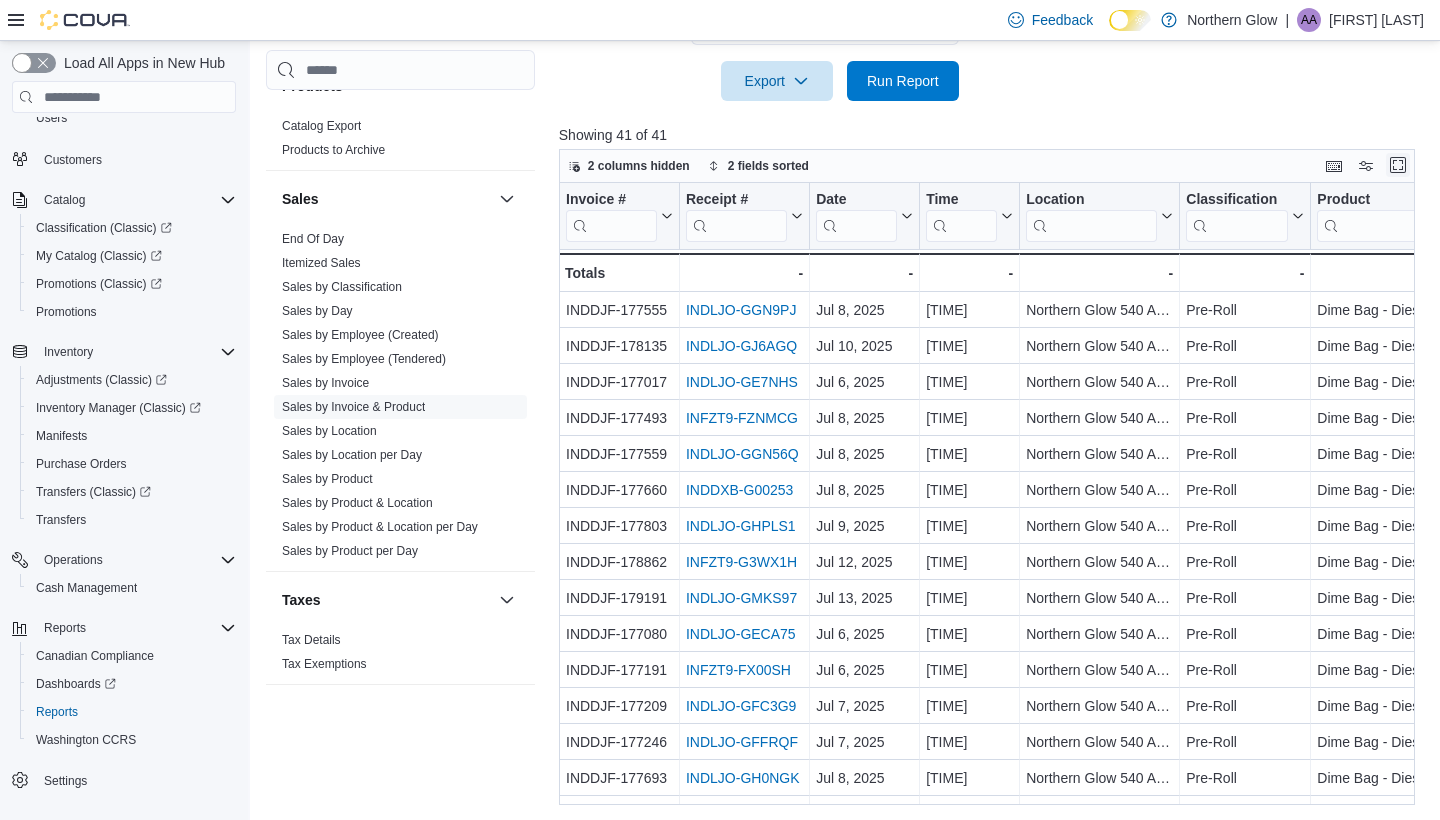 click at bounding box center [1398, 165] 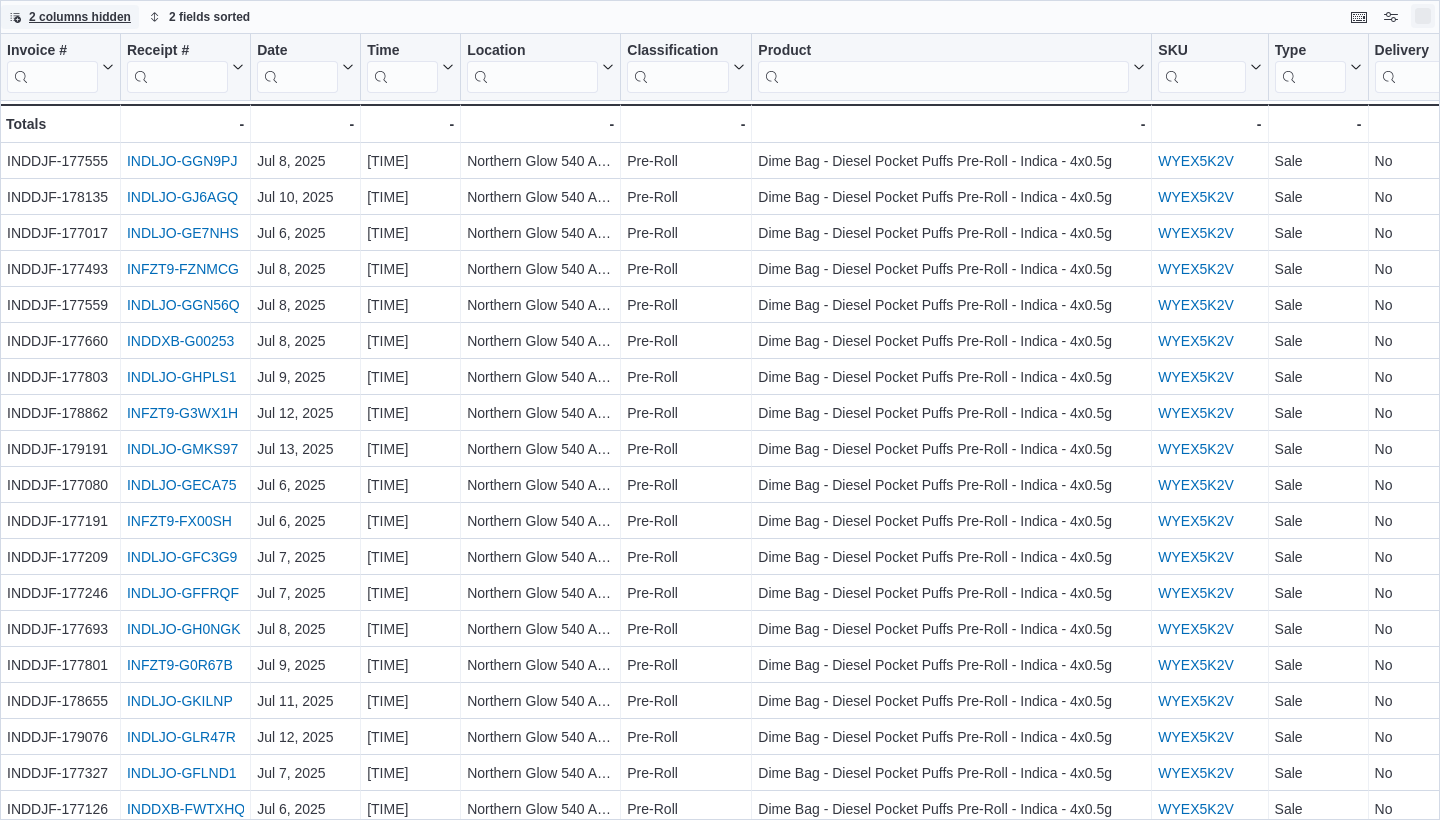 scroll, scrollTop: 0, scrollLeft: 0, axis: both 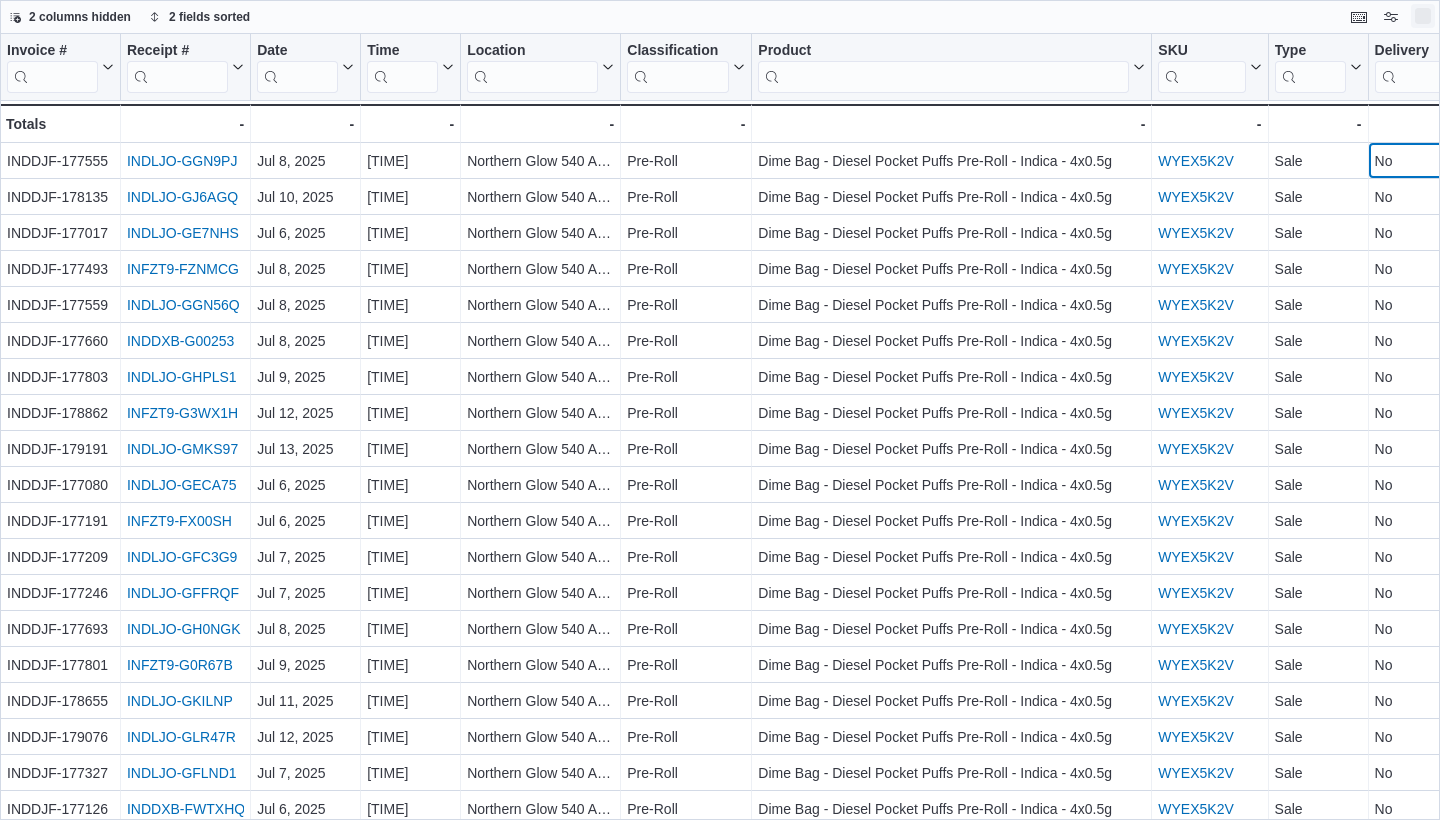 click on "No" at bounding box center (1418, 161) 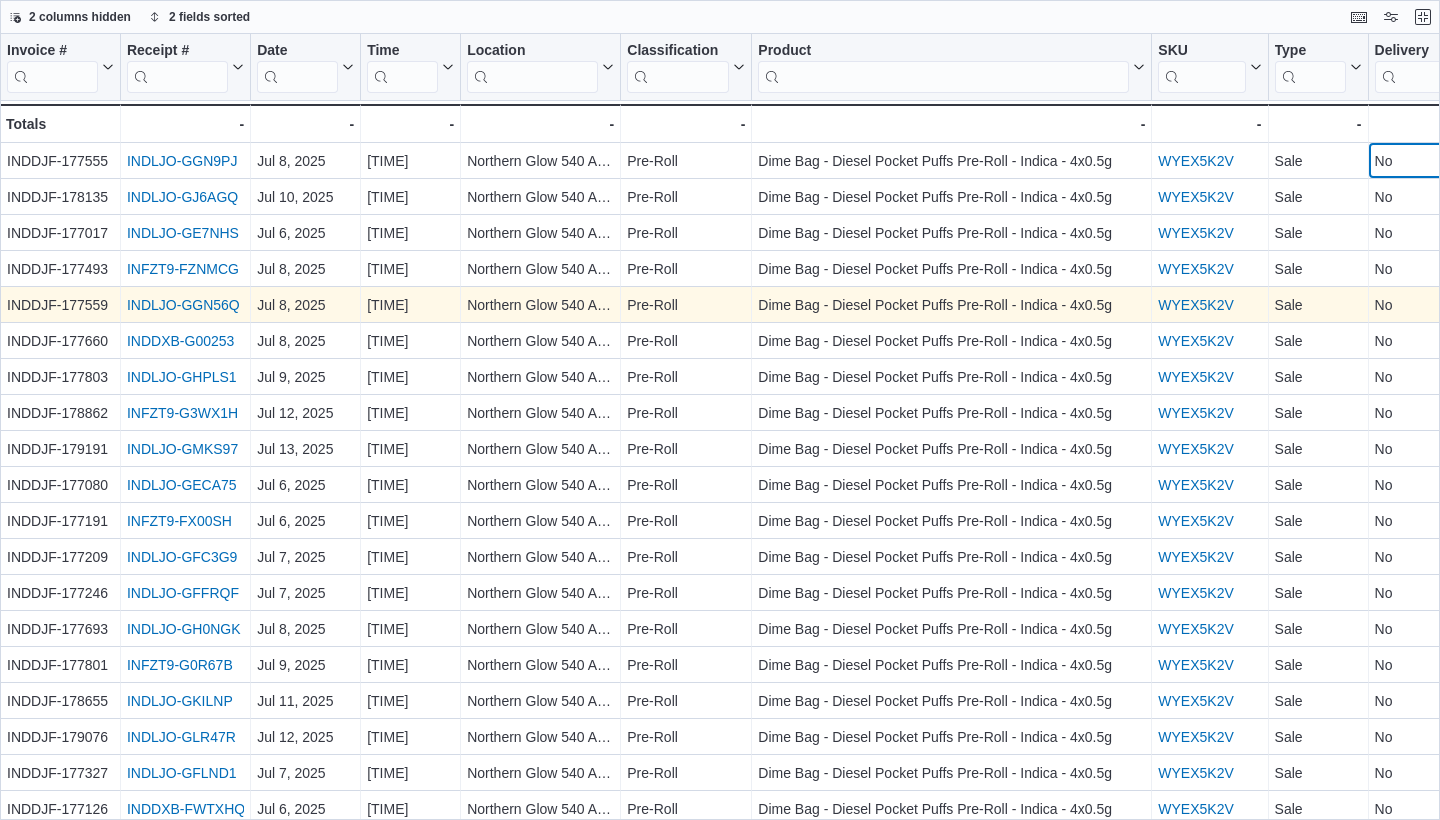 scroll, scrollTop: 0, scrollLeft: 29, axis: horizontal 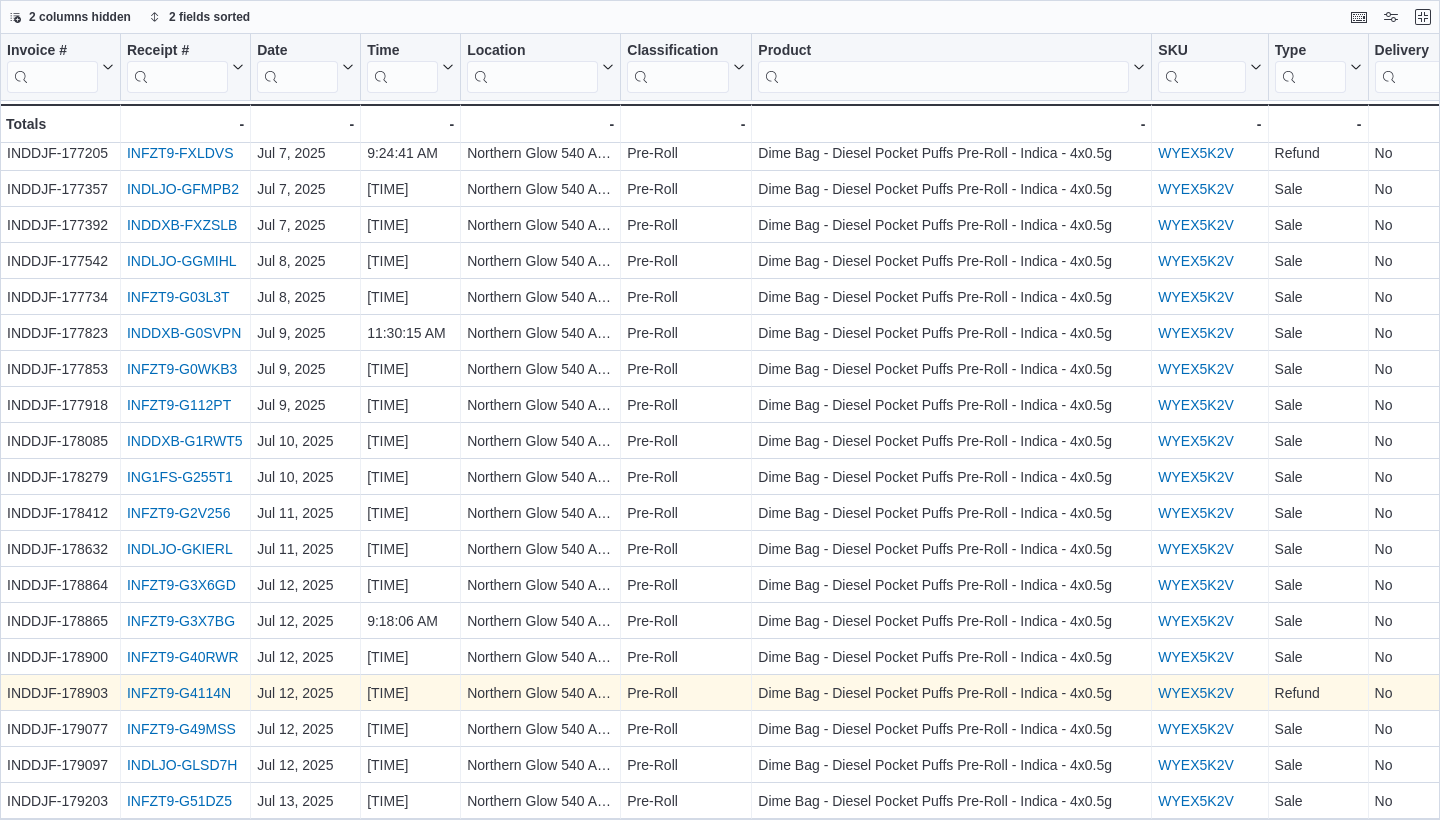 click on "INFZT9-G4114N" at bounding box center [179, 693] 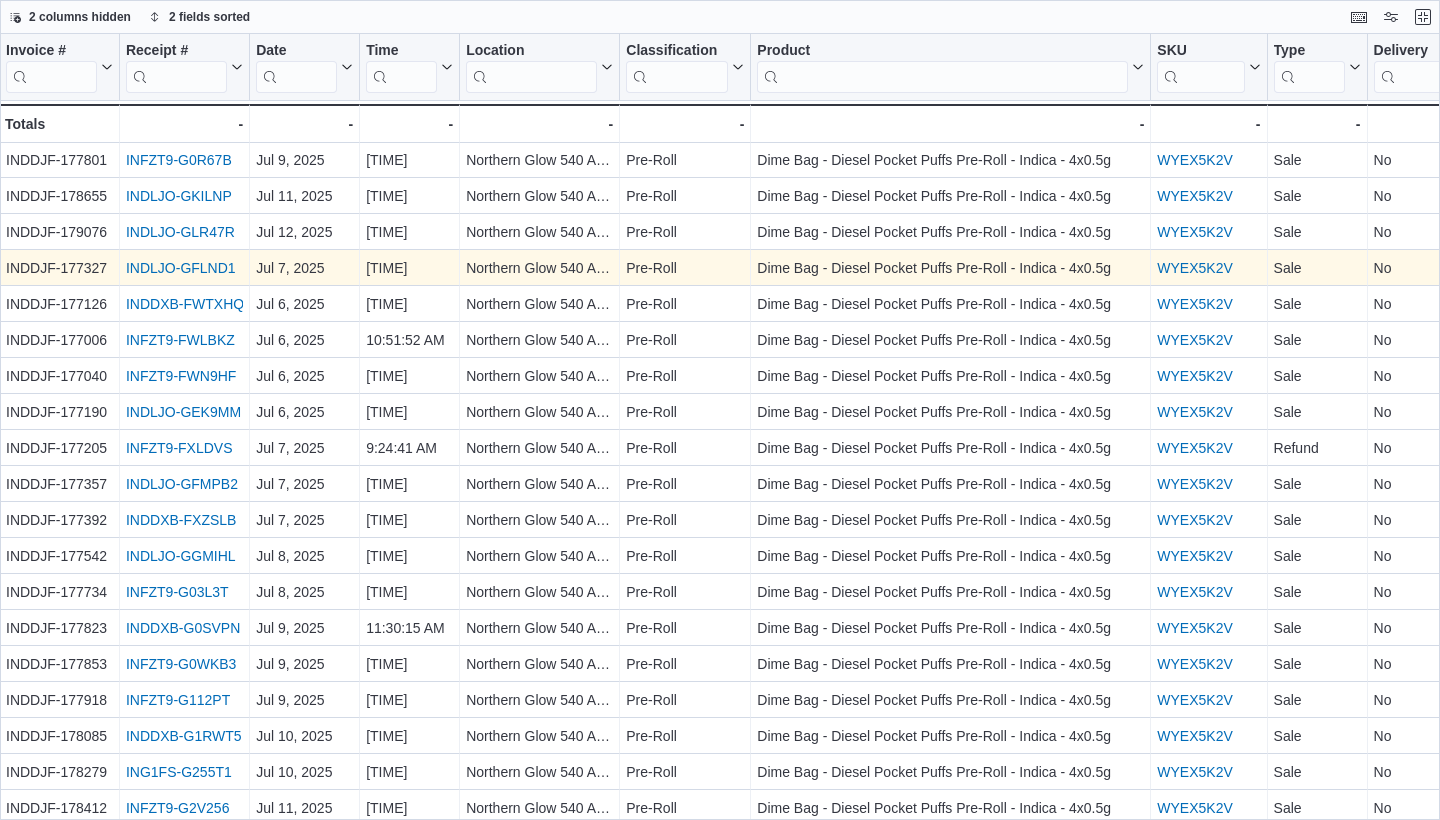 scroll, scrollTop: 504, scrollLeft: 0, axis: vertical 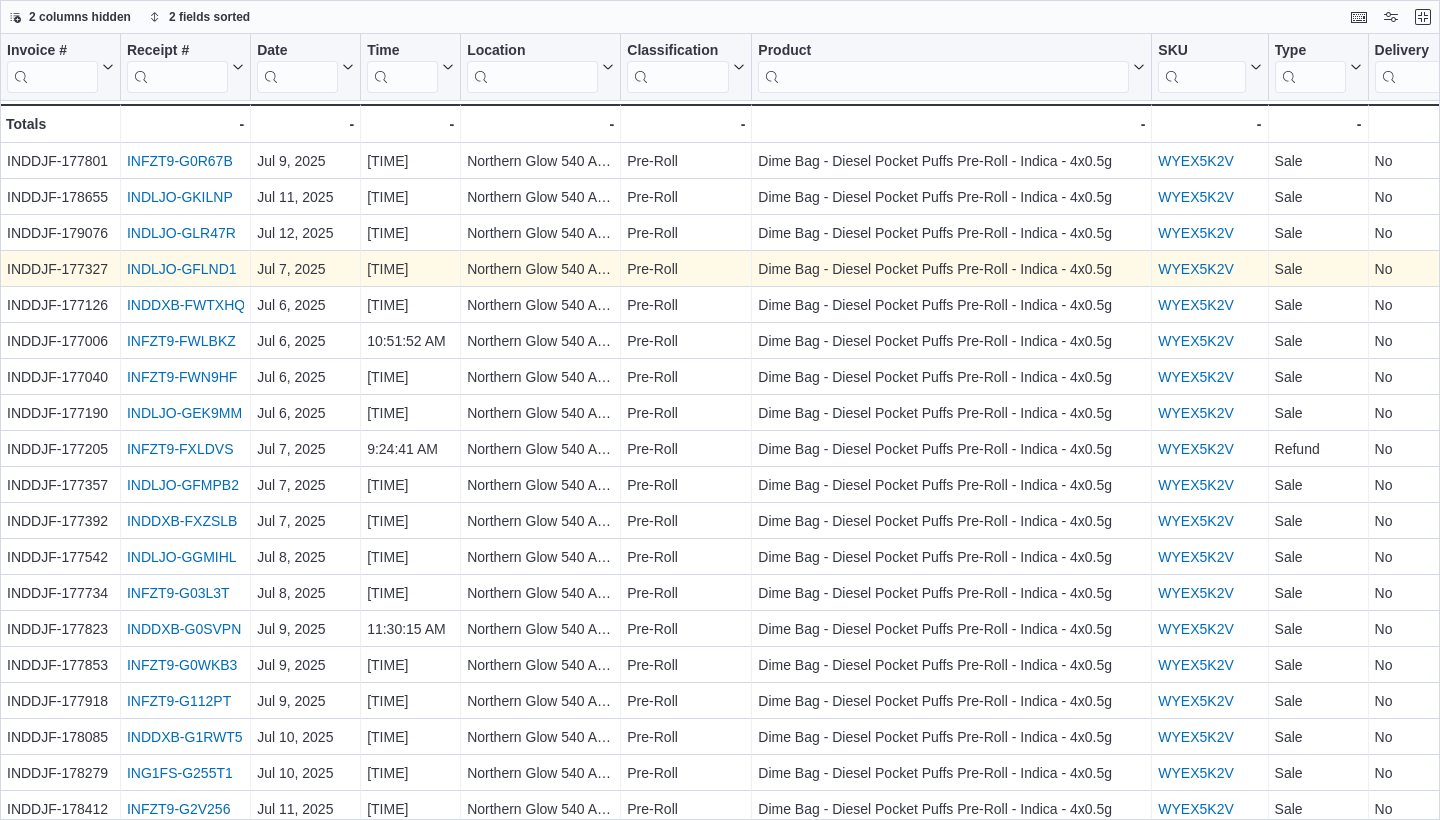 click on "WYEX5K2V" at bounding box center (1195, 269) 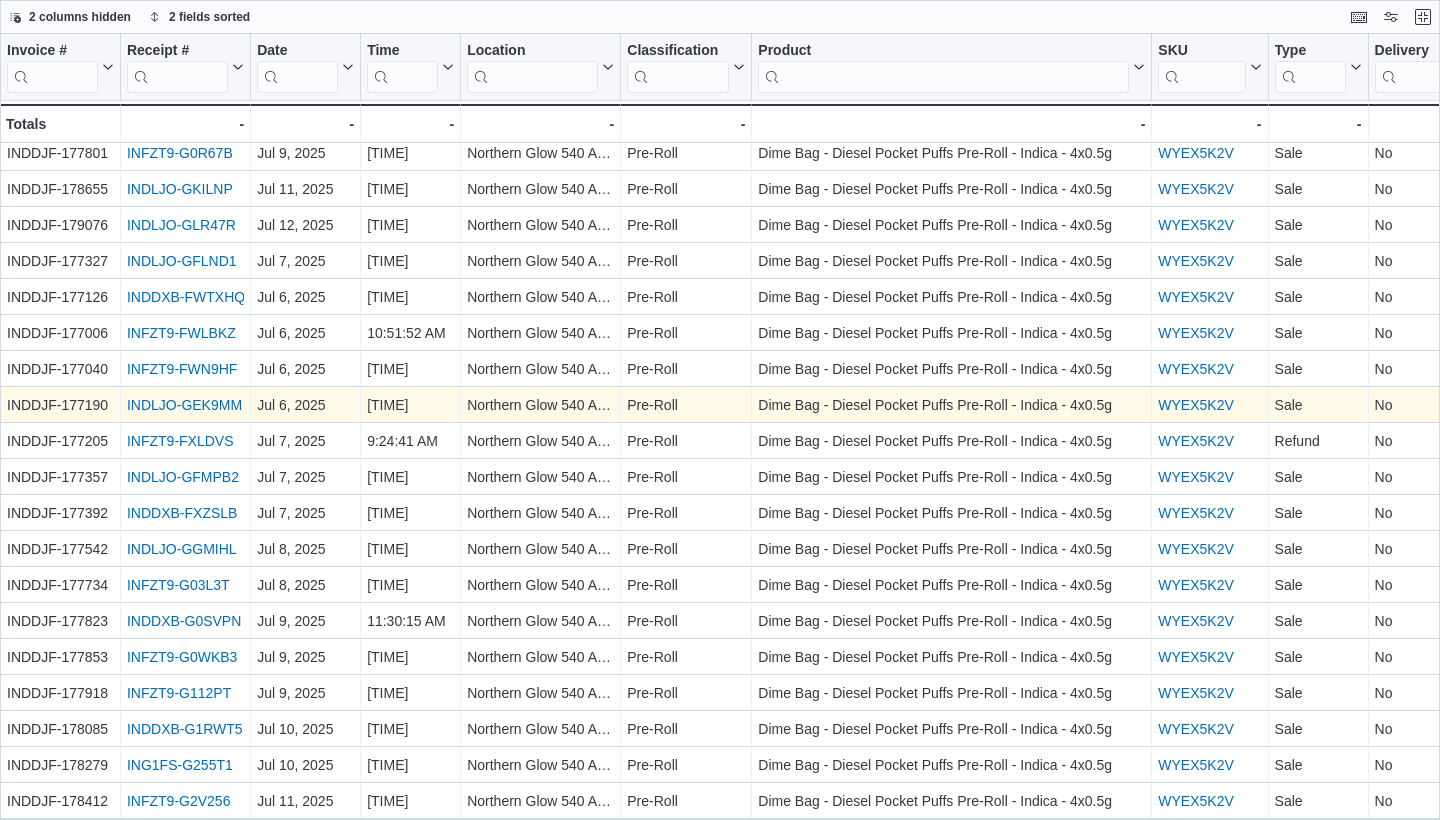 scroll, scrollTop: 509, scrollLeft: 0, axis: vertical 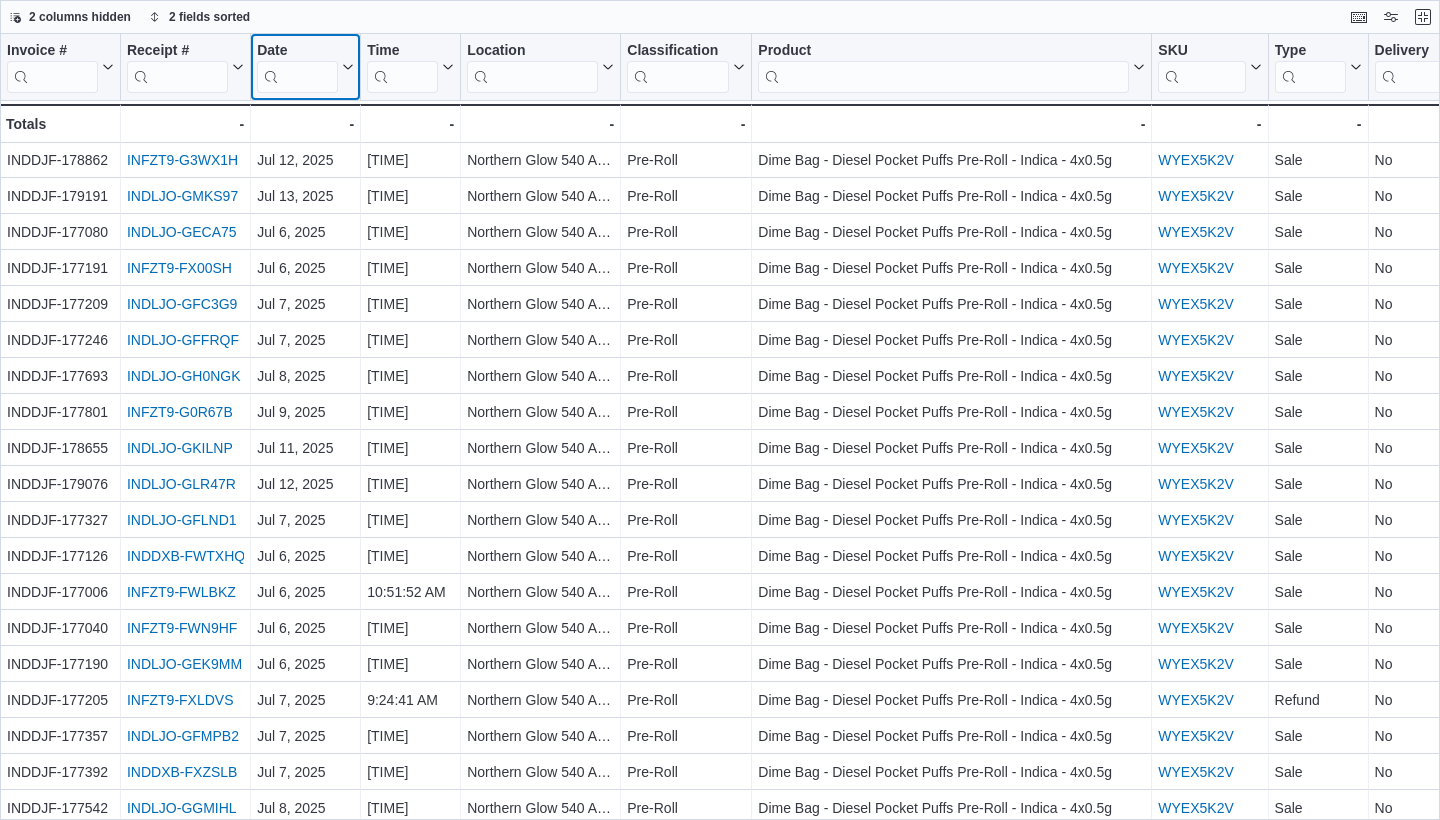 click at bounding box center [297, 77] 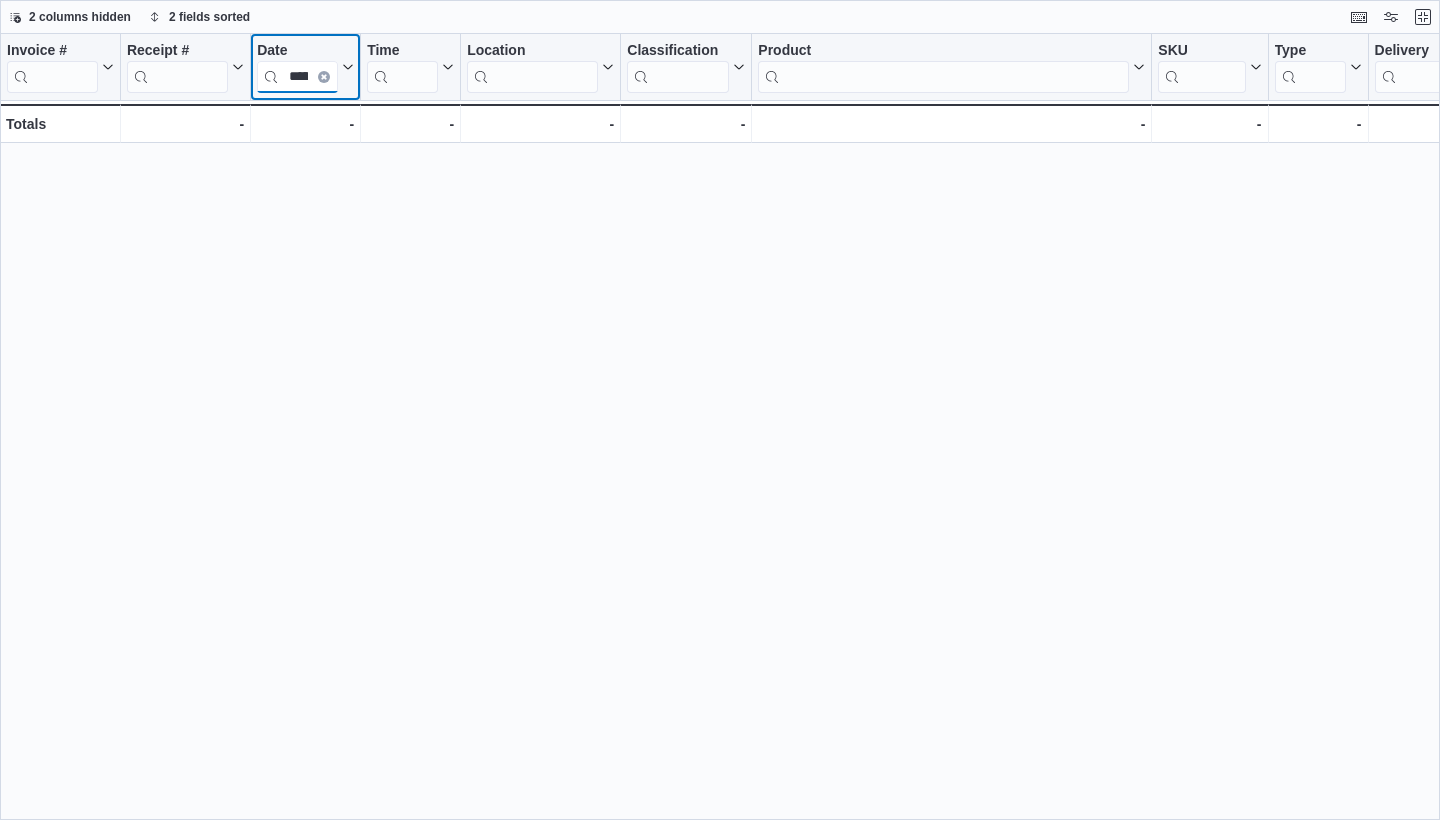 scroll, scrollTop: 0, scrollLeft: 0, axis: both 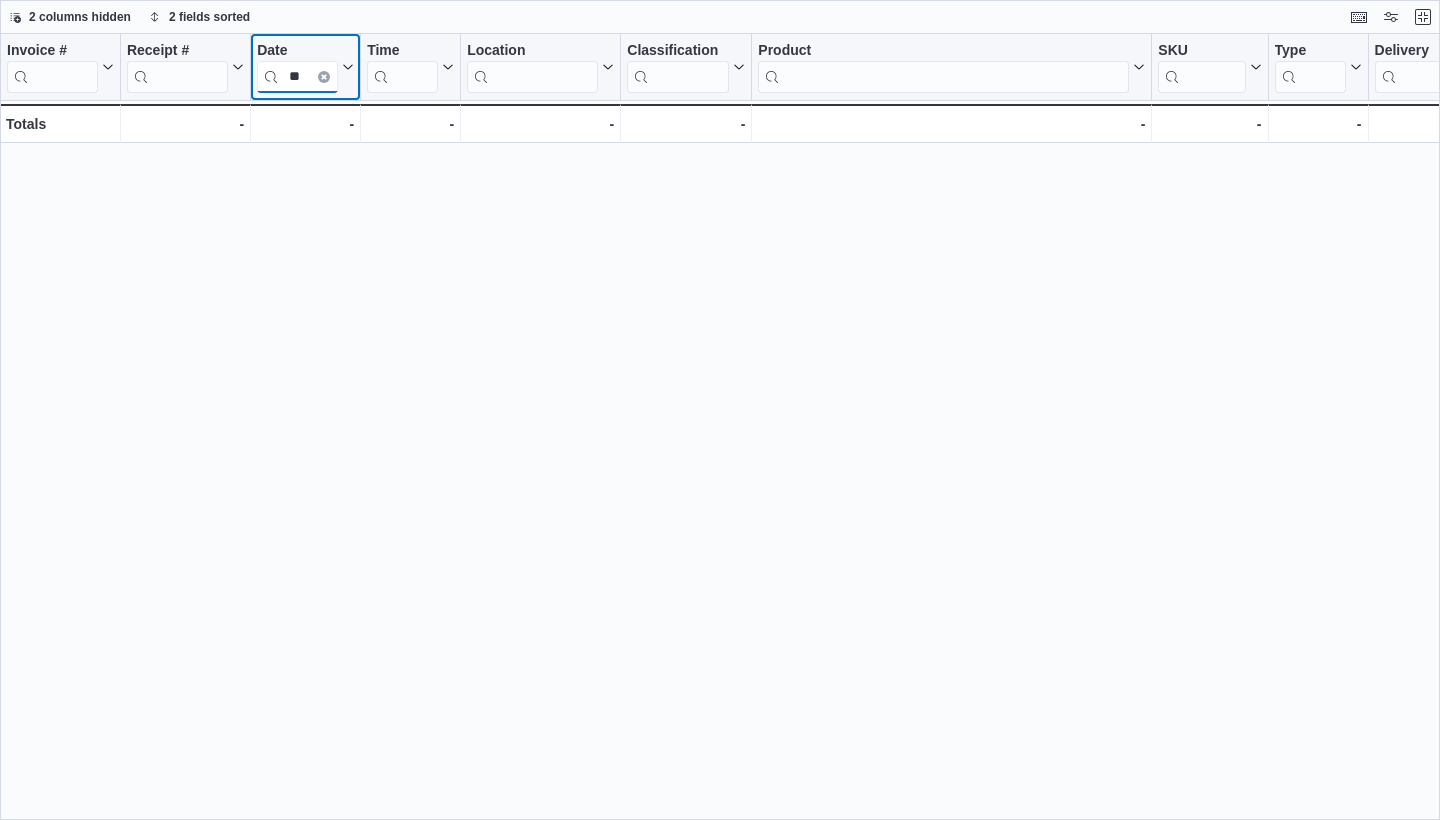 type on "*" 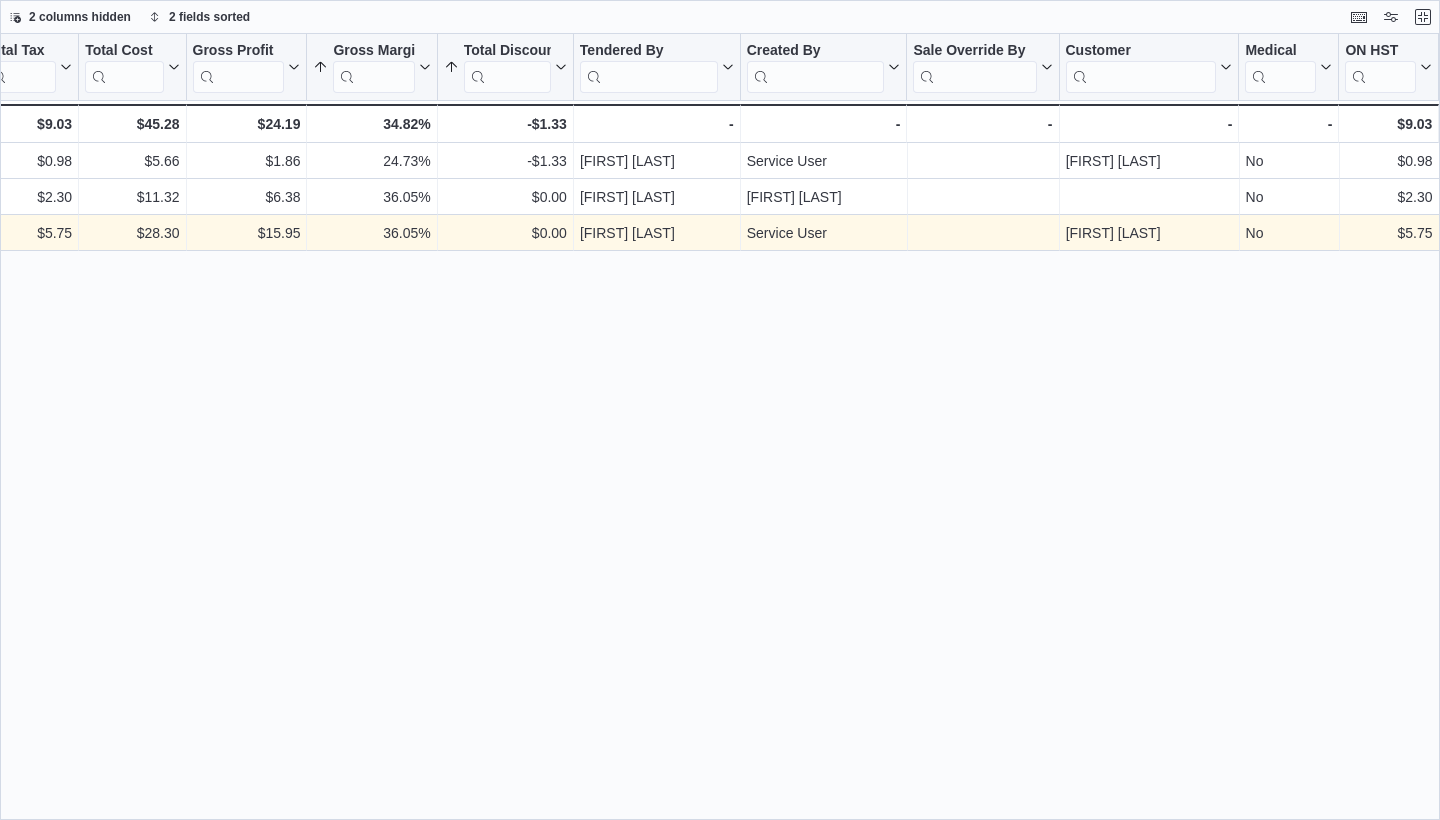 scroll, scrollTop: 0, scrollLeft: 1918, axis: horizontal 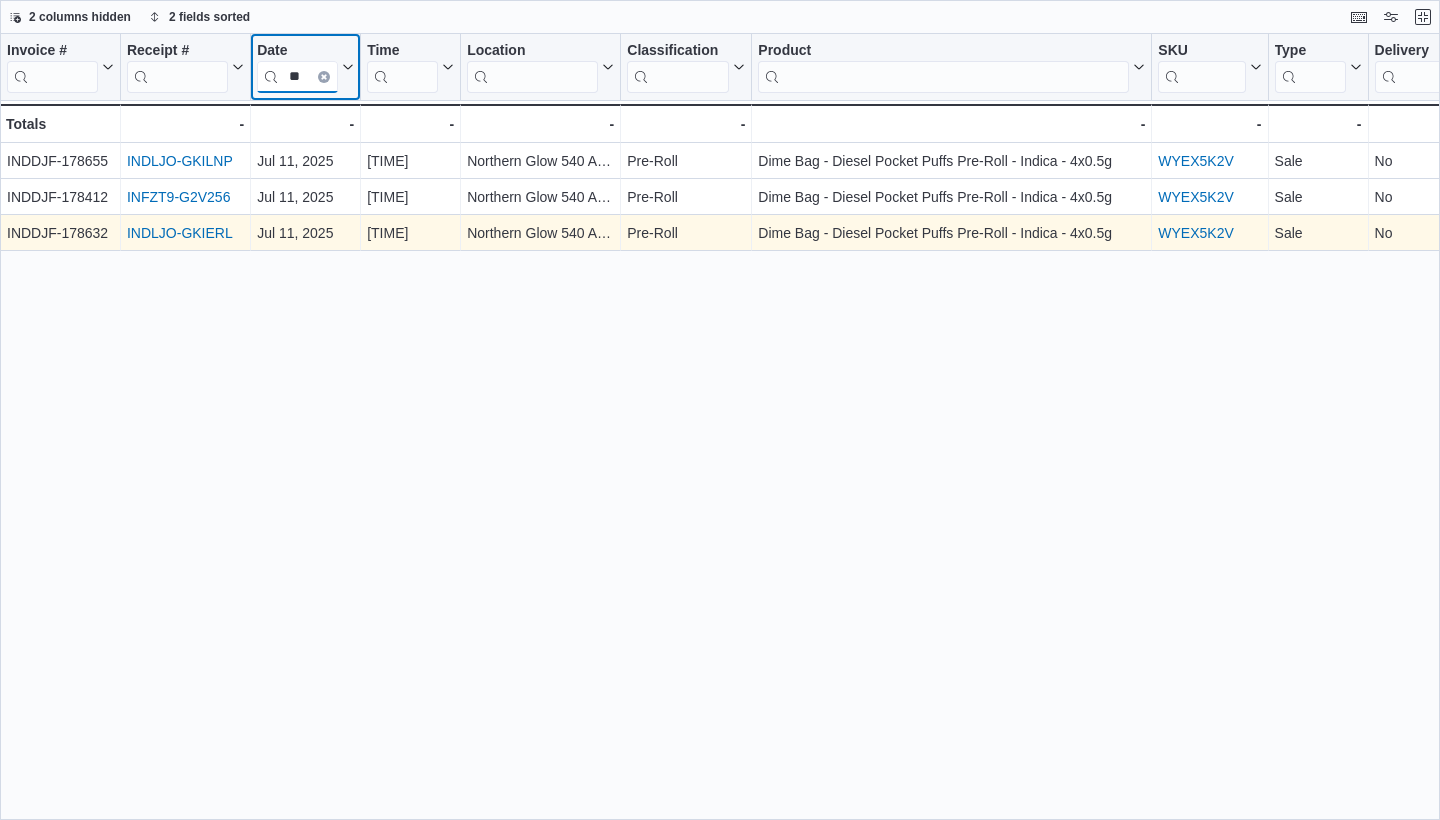 type on "**" 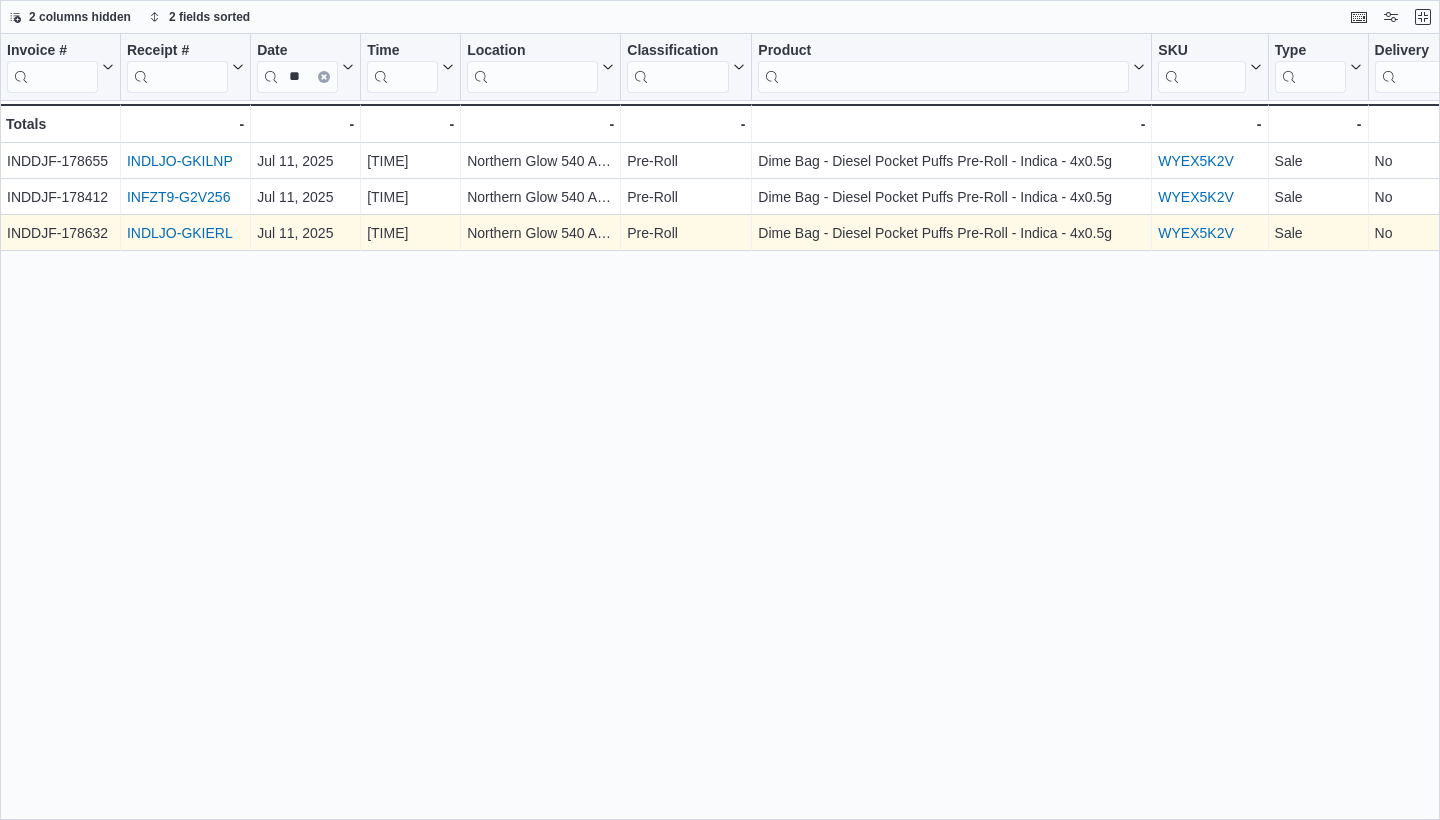 click on "Invoice # Click to view column header actions Receipt # Click to view column header actions Date ** Click to view column header actions Time Click to view column header actions Location Click to view column header actions Classification Click to view column header actions Product Click to view column header actions SKU Click to view column header actions Type Click to view column header actions Delivery Click to view column header actions Online Click to view column header actions Gift Cards Click to view column header actions Gross Sales Click to view column header actions Subtotal Click to view column header actions Total Tax Click to view column header actions Total Cost Click to view column header actions Gross Profit Click to view column header actions Gross Margin Sorted by Total Discount, ascending , then sorted by Gross Margin, ascending . Click to view column header actions Total Discount Sorted by Total Discount, ascending , then sorted by Gross Margin, ascending . Tendered By Created By Customer -" at bounding box center (720, 426) 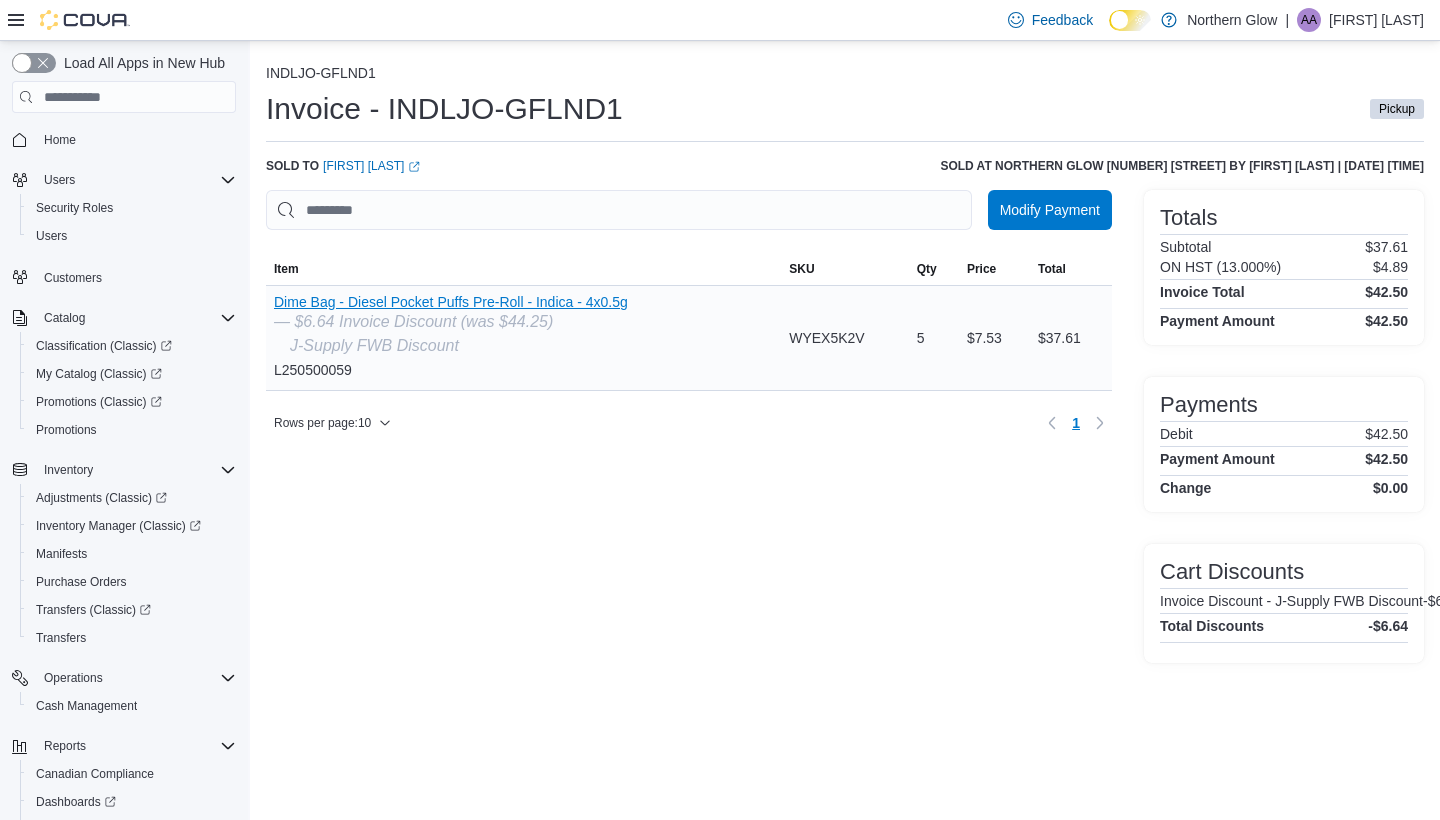 scroll, scrollTop: 0, scrollLeft: 0, axis: both 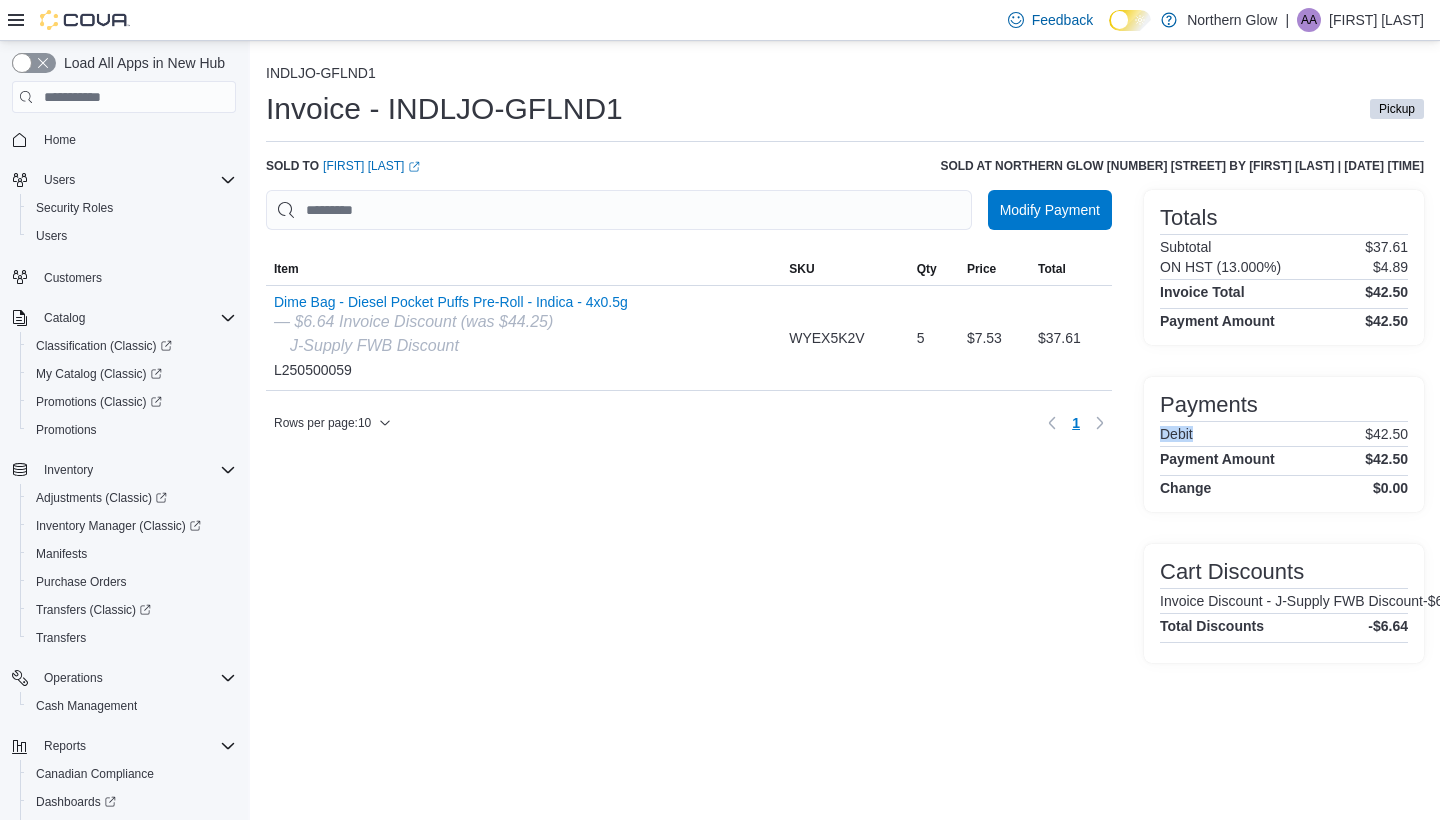 drag, startPoint x: 1259, startPoint y: 435, endPoint x: 1407, endPoint y: 444, distance: 148.27339 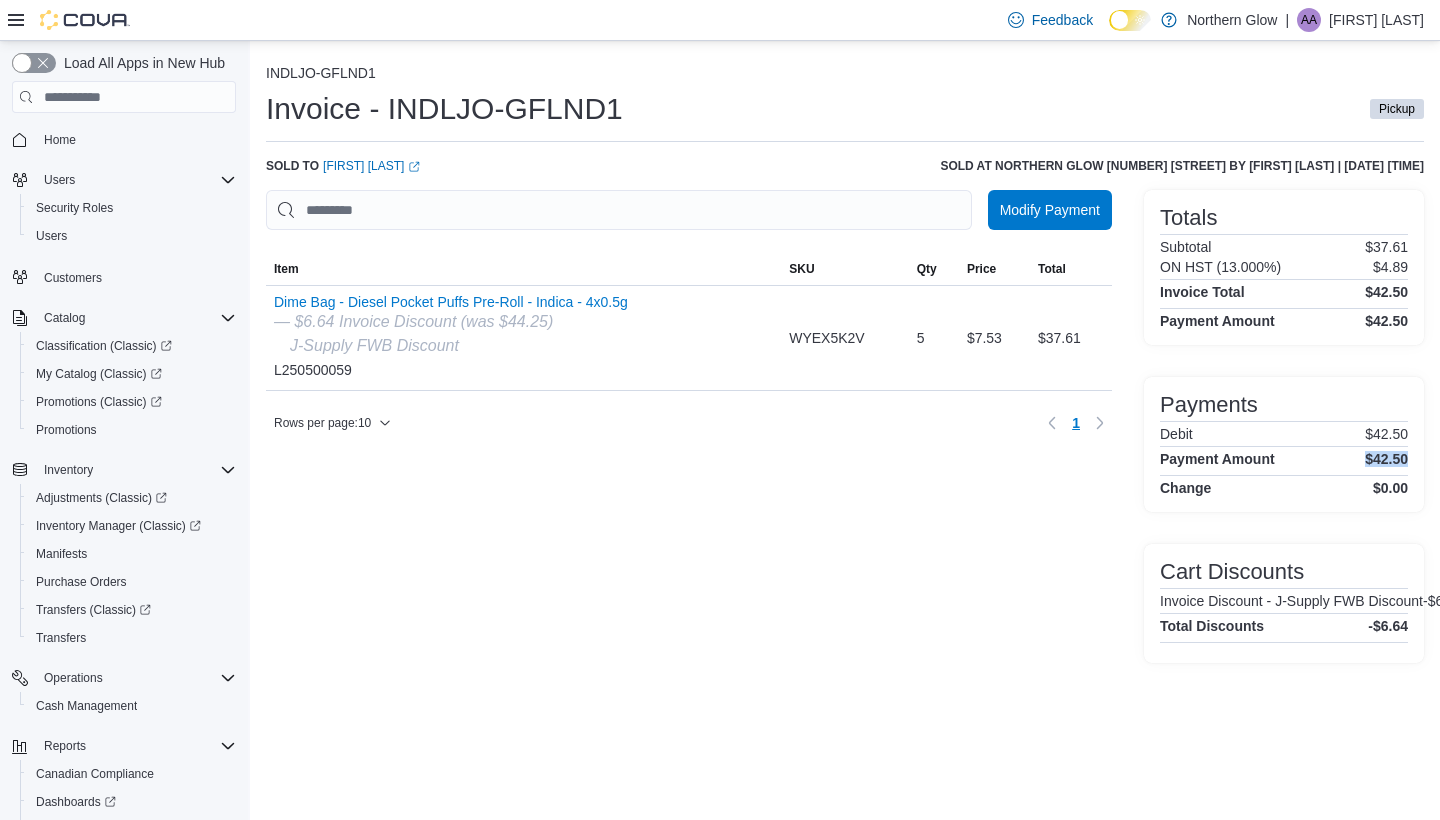 scroll, scrollTop: 0, scrollLeft: 18, axis: horizontal 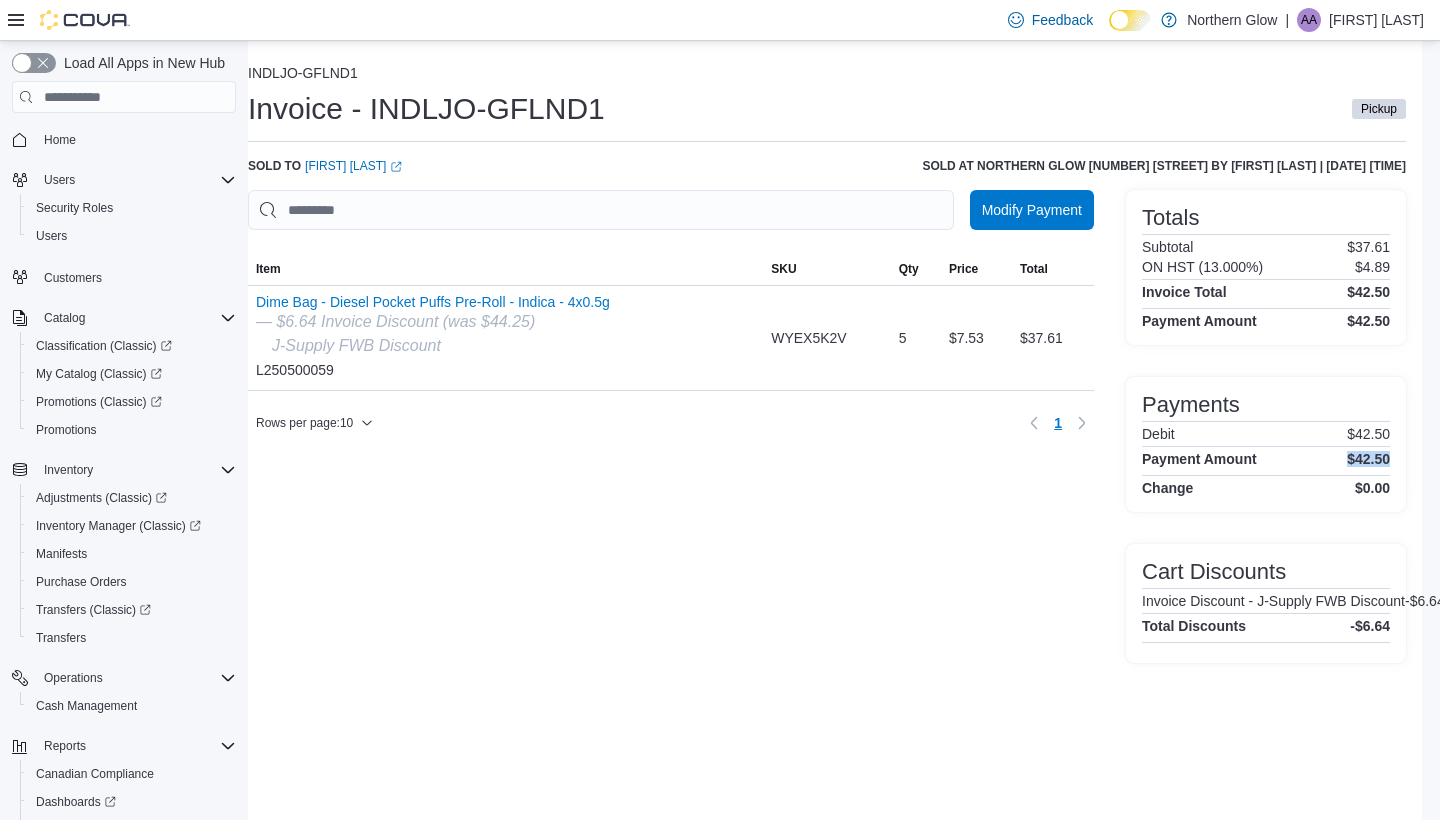 drag, startPoint x: 1367, startPoint y: 465, endPoint x: 1438, endPoint y: 468, distance: 71.063354 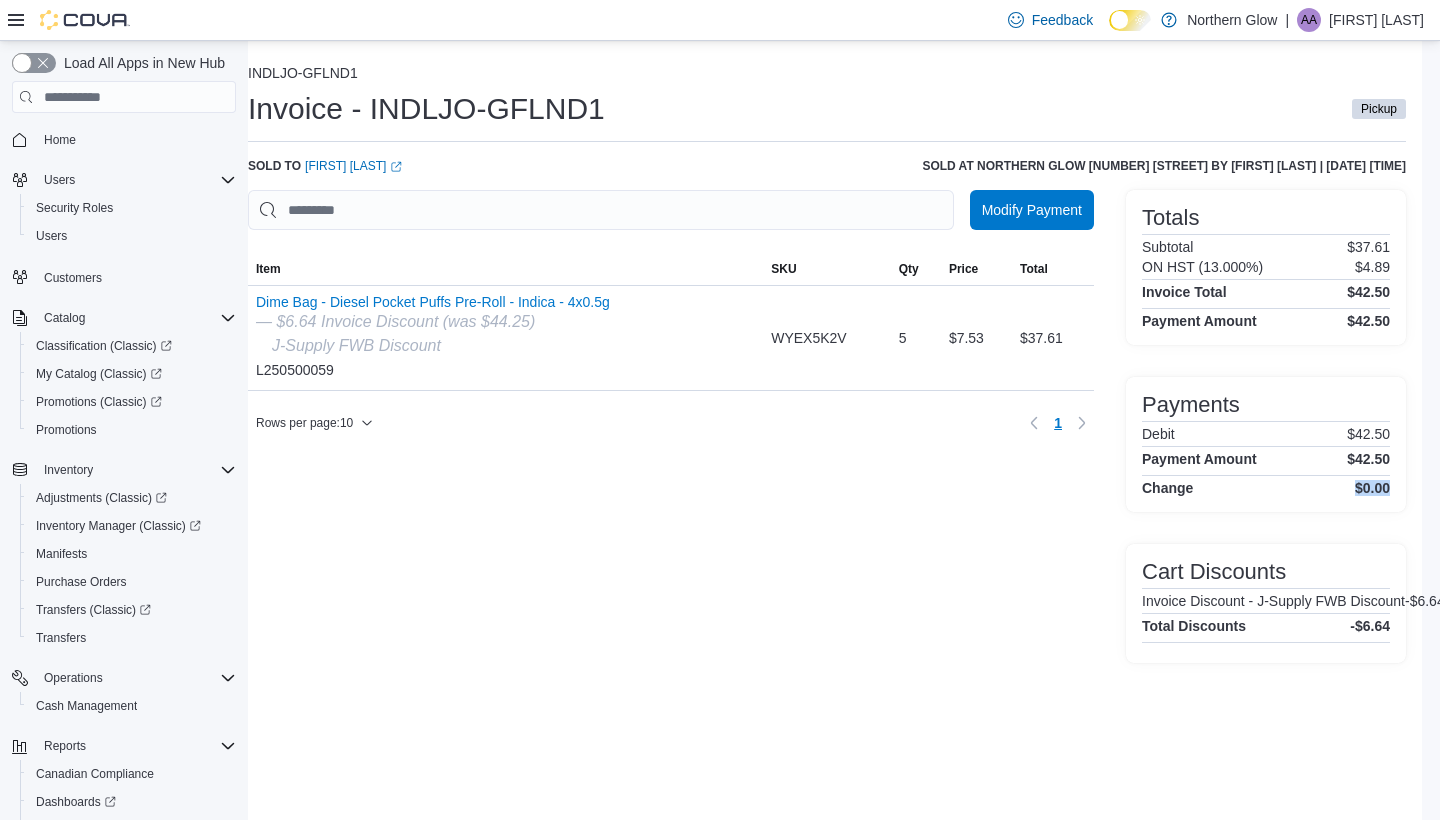drag, startPoint x: 1343, startPoint y: 490, endPoint x: 1406, endPoint y: 490, distance: 63 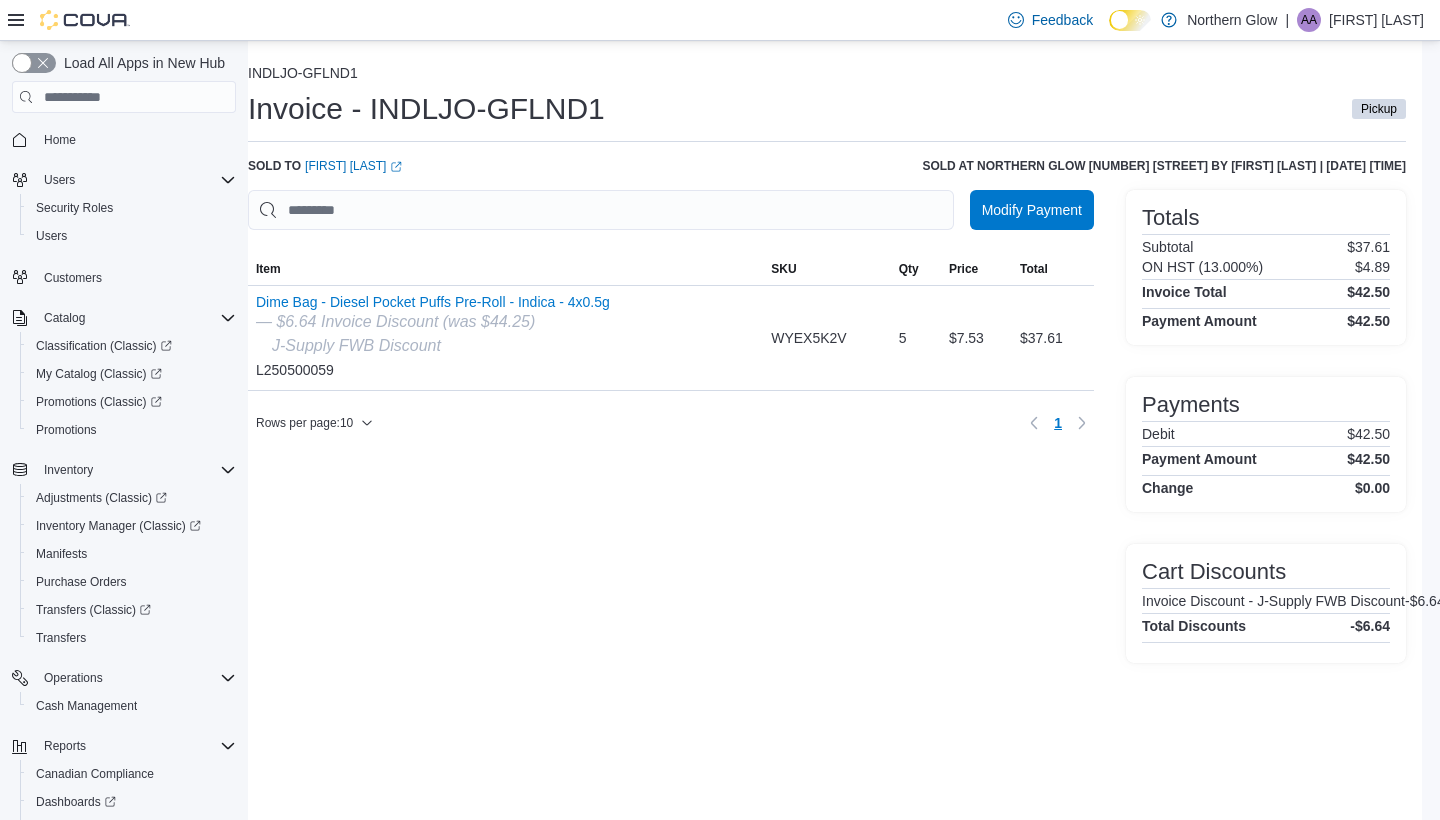 click on "Payments   Debit $42.50 Payment Amount $42.50 Change $0.00" at bounding box center (1266, 444) 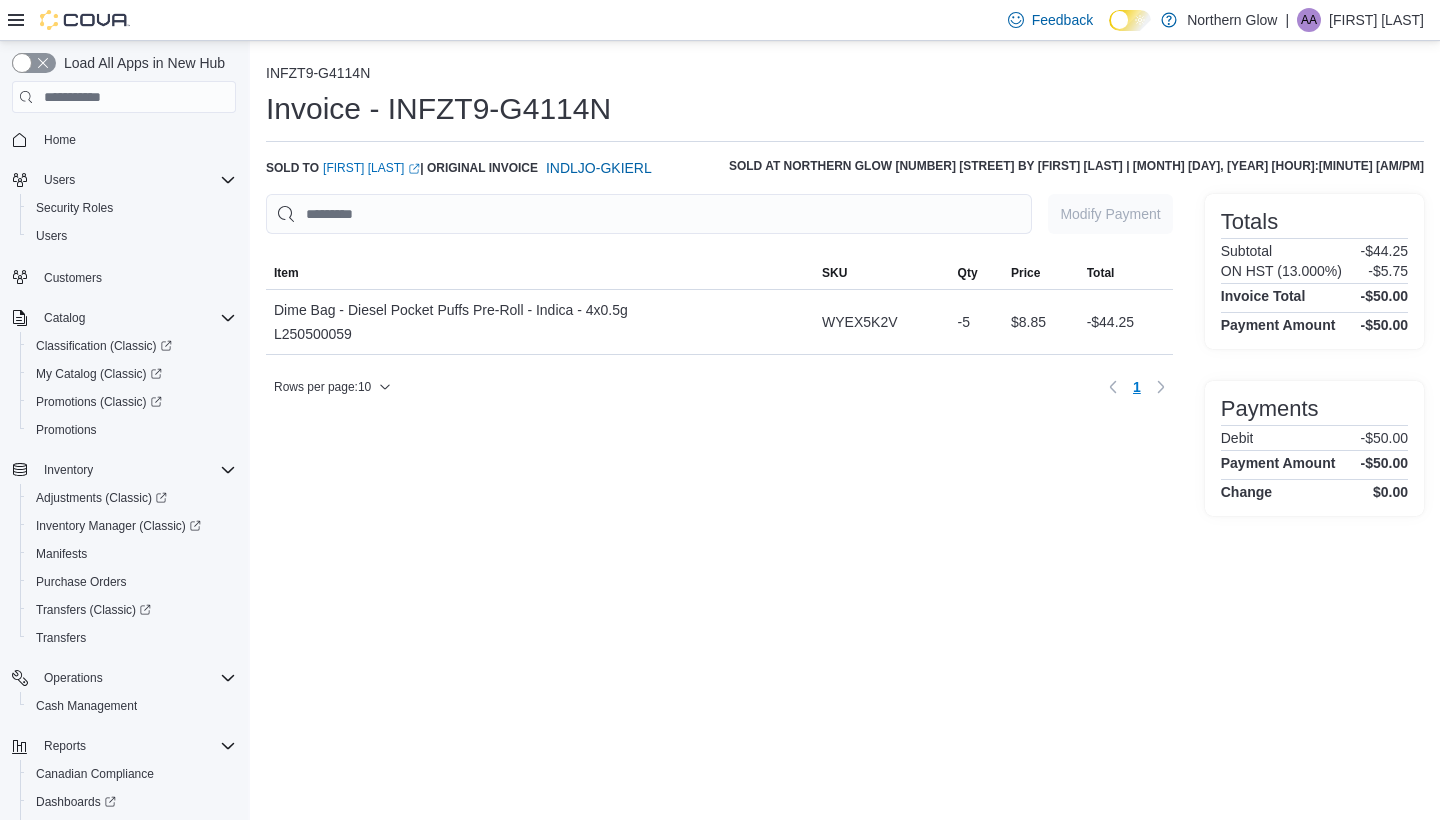 scroll, scrollTop: 0, scrollLeft: 0, axis: both 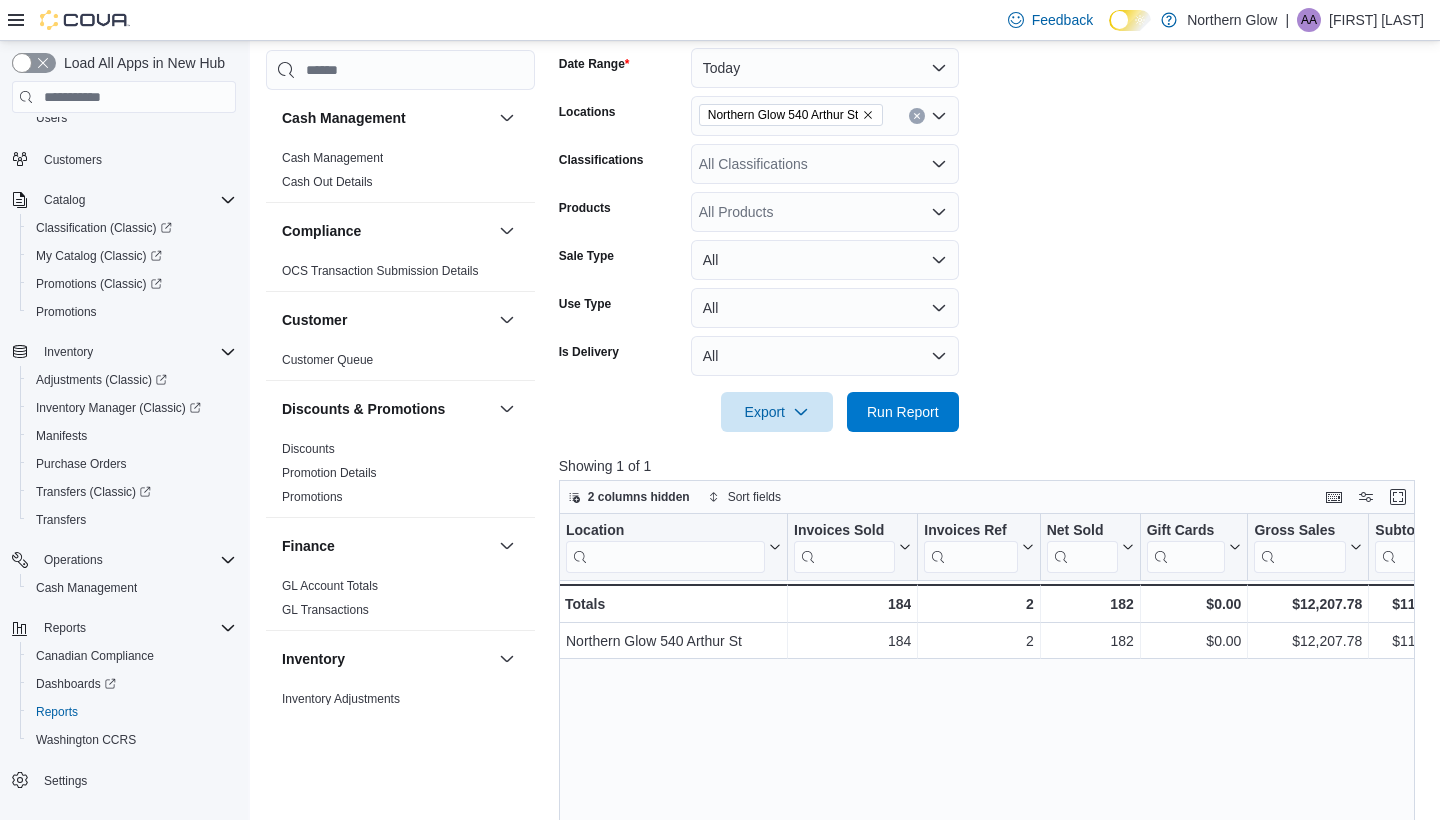 click on "Customer" at bounding box center [400, 320] 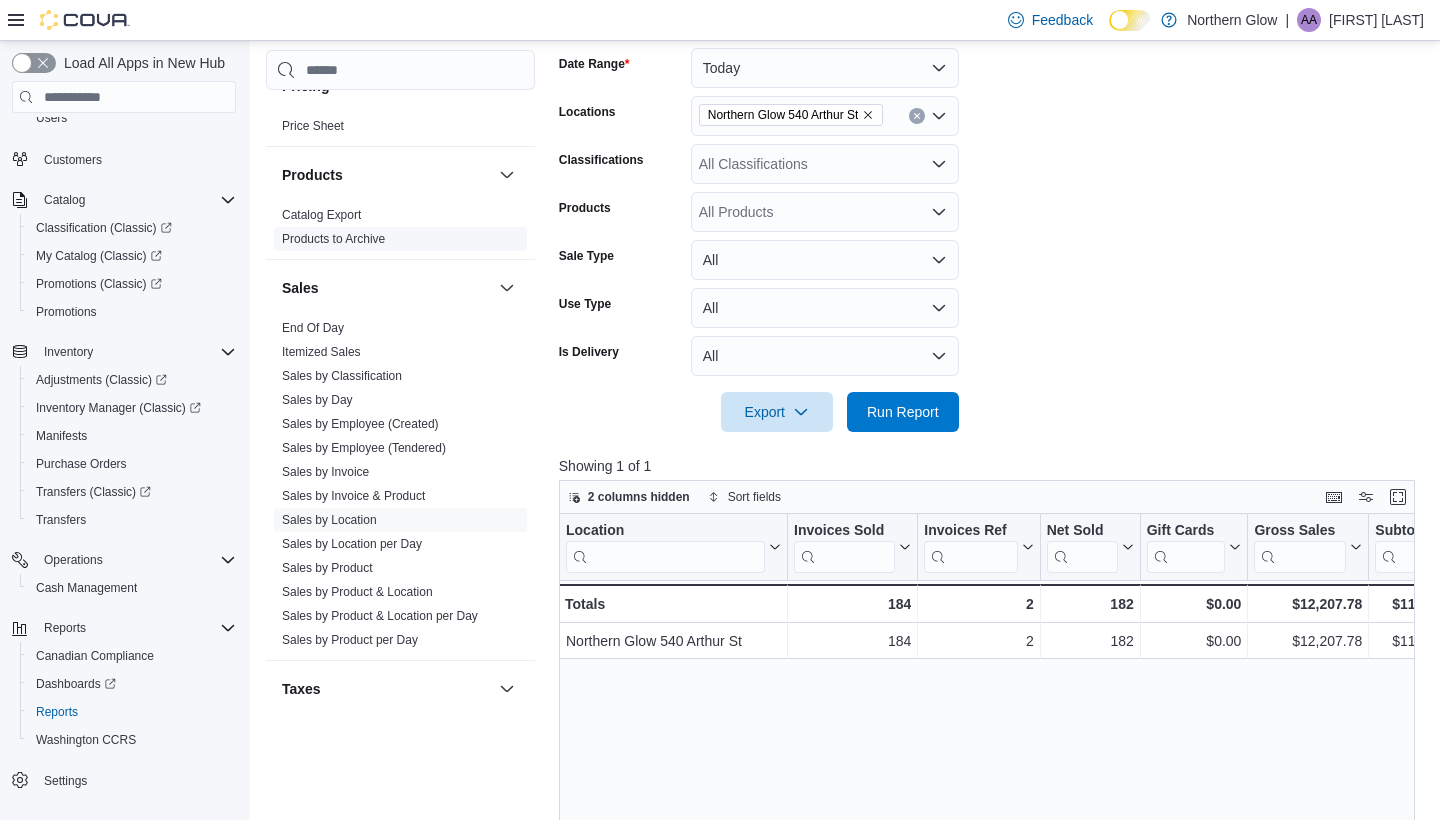scroll, scrollTop: 1118, scrollLeft: 0, axis: vertical 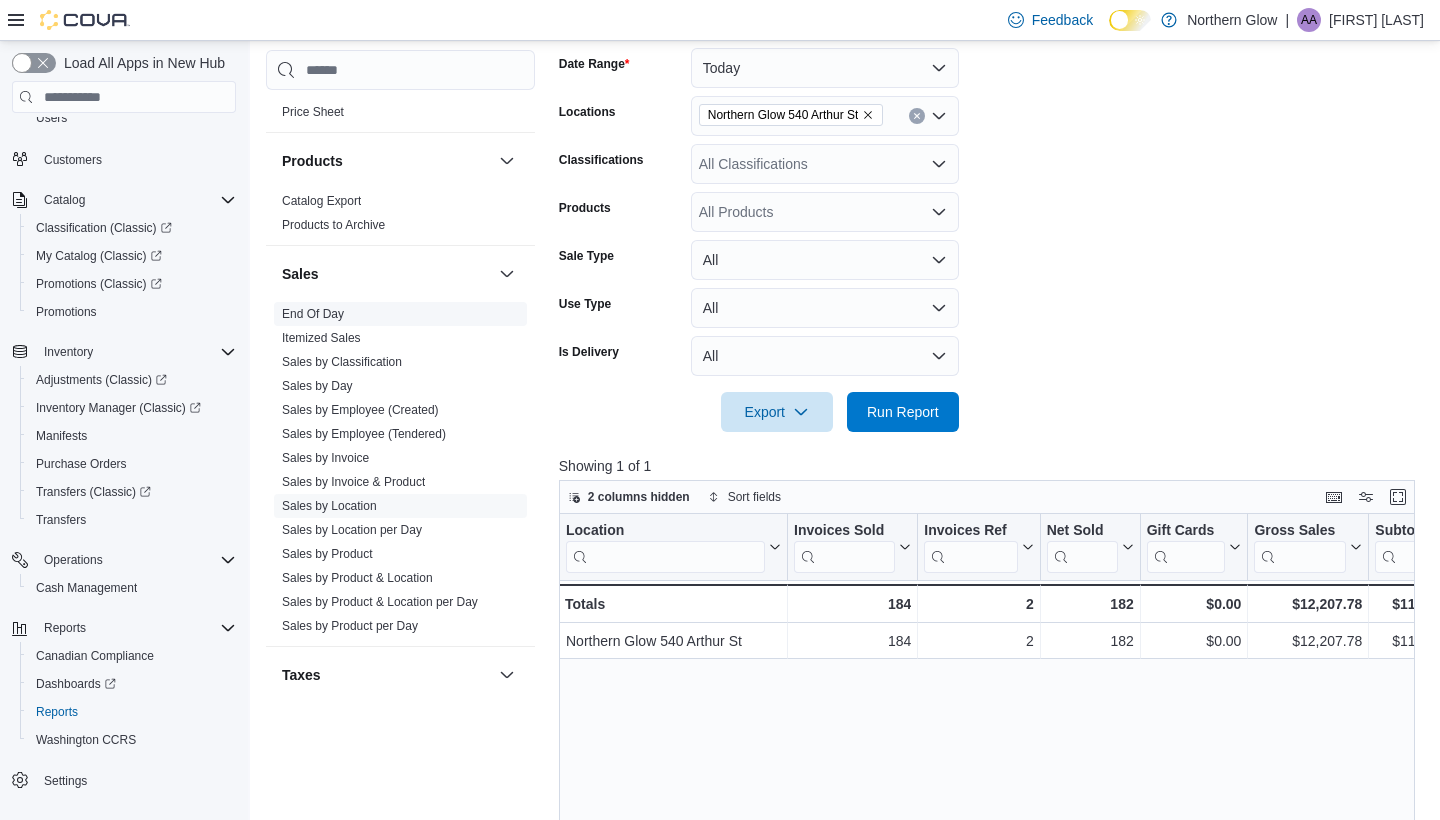 click on "End Of Day" at bounding box center [313, 314] 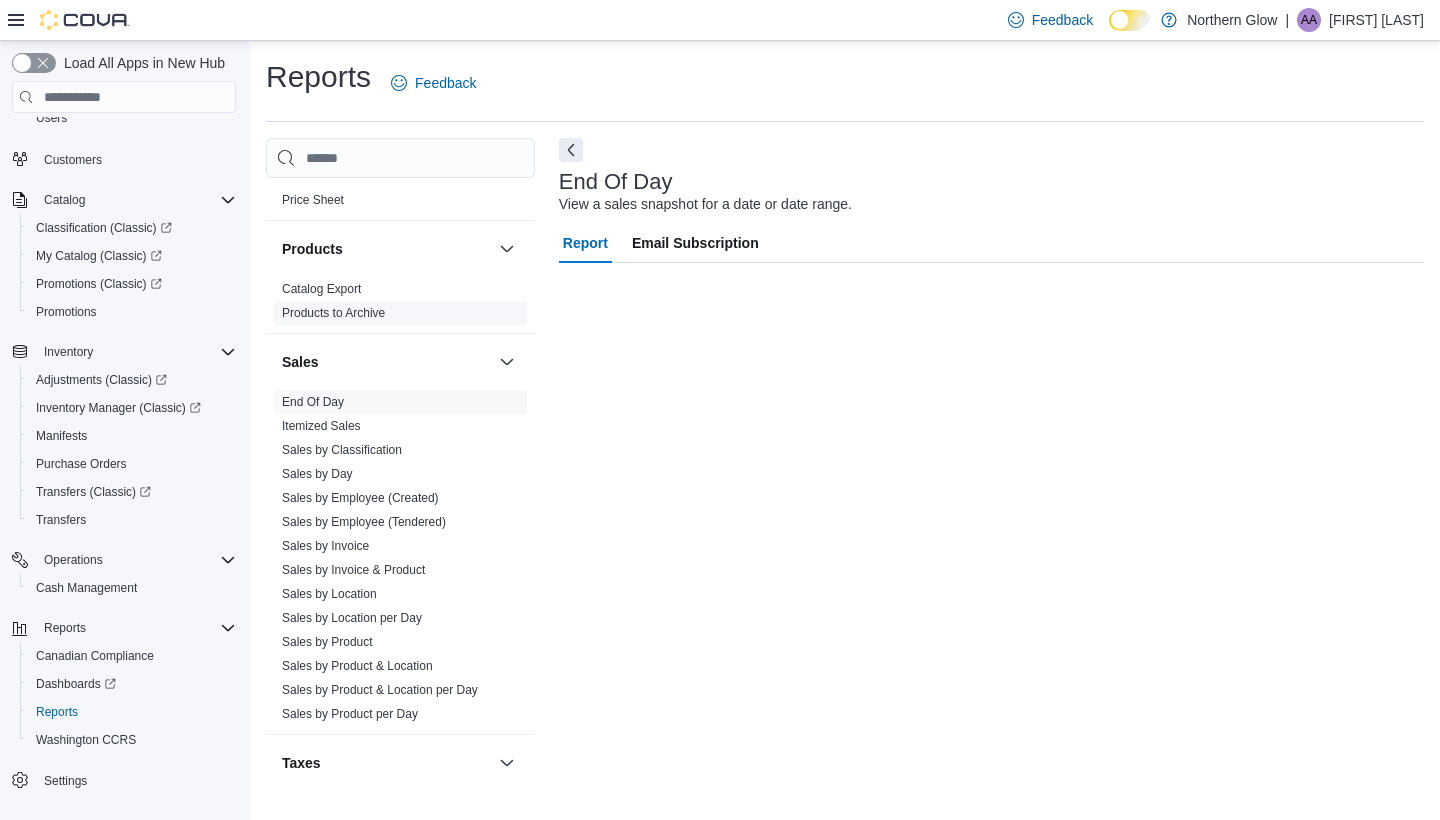 scroll, scrollTop: 0, scrollLeft: 0, axis: both 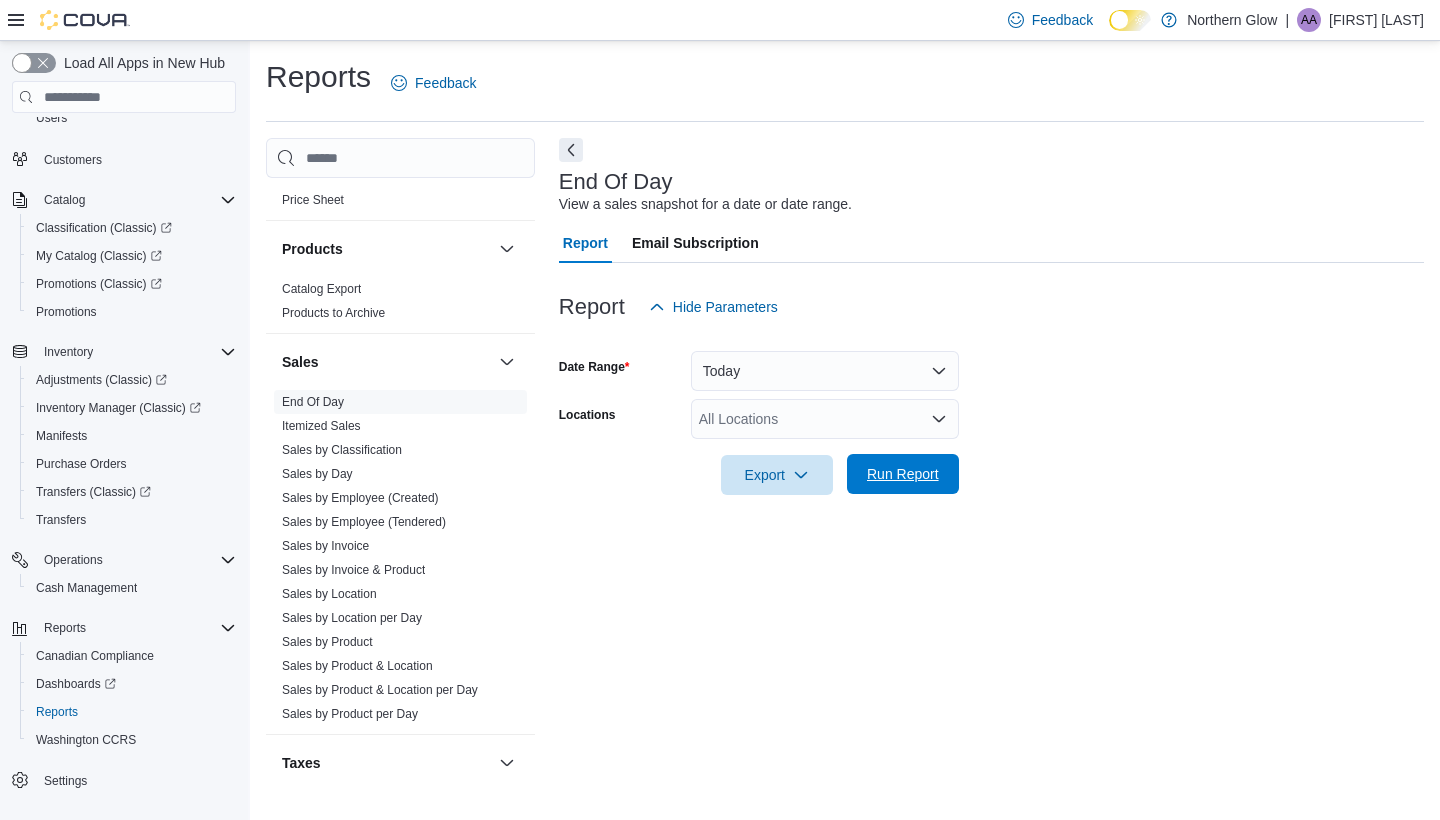 click on "Run Report" at bounding box center [903, 474] 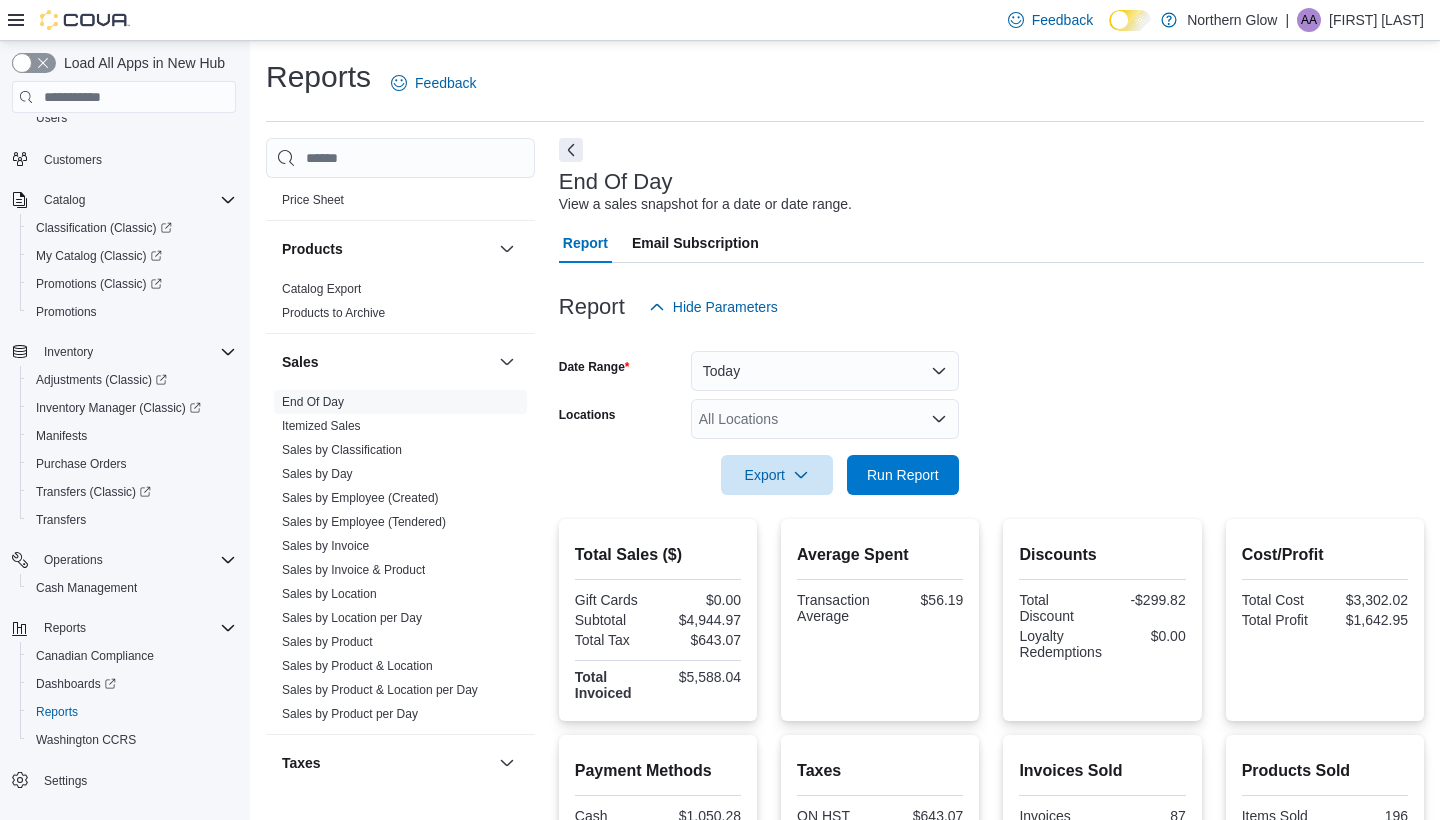 scroll, scrollTop: 0, scrollLeft: 0, axis: both 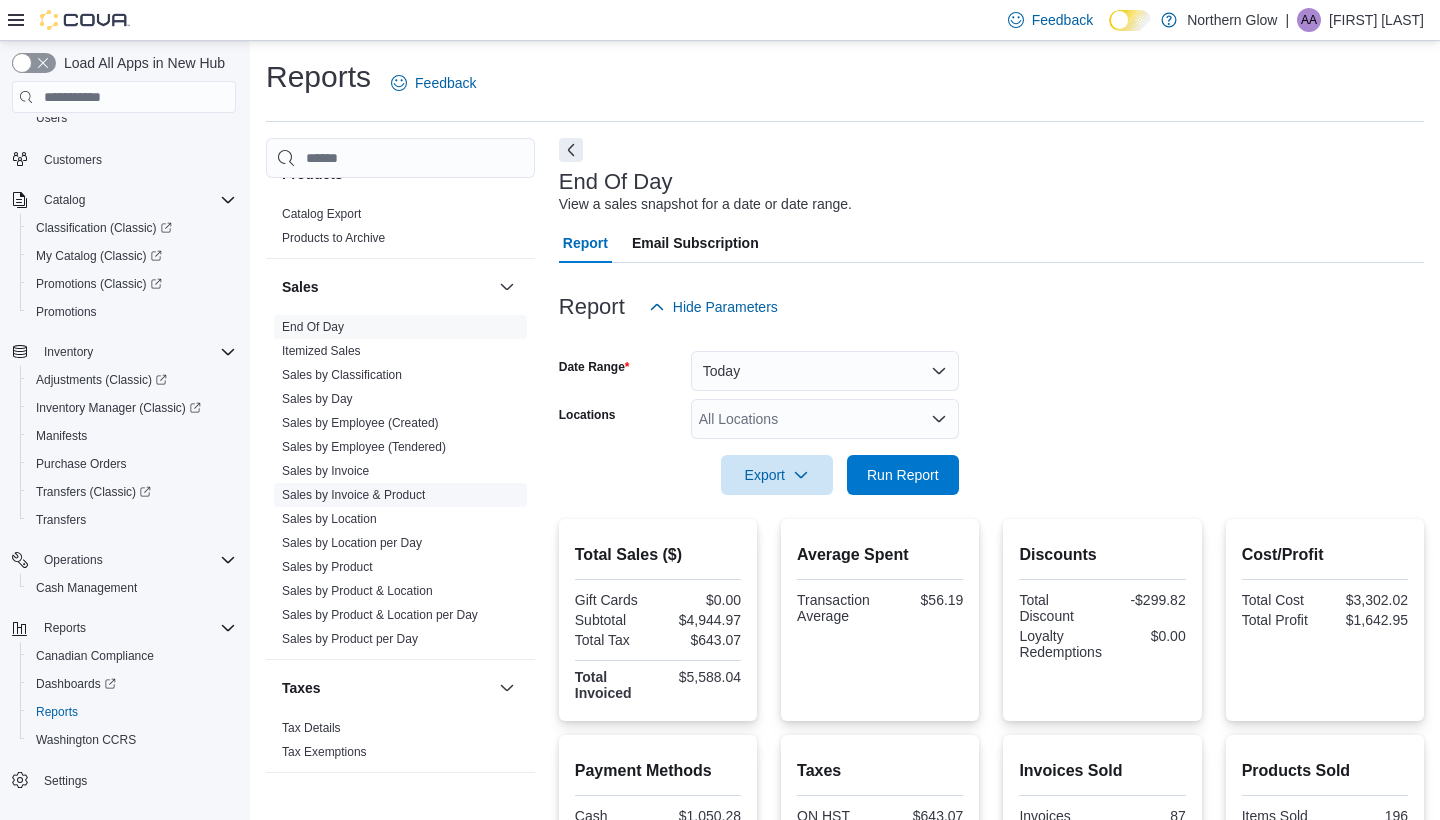 click on "Sales by Invoice & Product" at bounding box center [353, 495] 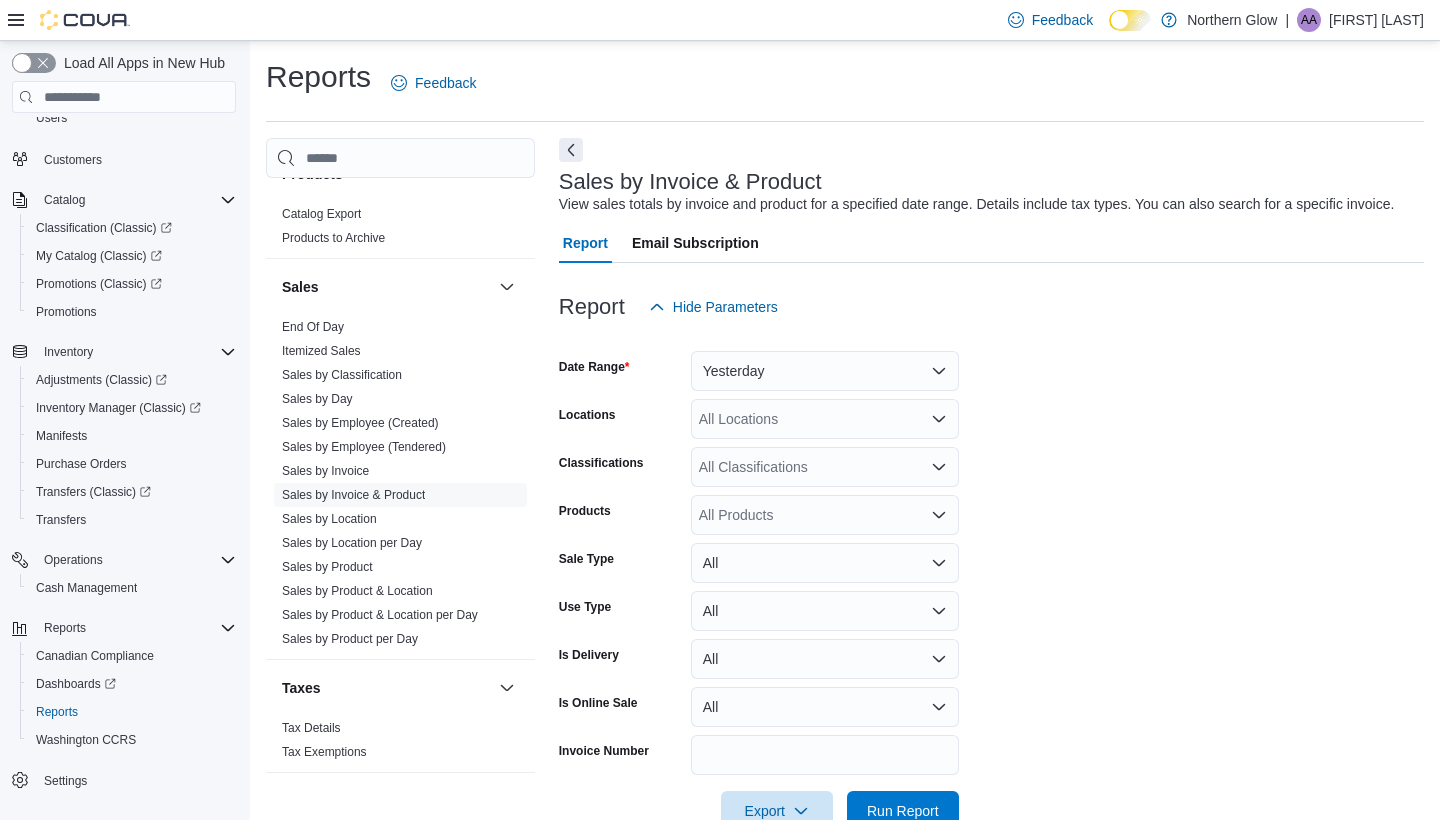 scroll, scrollTop: 45, scrollLeft: 0, axis: vertical 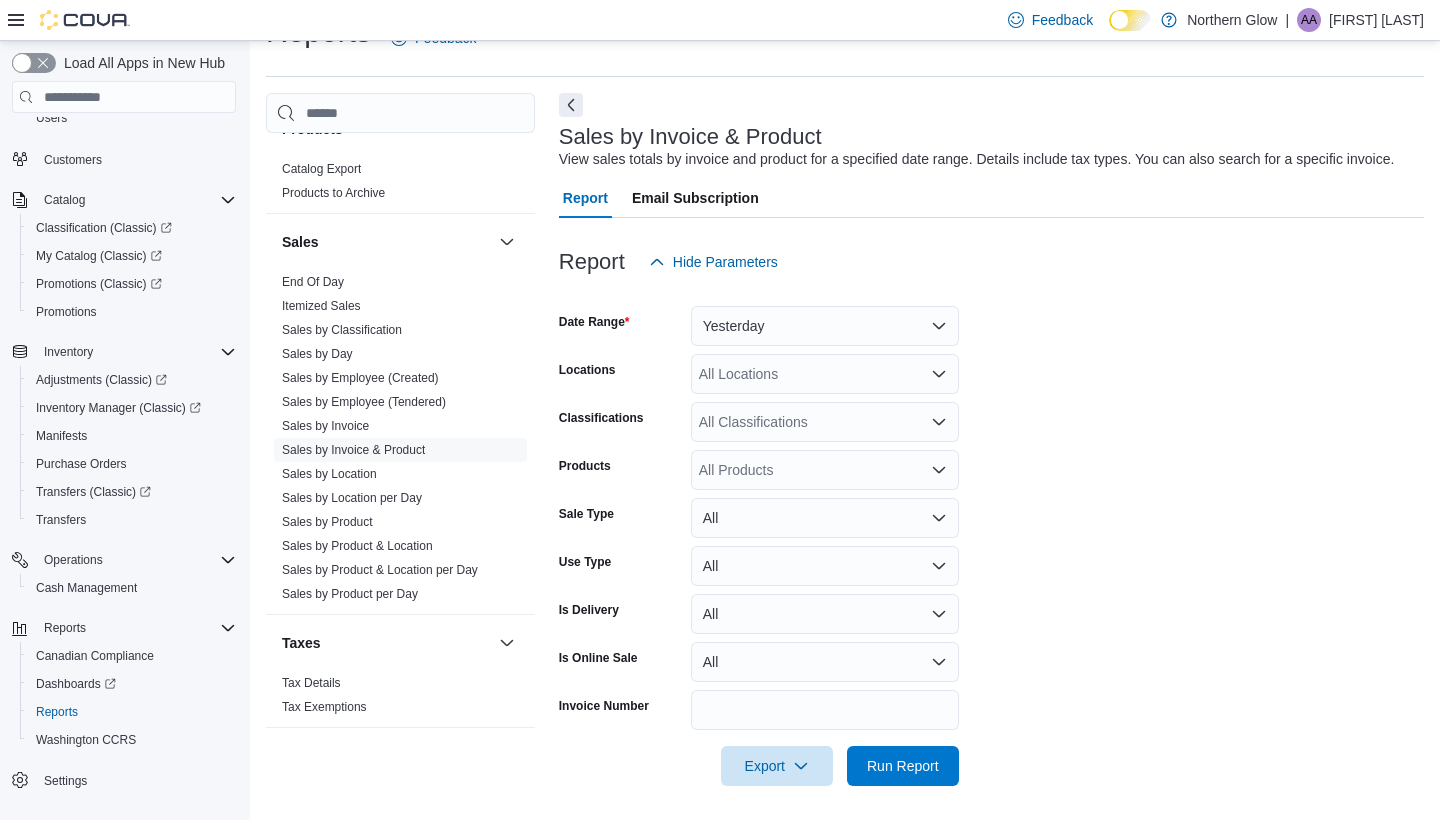click on "Yesterday" at bounding box center (825, 326) 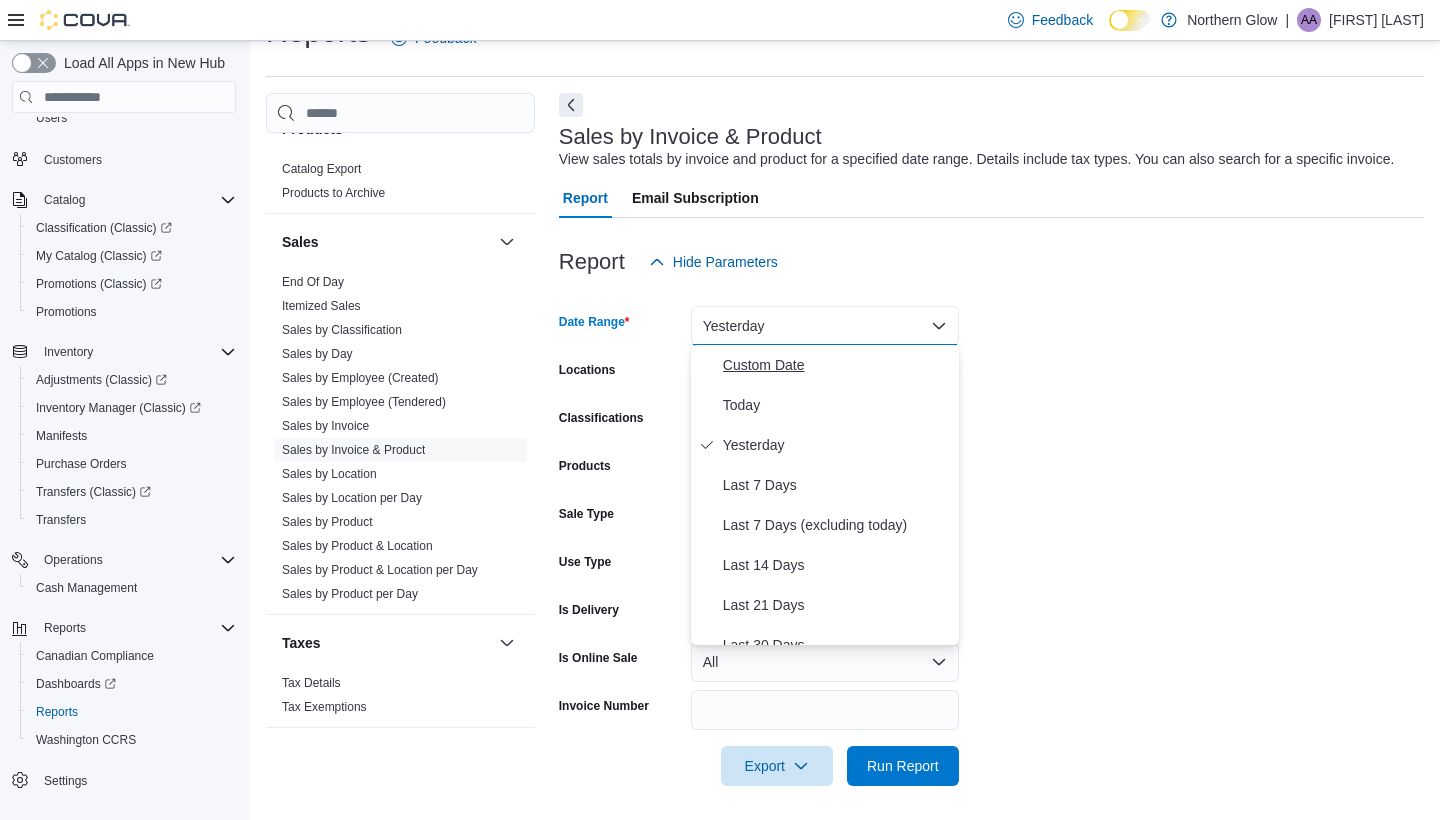 click on "Custom Date" at bounding box center [837, 365] 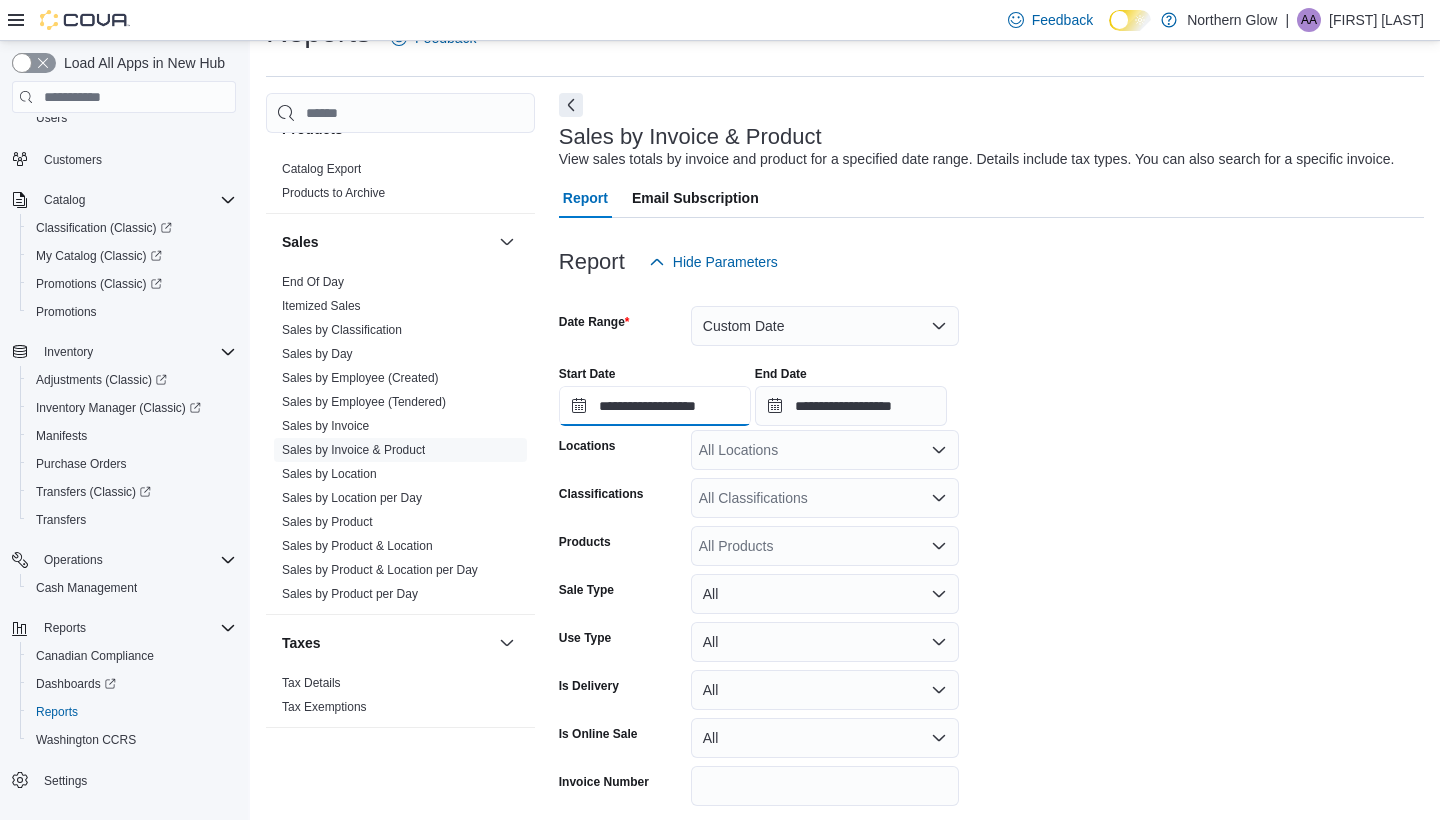 click on "**********" at bounding box center (655, 406) 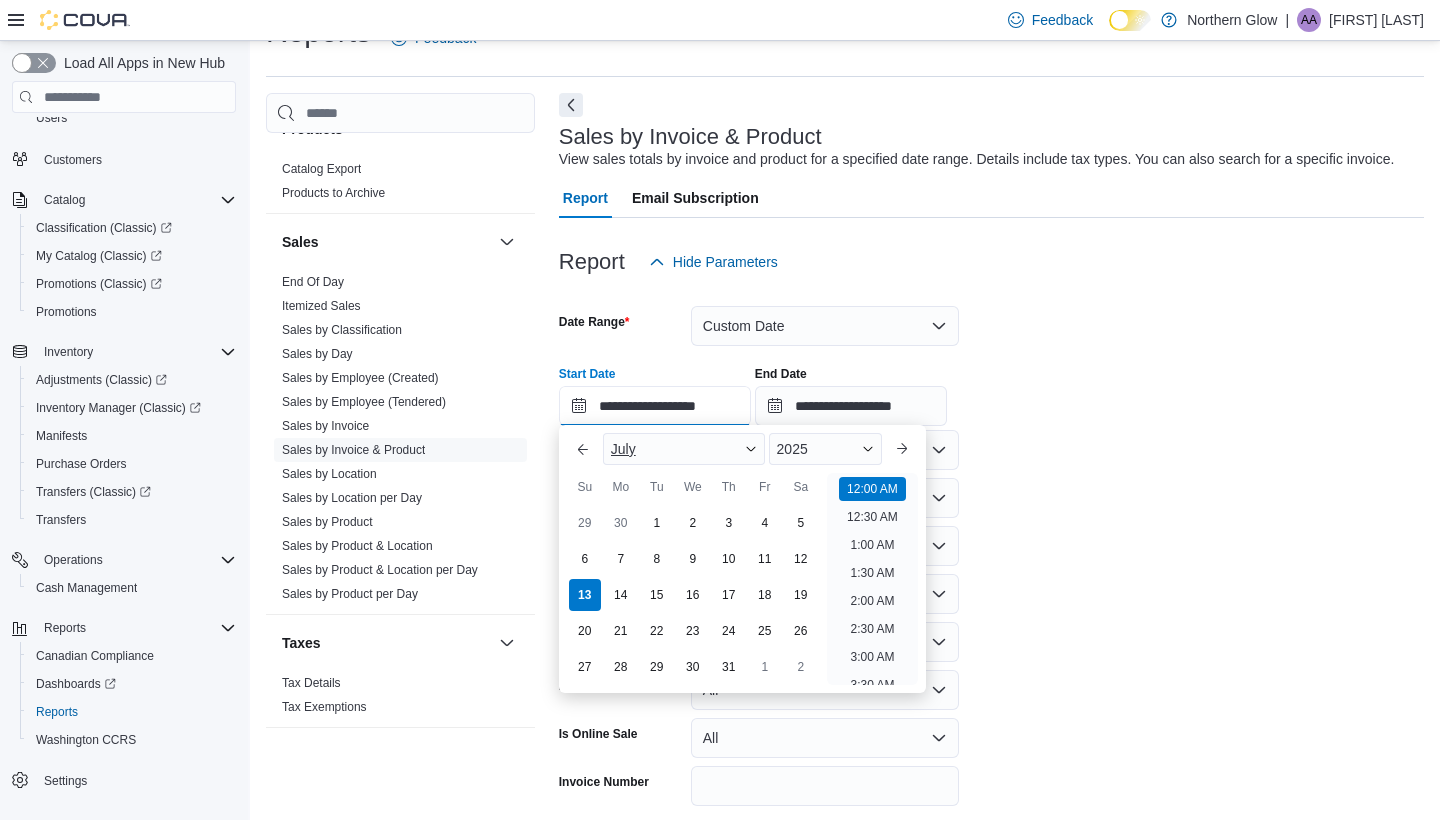 scroll, scrollTop: 62, scrollLeft: 0, axis: vertical 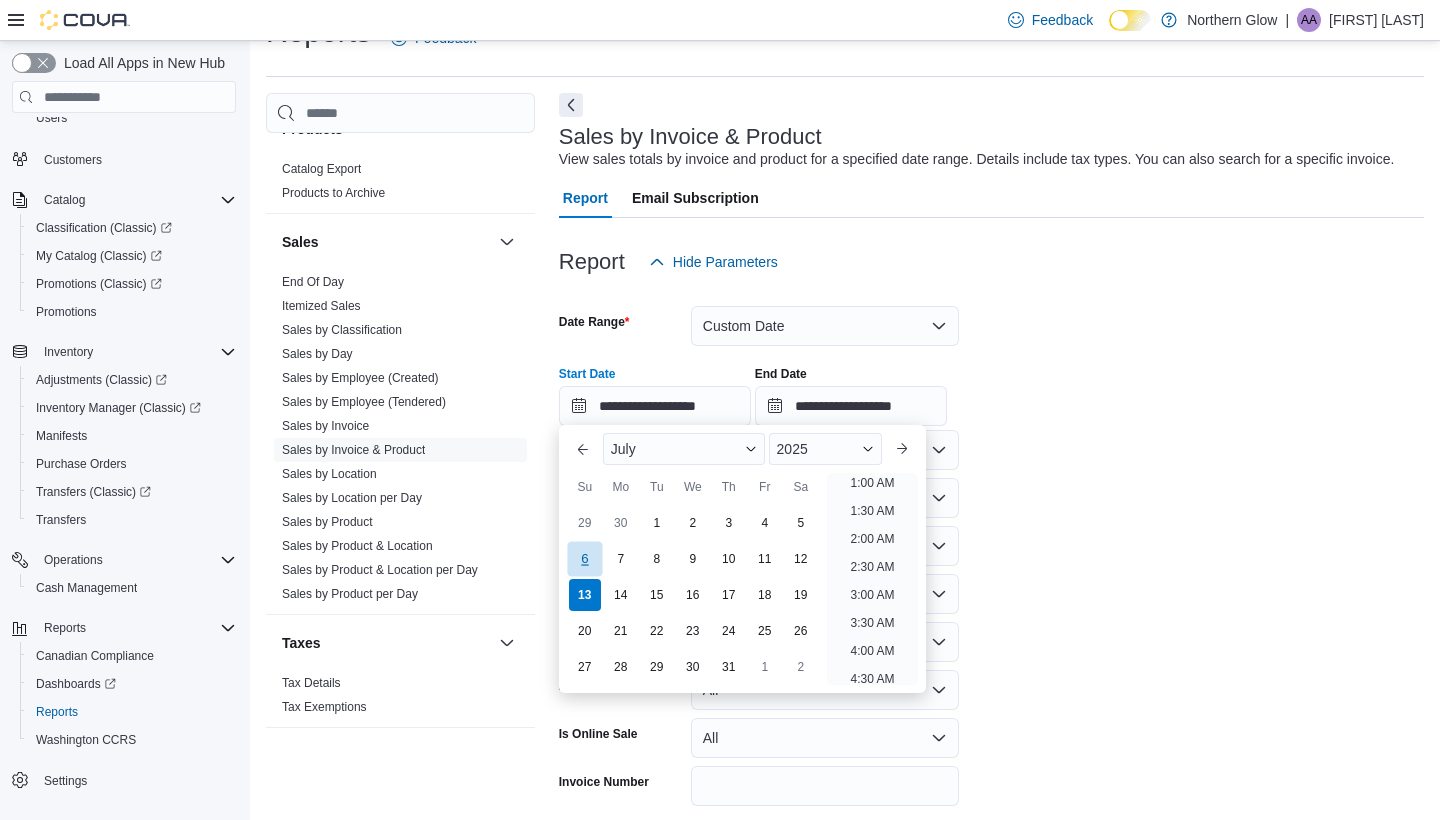 click on "6" at bounding box center (584, 558) 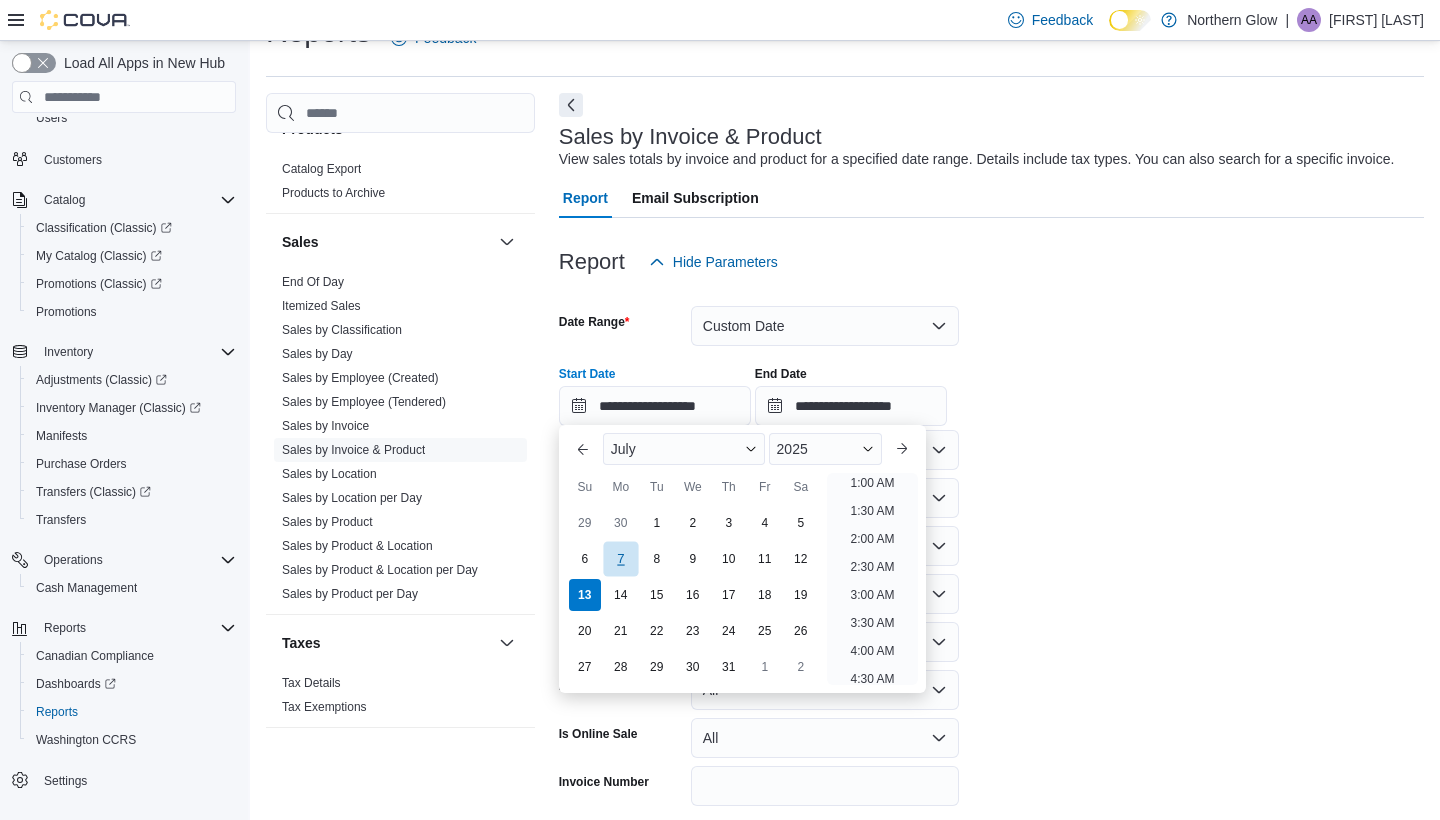 scroll, scrollTop: 4, scrollLeft: 0, axis: vertical 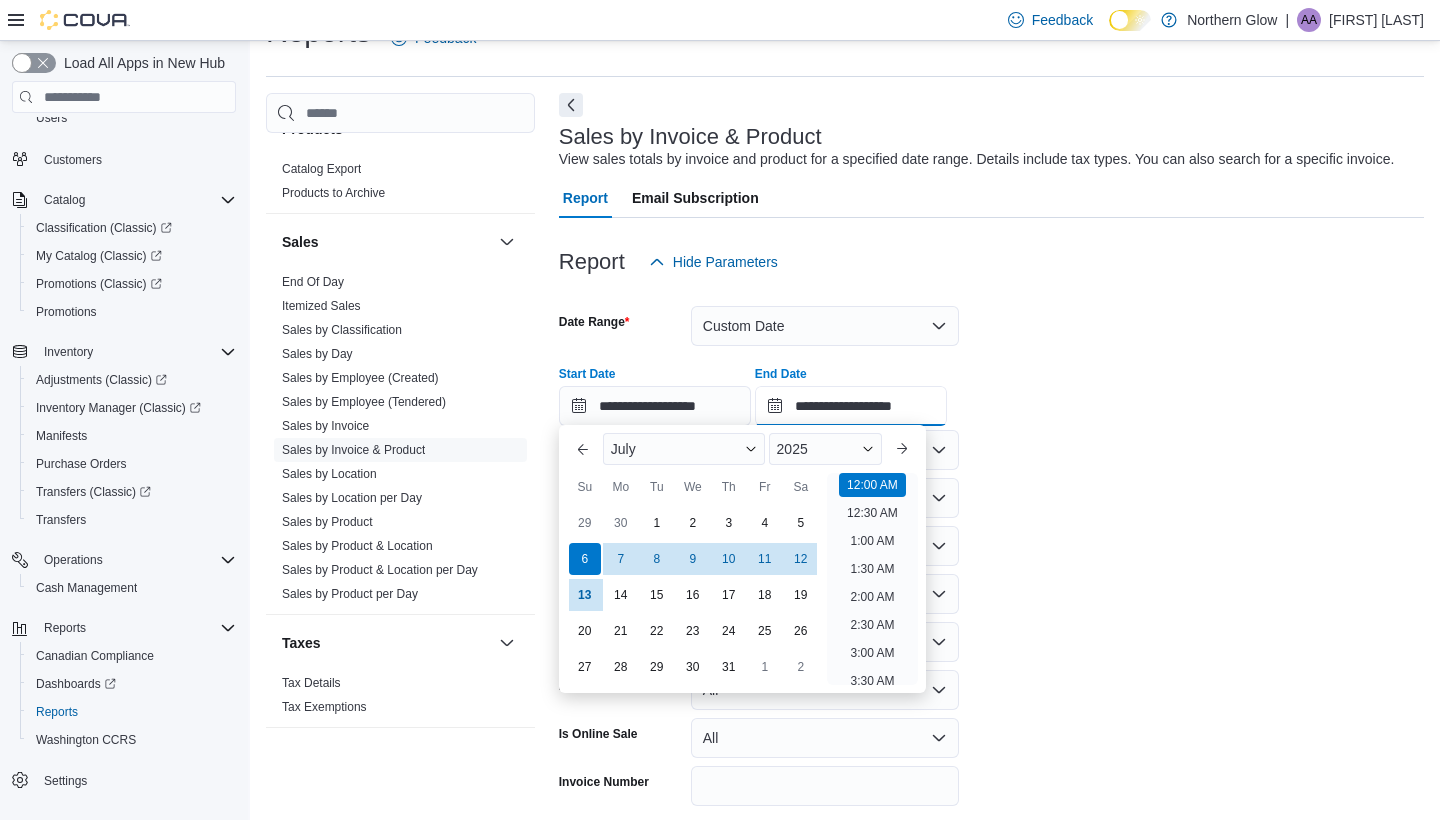 click on "**********" at bounding box center [851, 406] 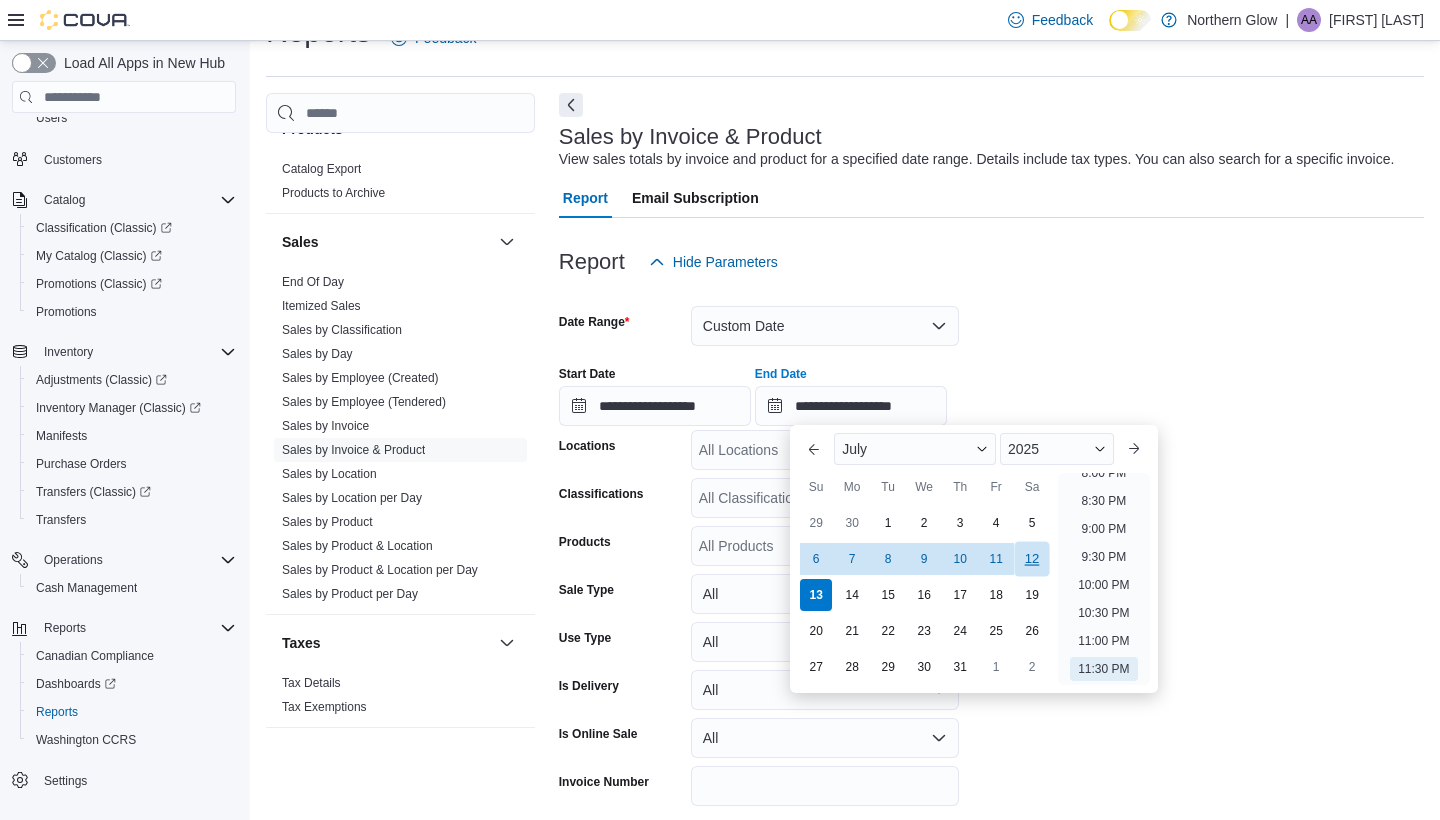 click on "12" at bounding box center (1032, 558) 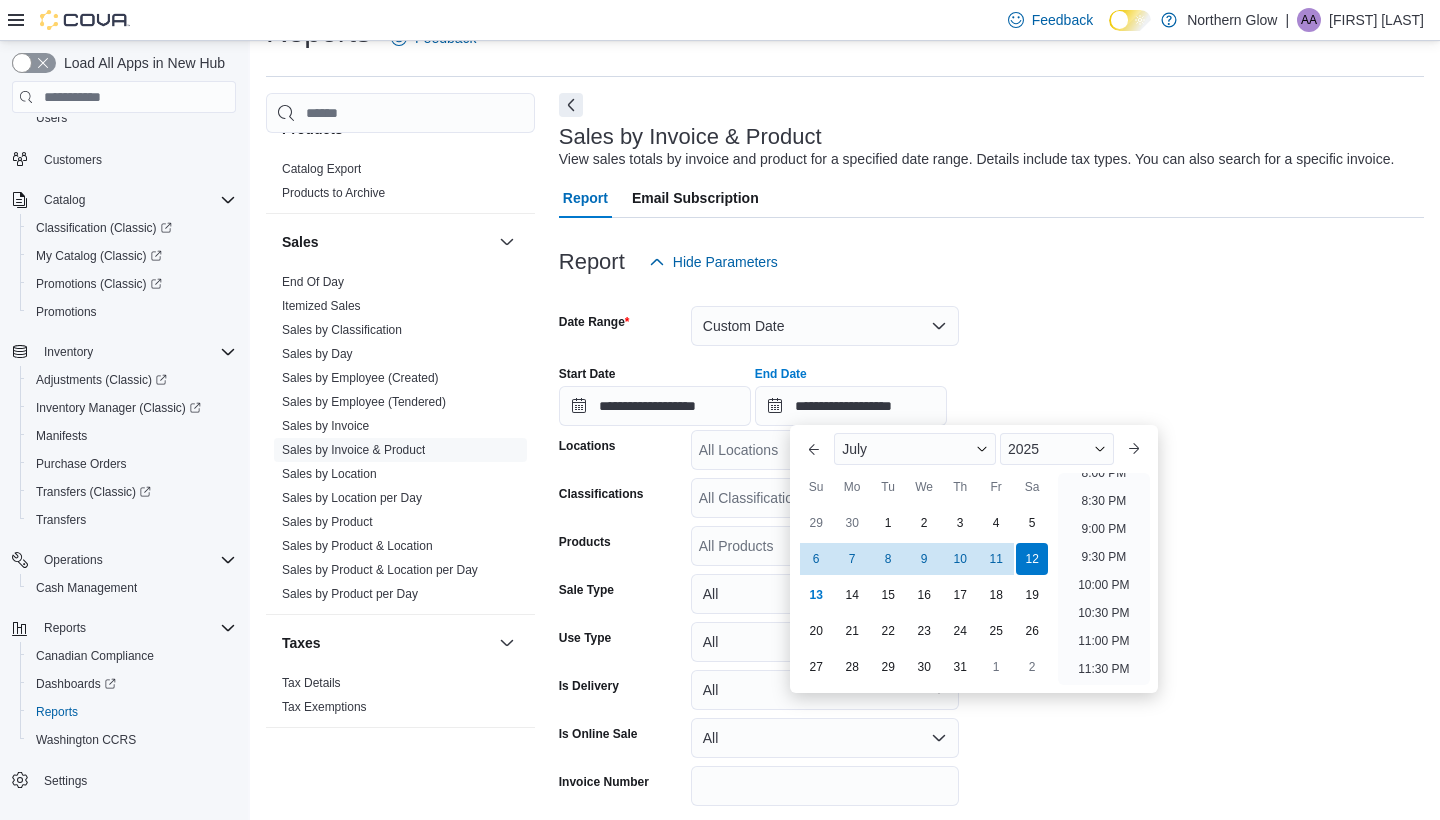 click on "**********" at bounding box center [991, 572] 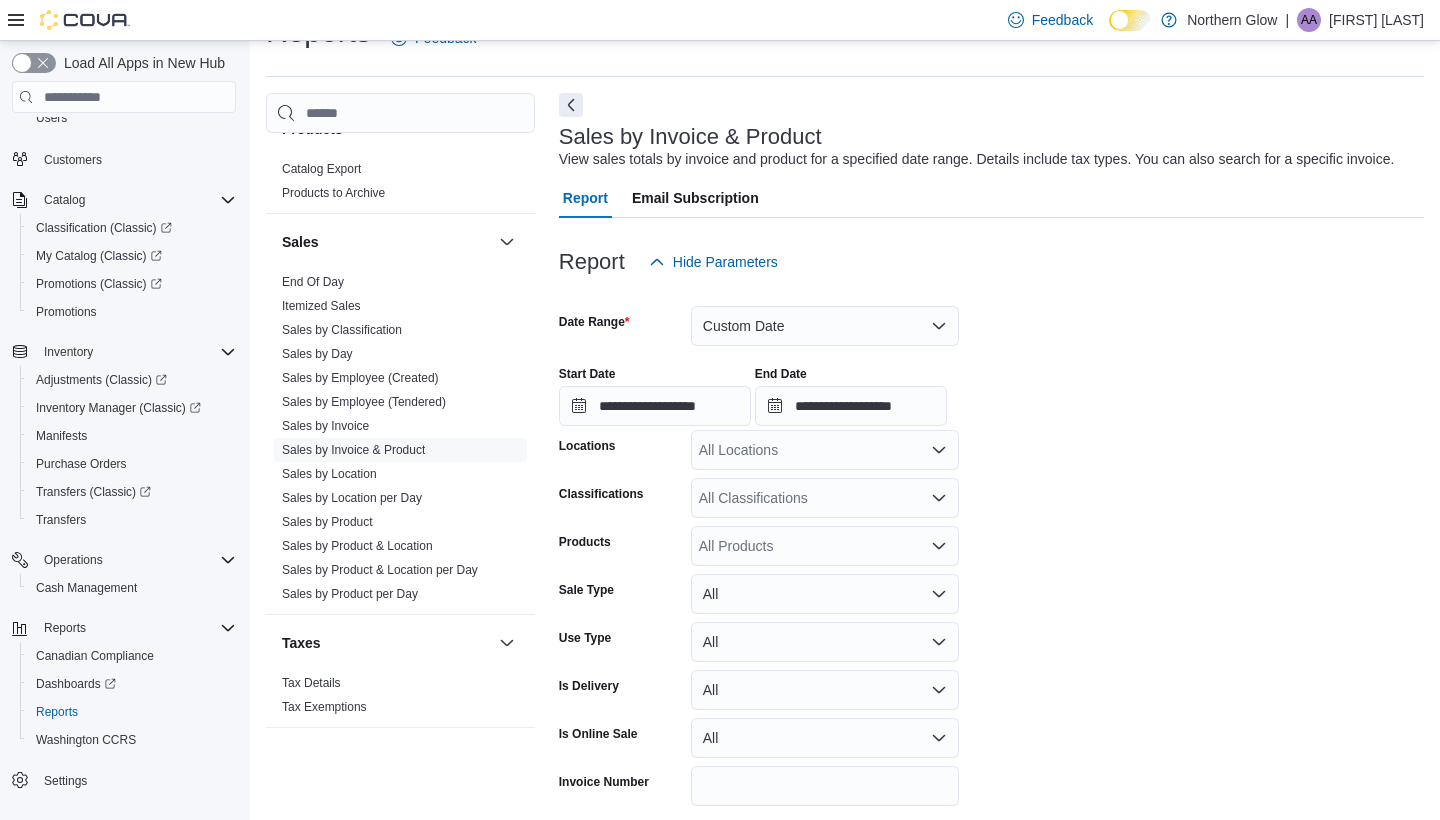 click on "**********" at bounding box center (991, 572) 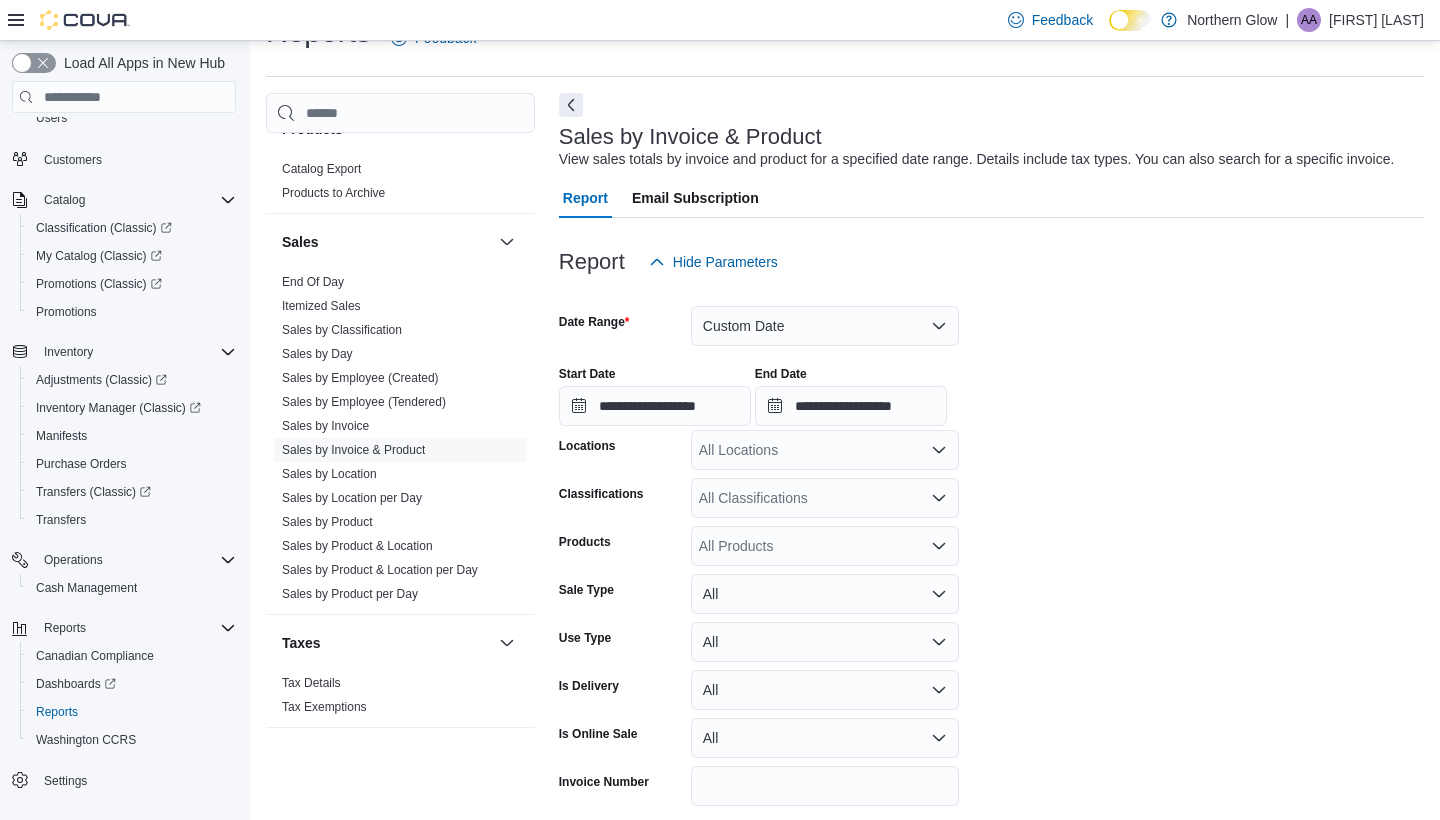 click on "Report Hide Parameters" at bounding box center (991, 262) 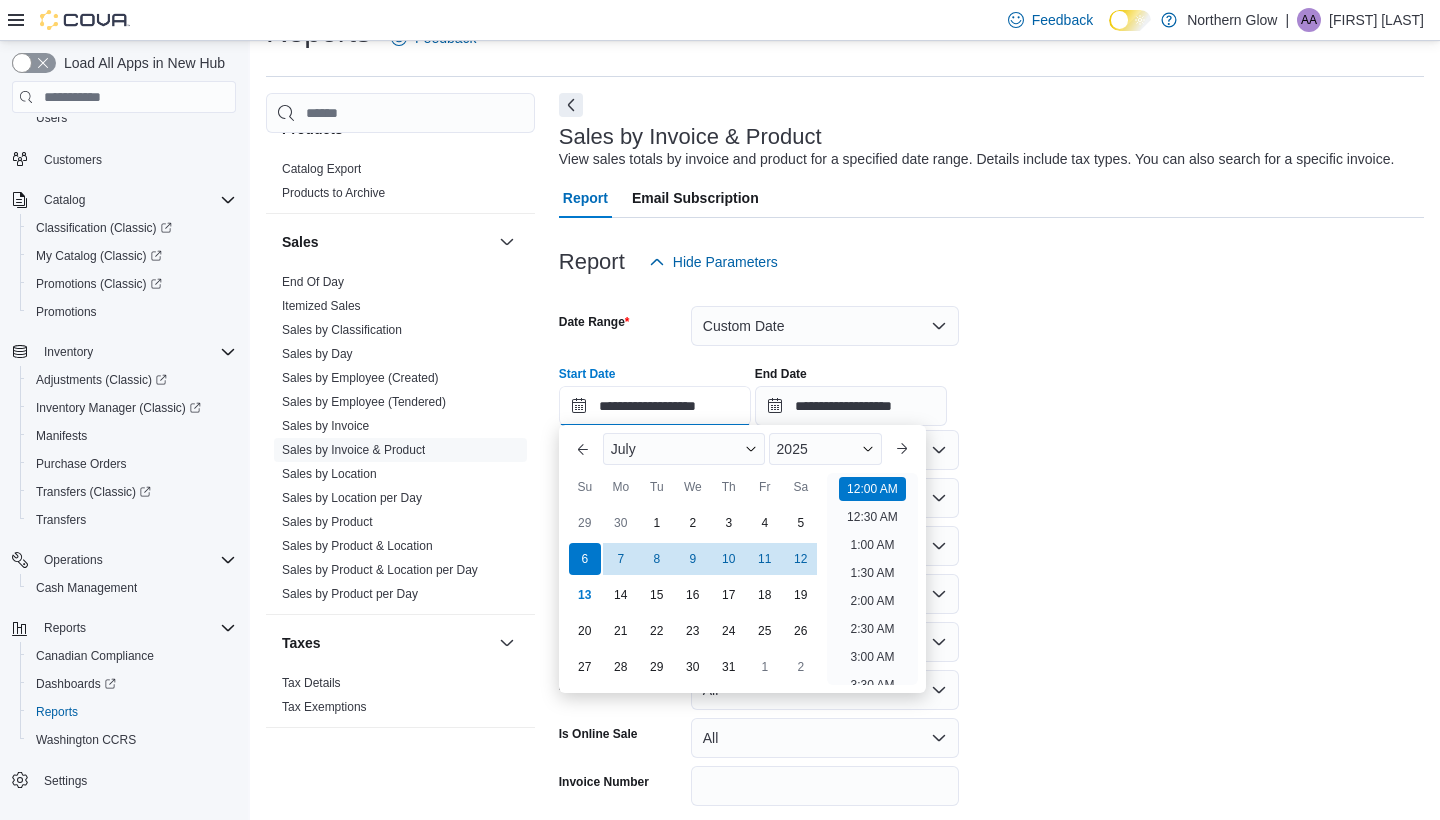 click on "**********" at bounding box center [655, 406] 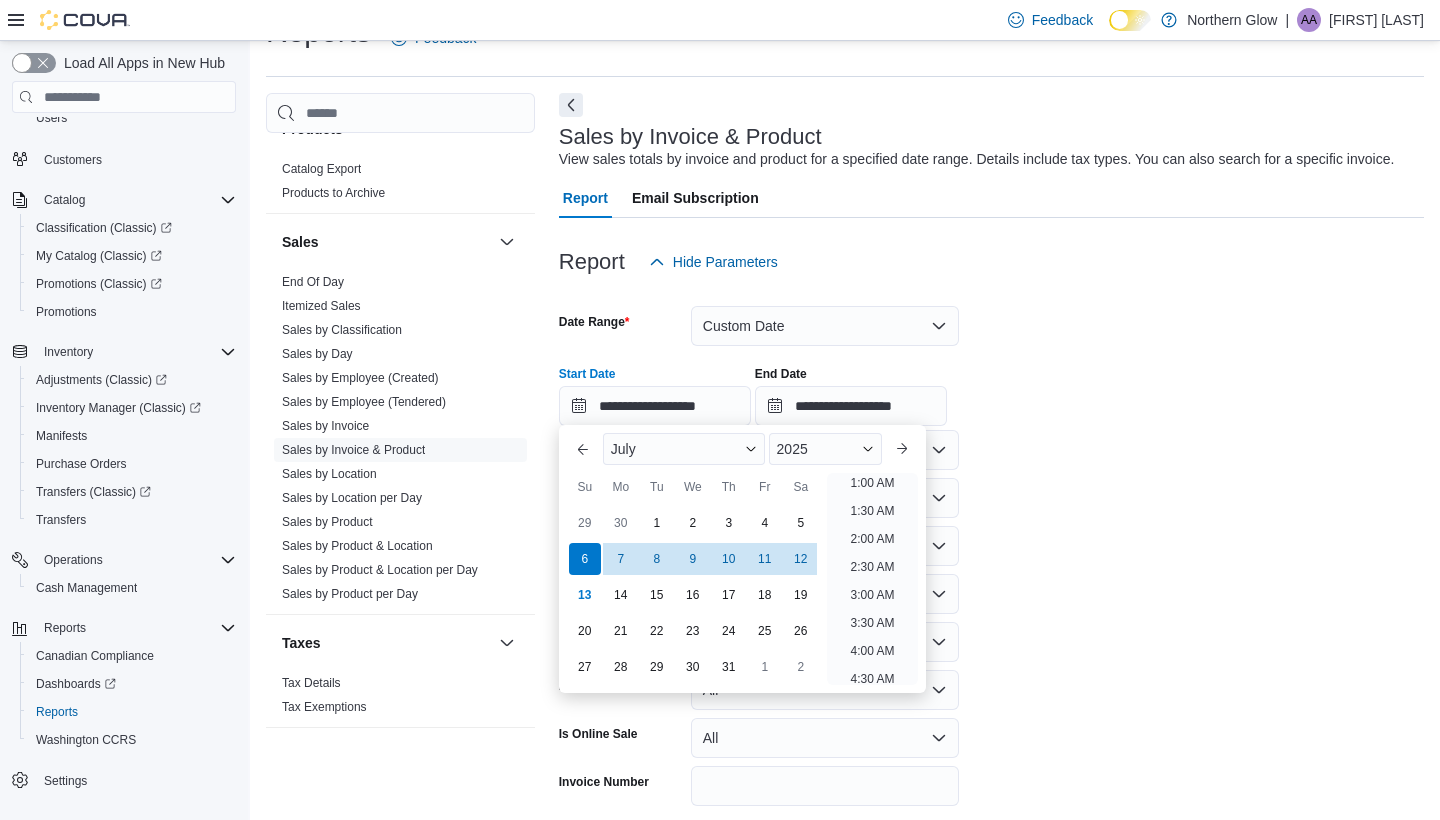 click on "**********" at bounding box center [991, 572] 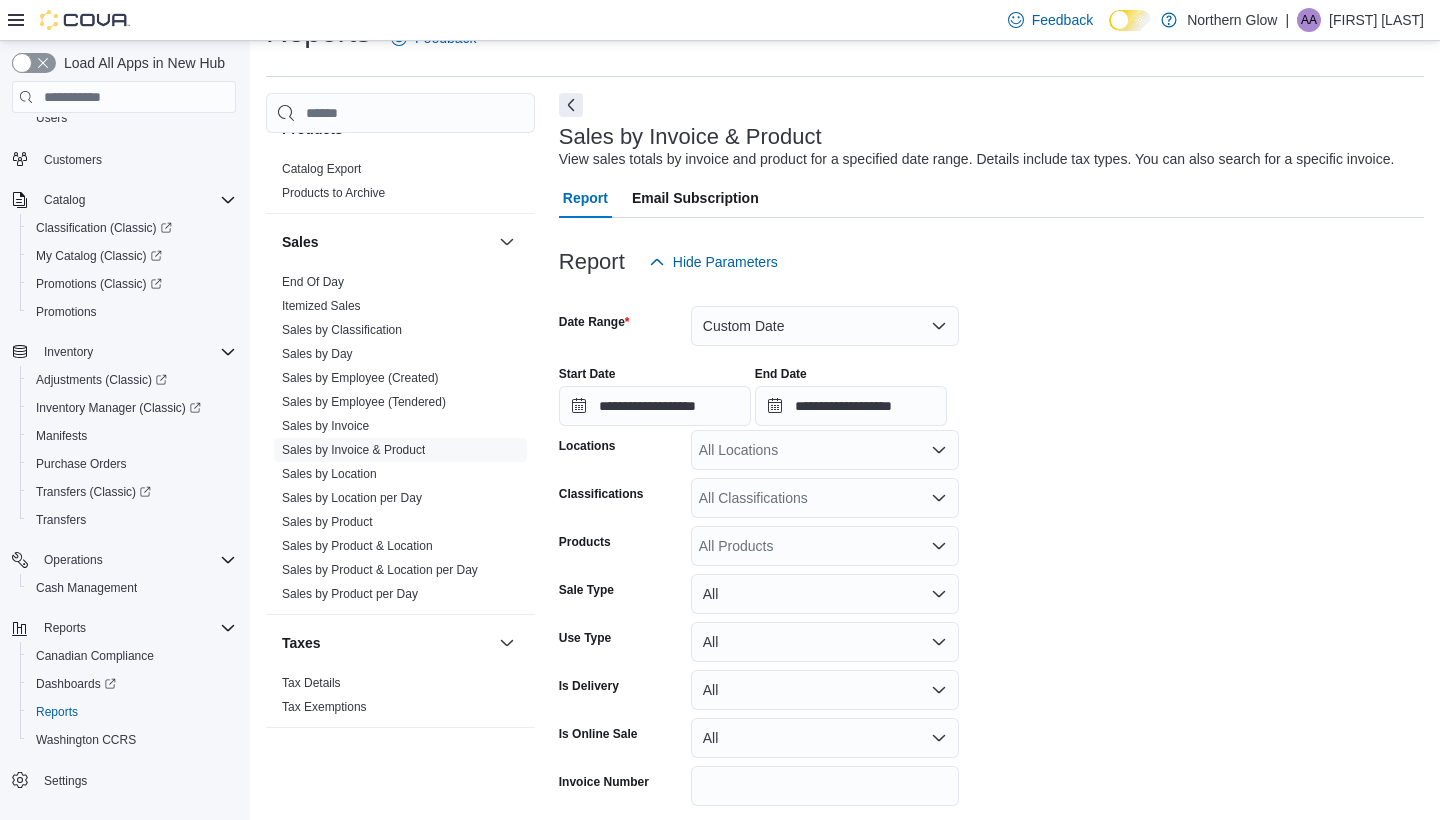click on "**********" at bounding box center [991, 572] 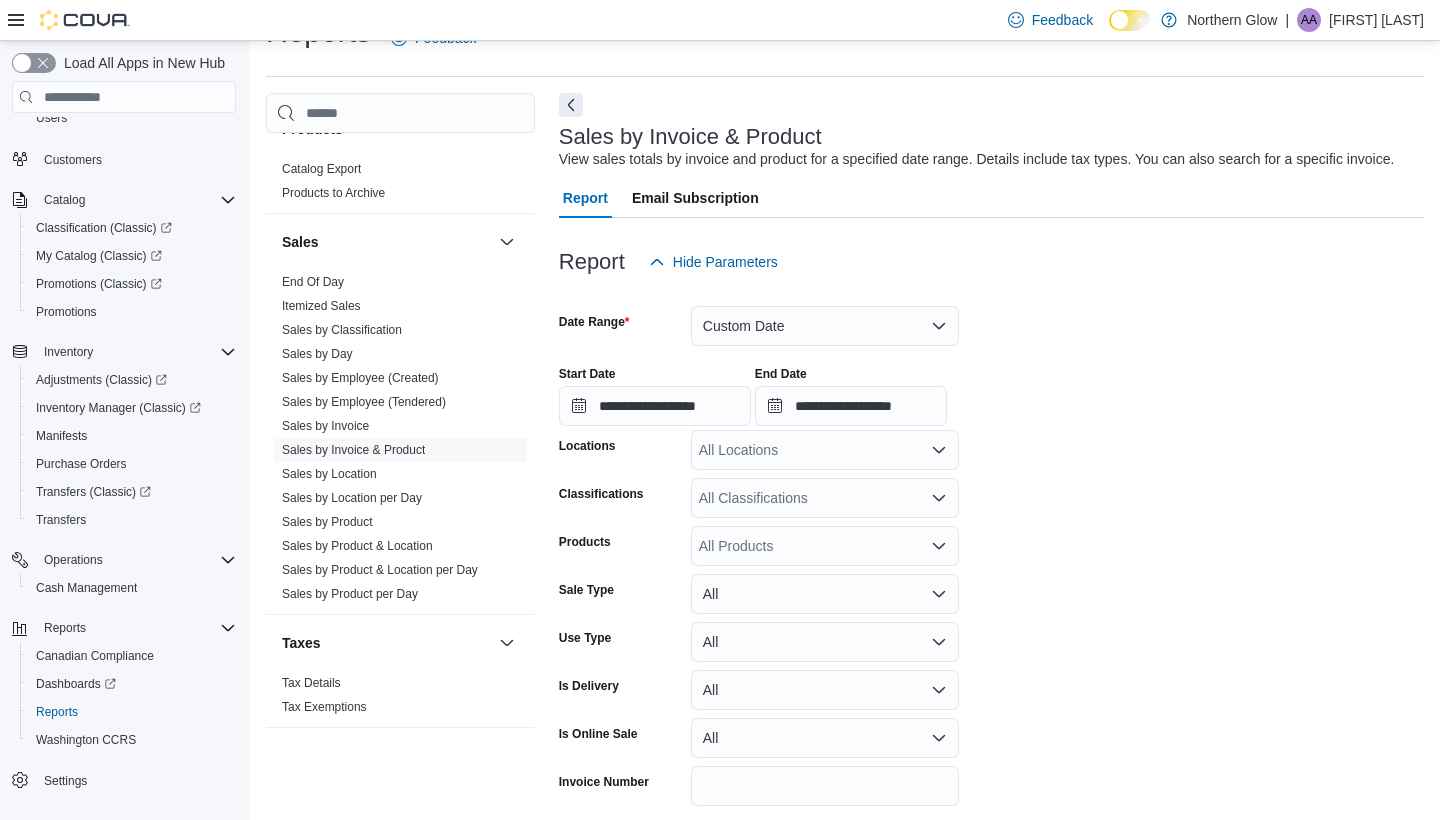 click at bounding box center (991, 230) 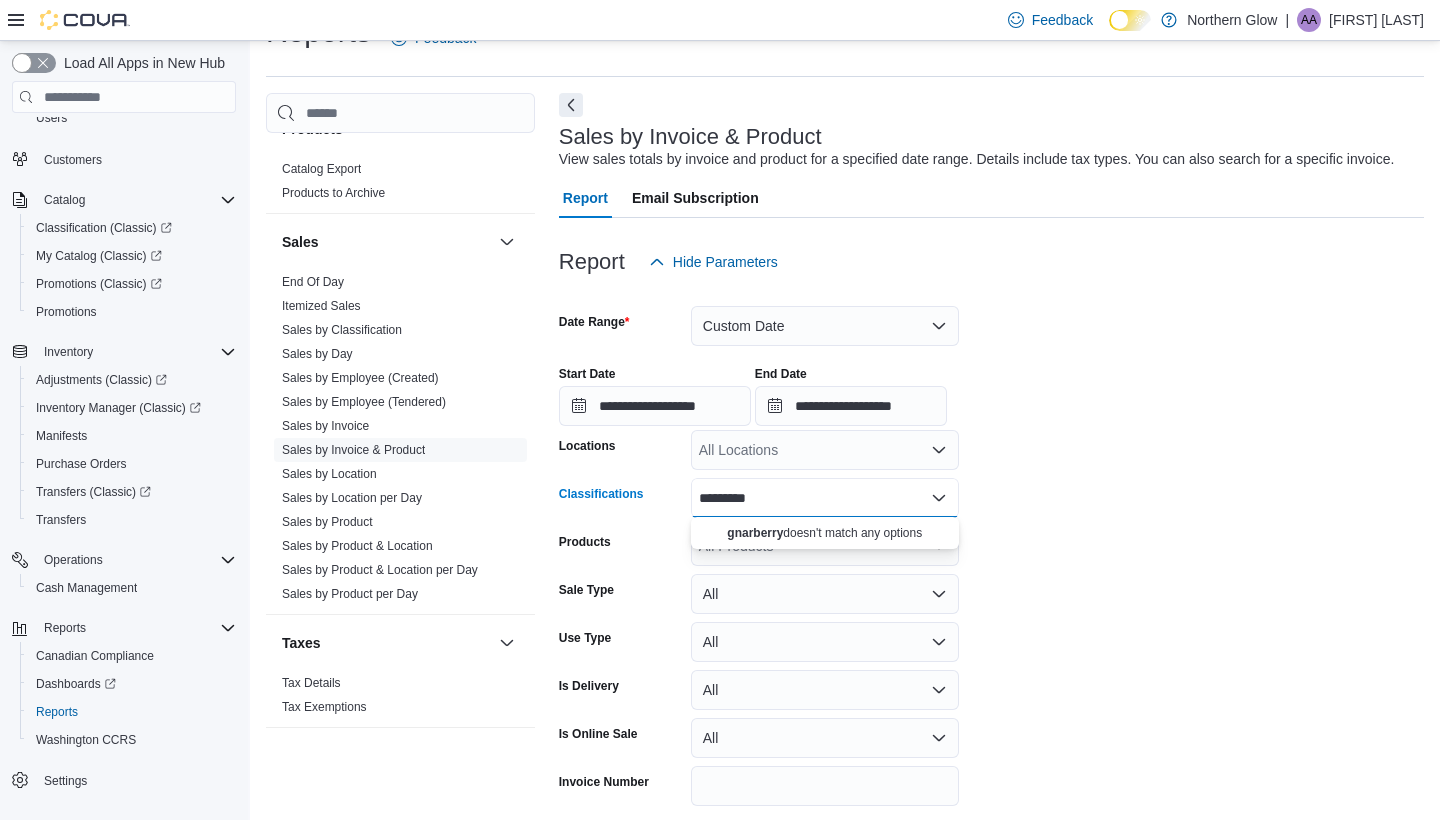 click on "********* Combo box. Selected. gnarberry. Selected. Combo box input. All Classifications. Type some text or, to display a list of choices, press Down Arrow. To exit the list of choices, press Escape." at bounding box center (825, 498) 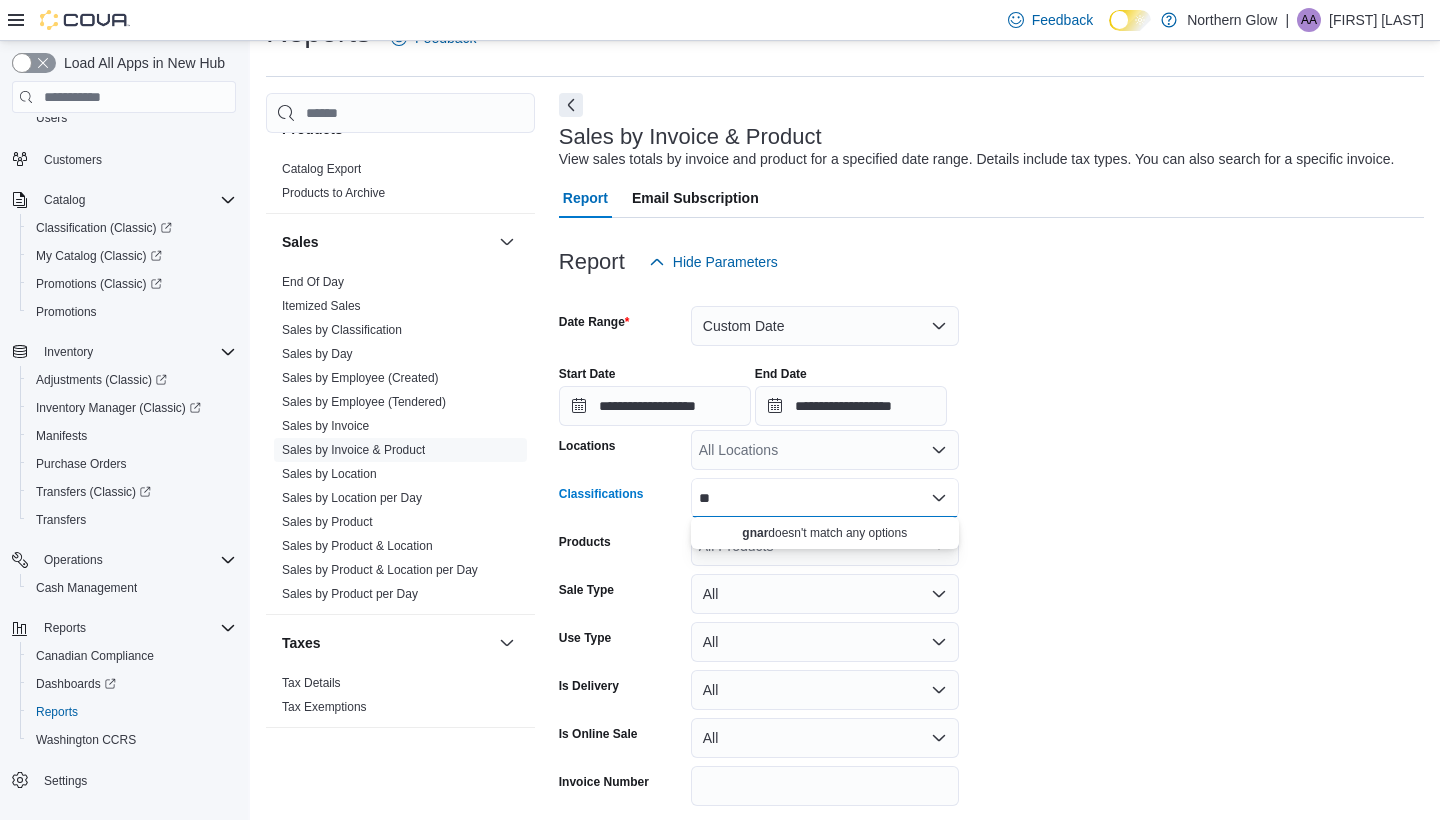 type on "*" 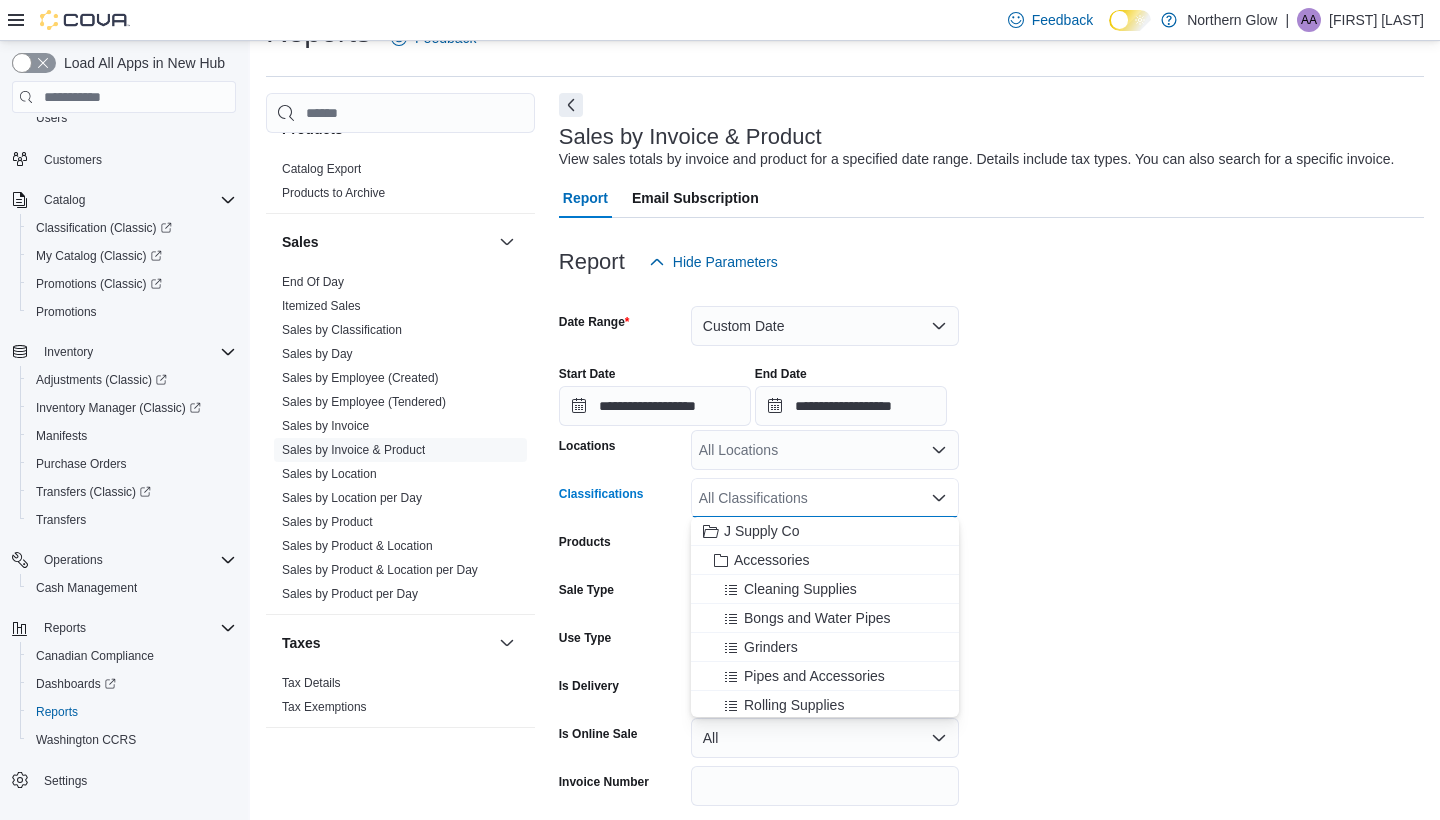 type 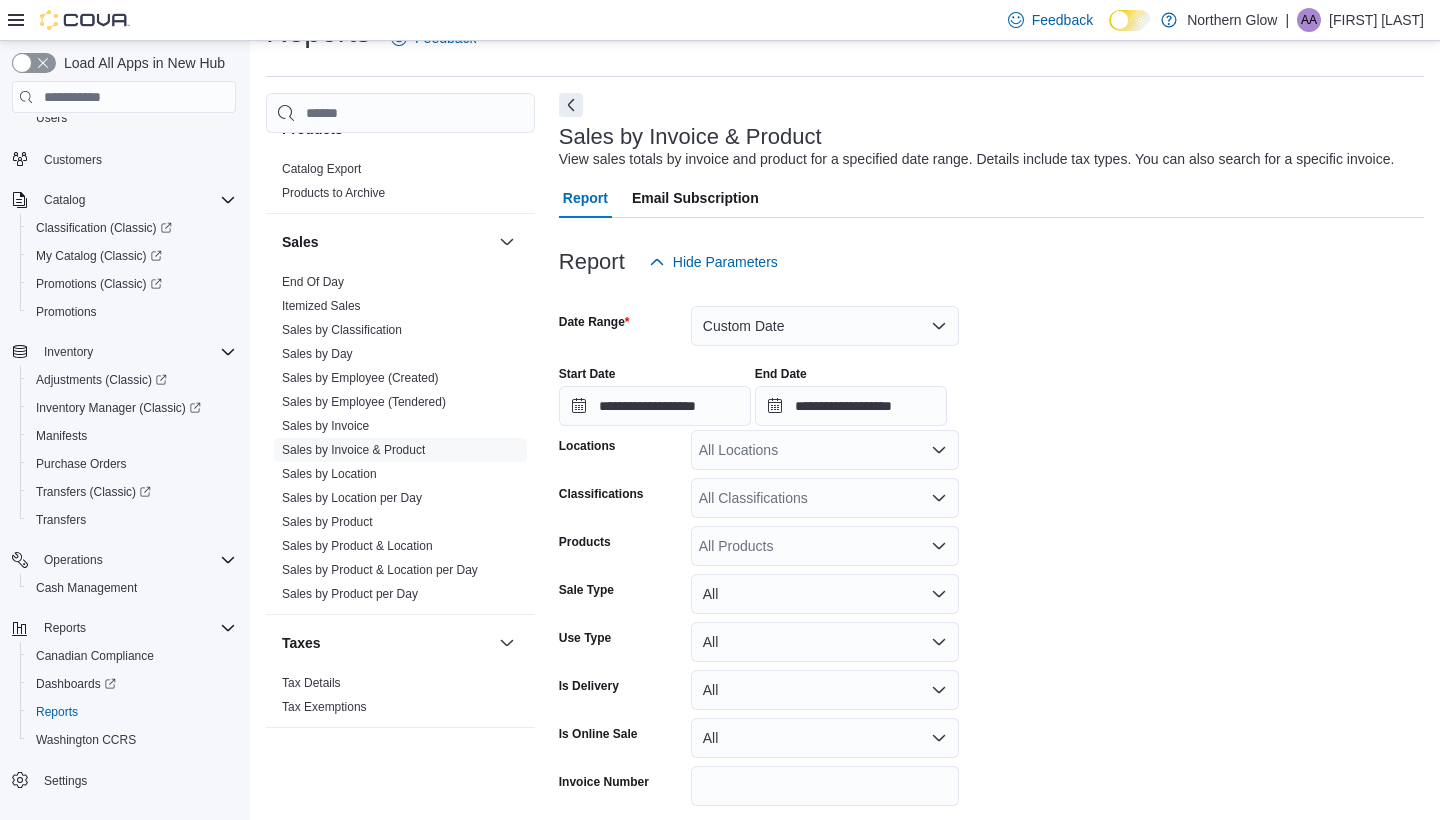 click on "**********" at bounding box center (991, 572) 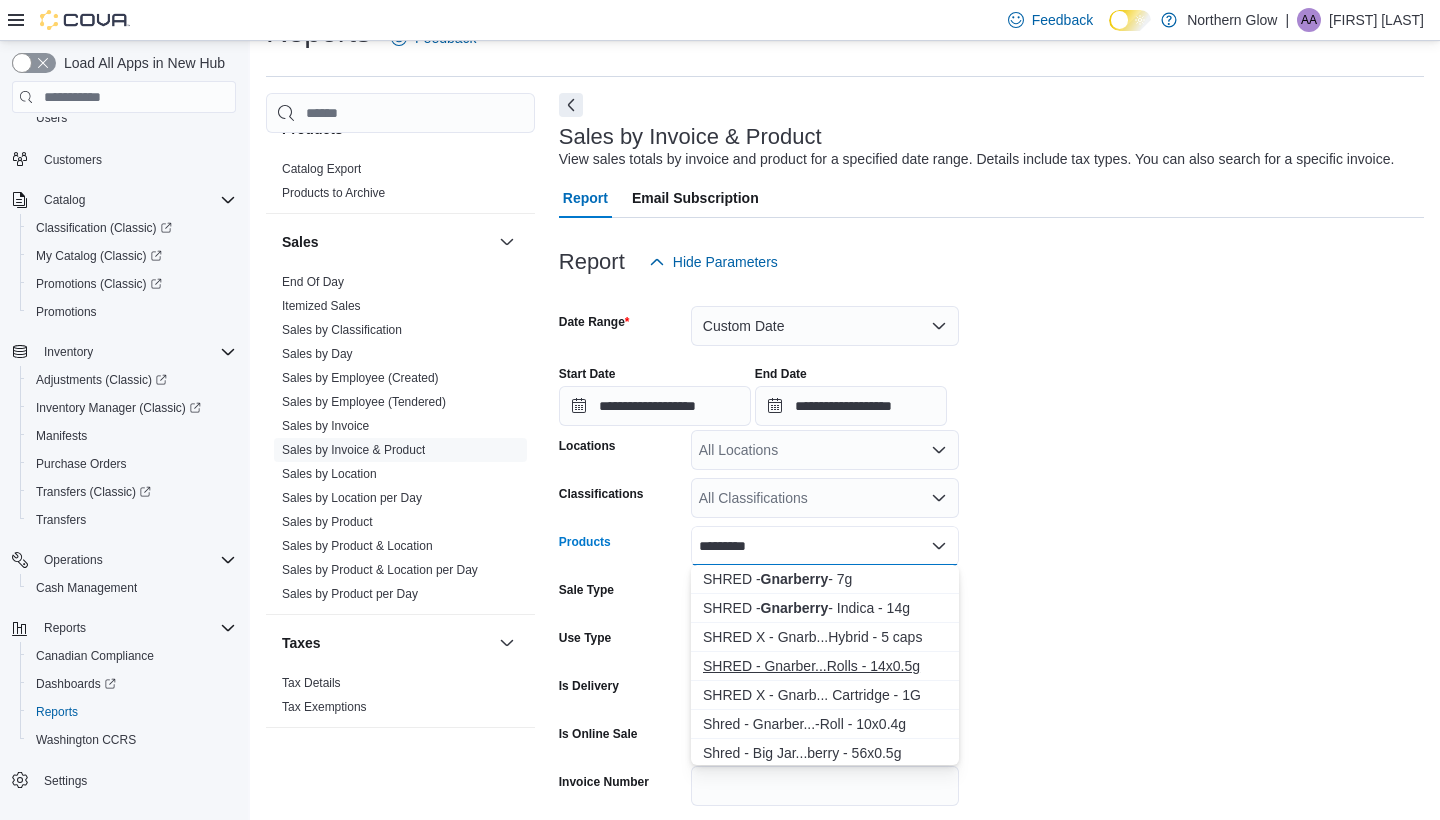 type on "*********" 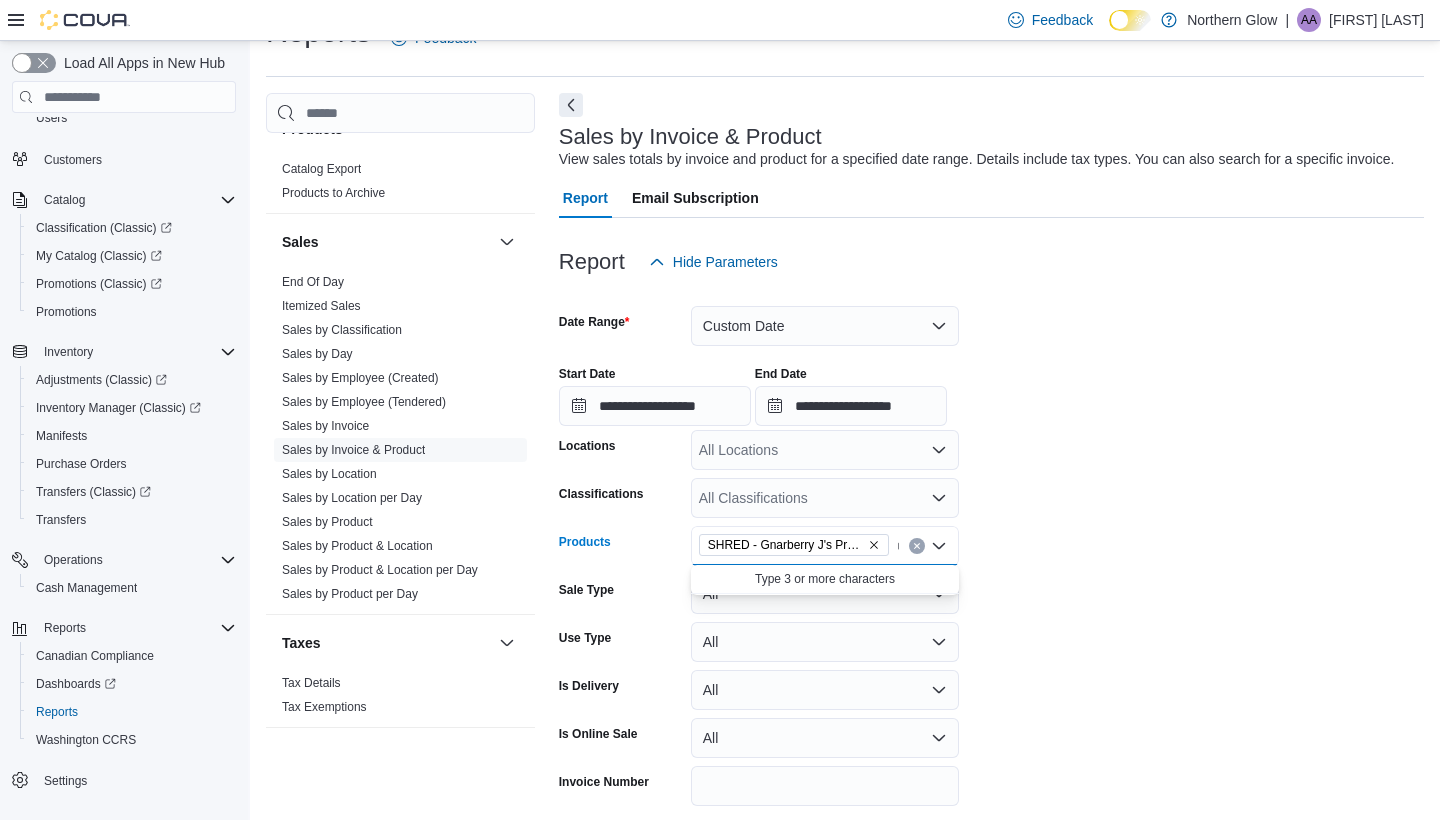 type 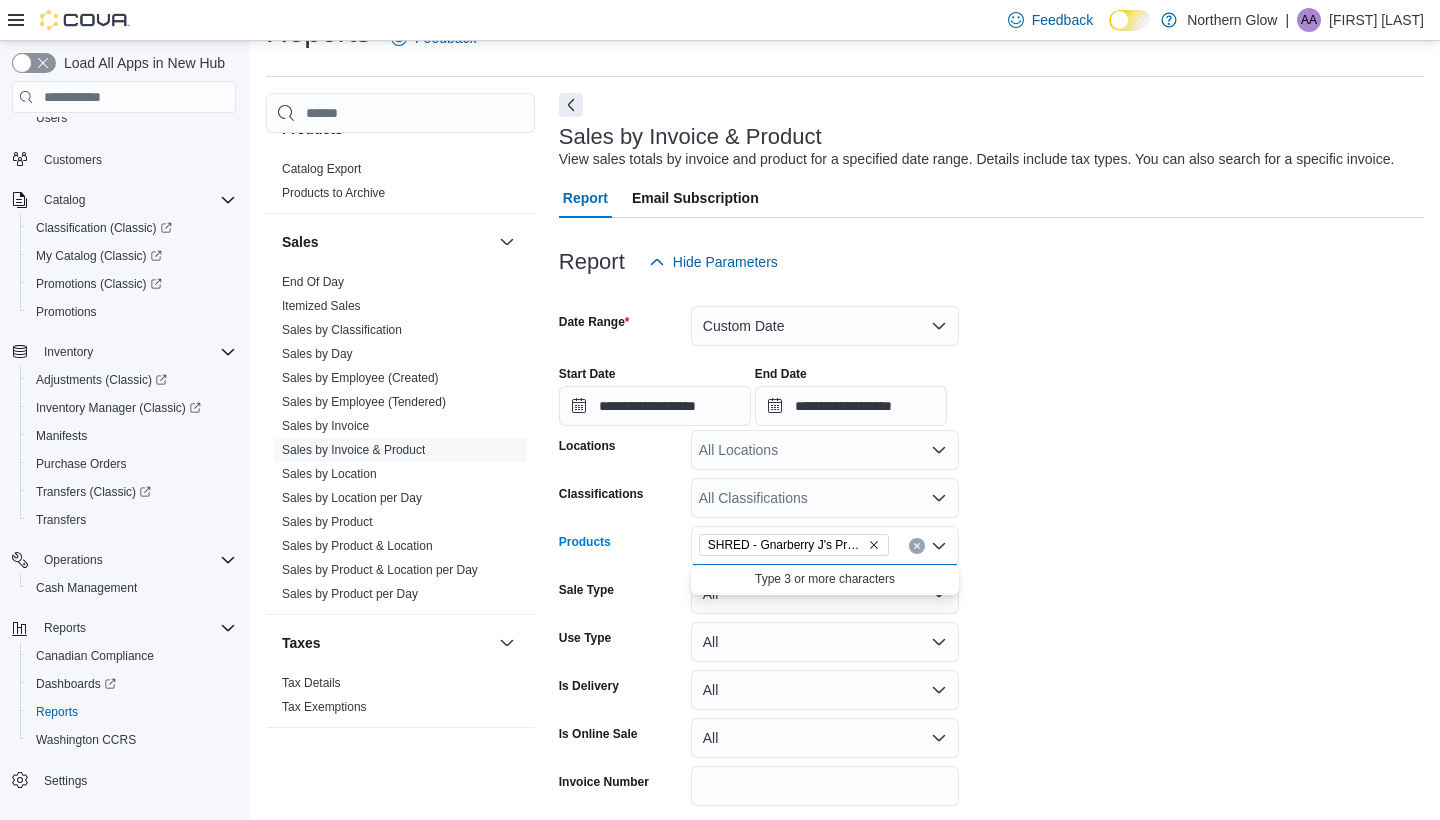 click on "**********" at bounding box center [991, 572] 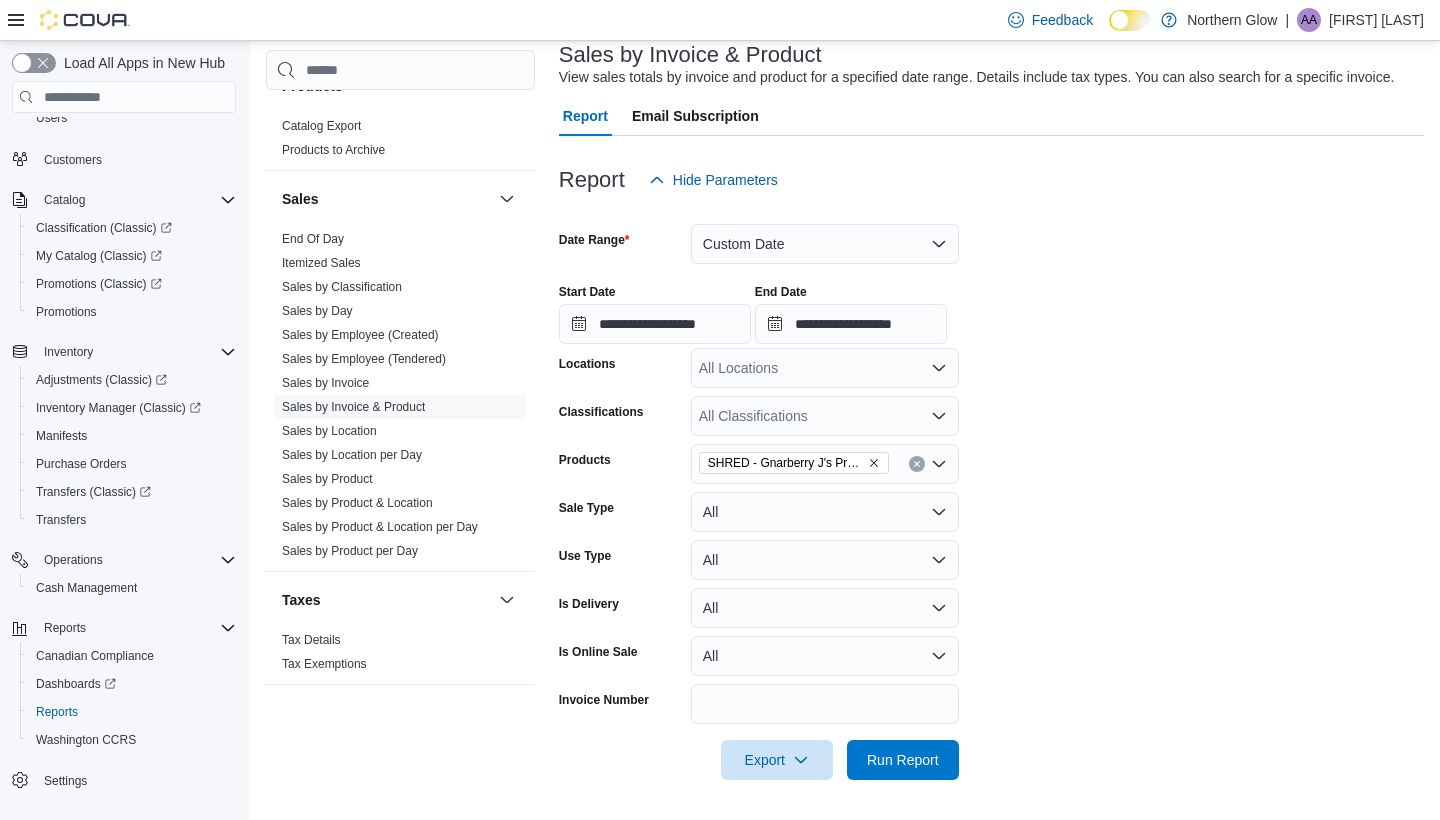 scroll, scrollTop: 126, scrollLeft: 0, axis: vertical 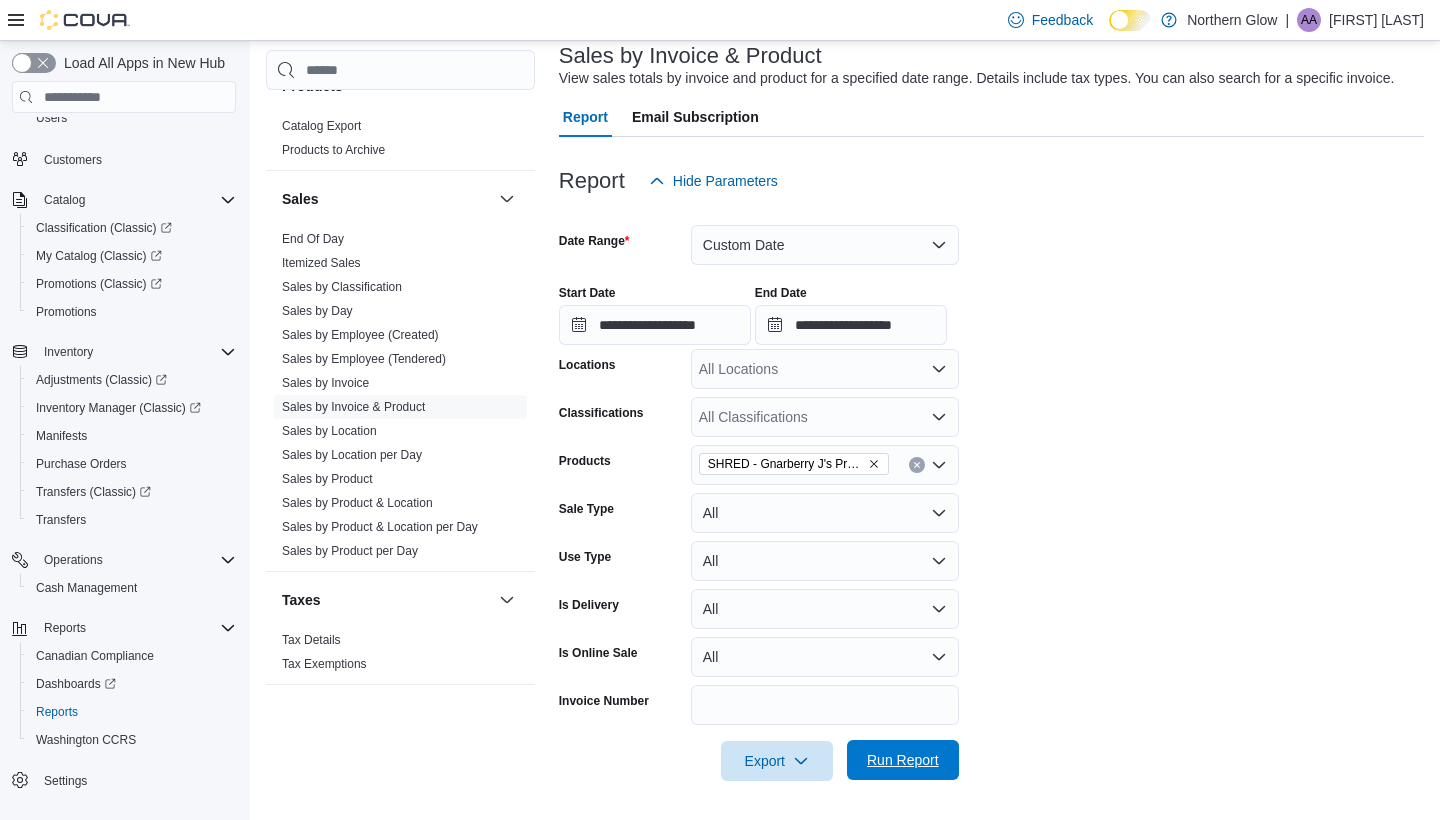 click on "Run Report" at bounding box center (903, 760) 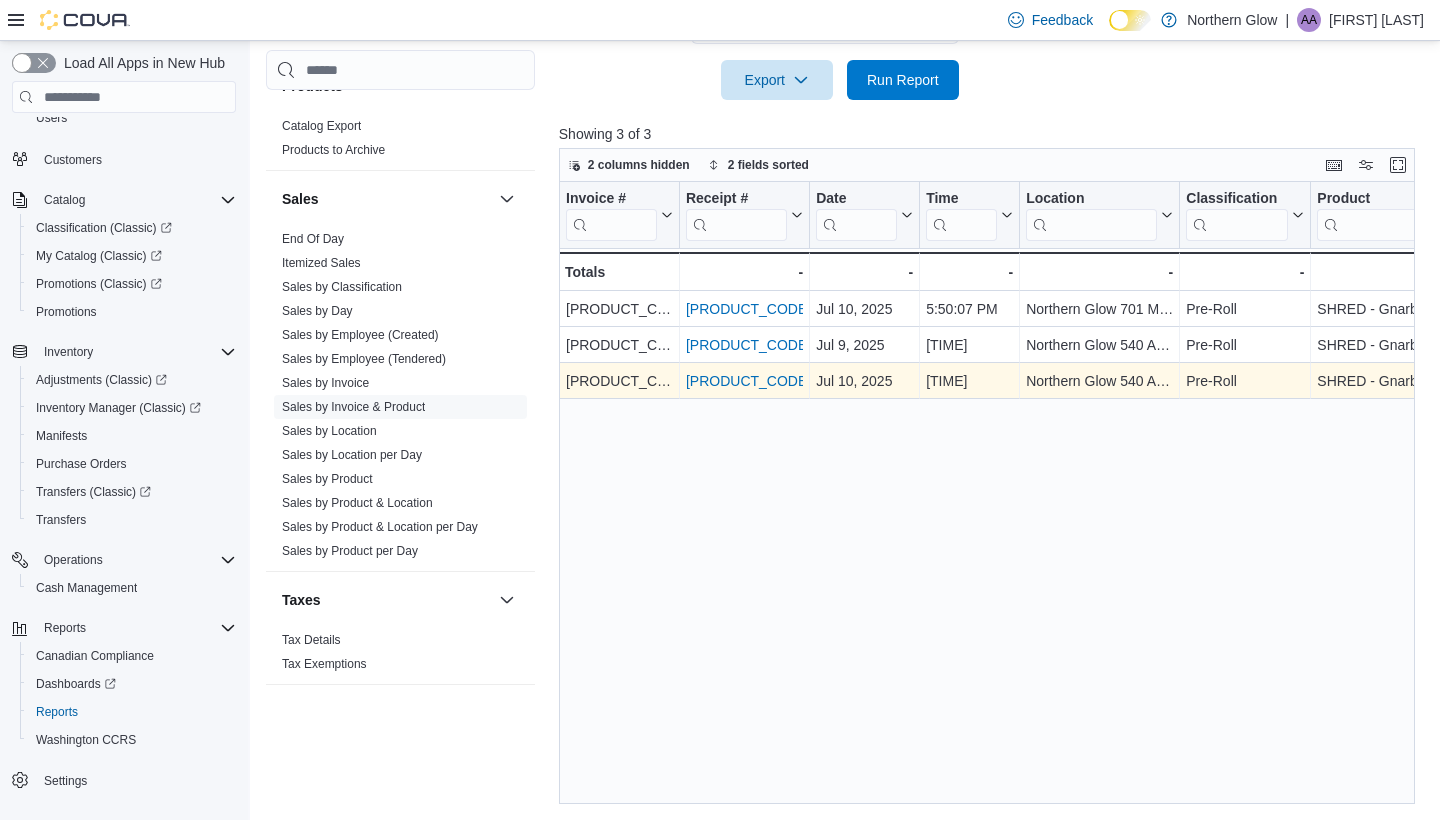 scroll, scrollTop: 806, scrollLeft: 0, axis: vertical 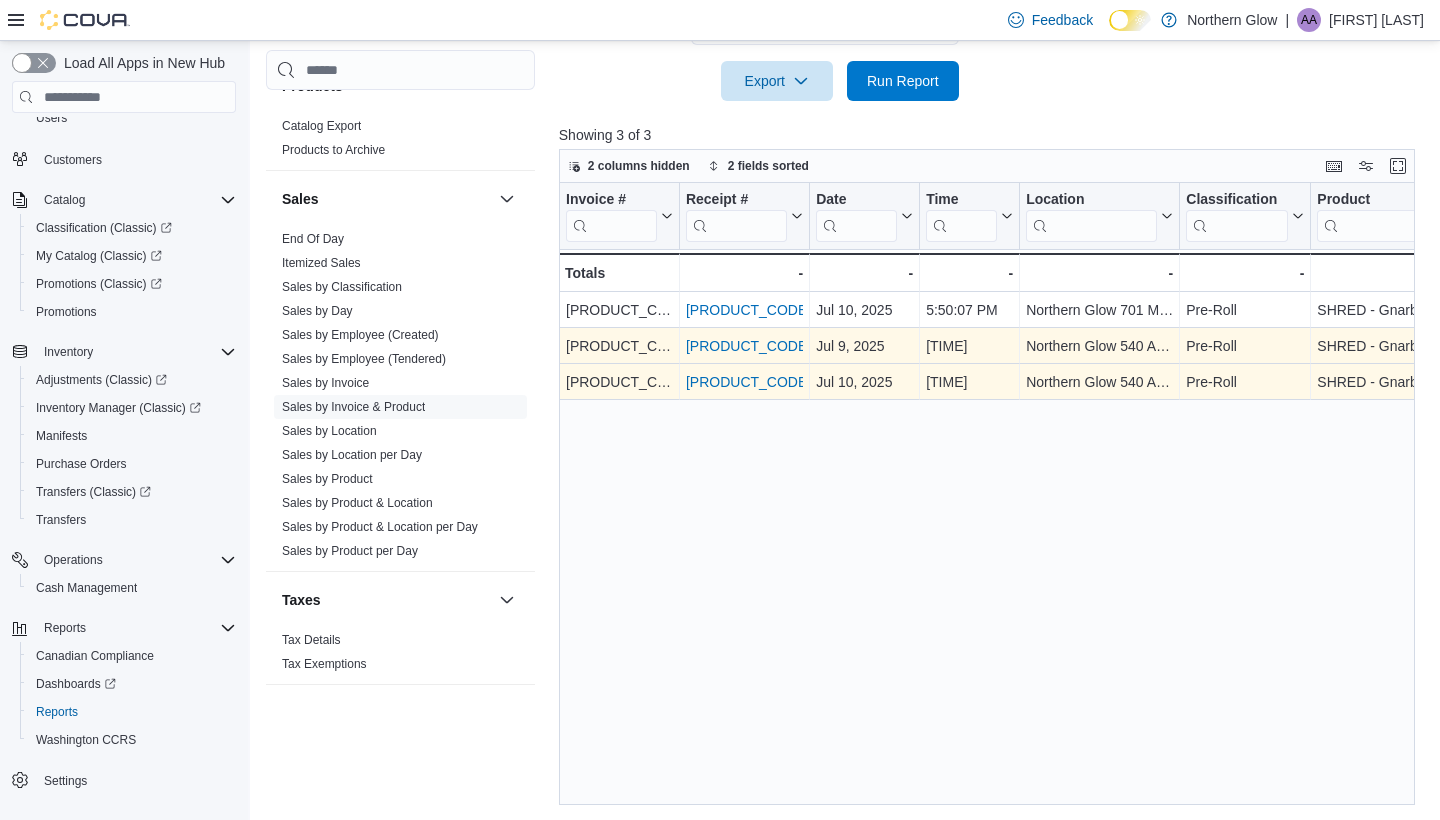 click on "INDLJO-GI32HJ" at bounding box center (748, 346) 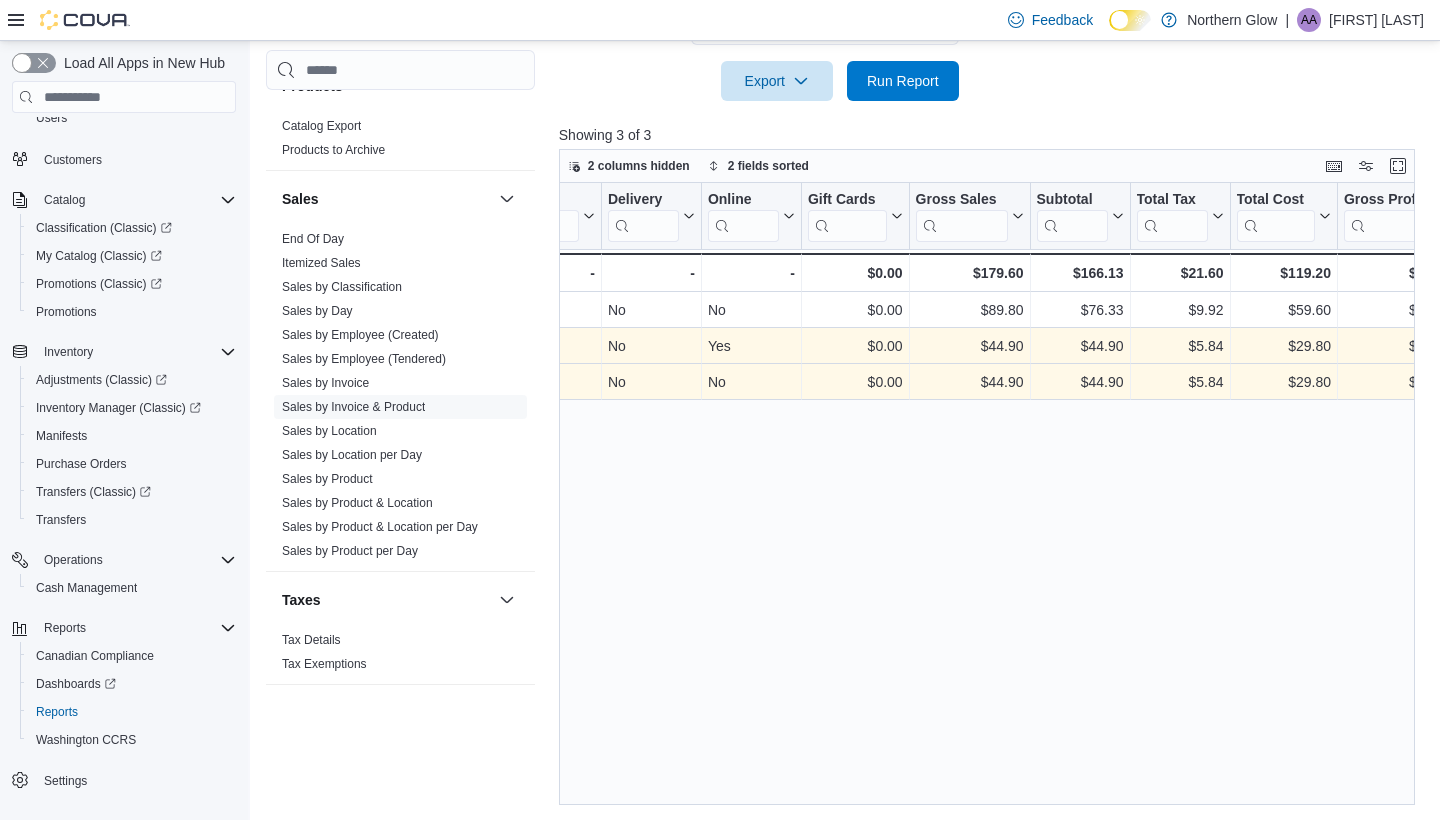 scroll, scrollTop: 0, scrollLeft: 1256, axis: horizontal 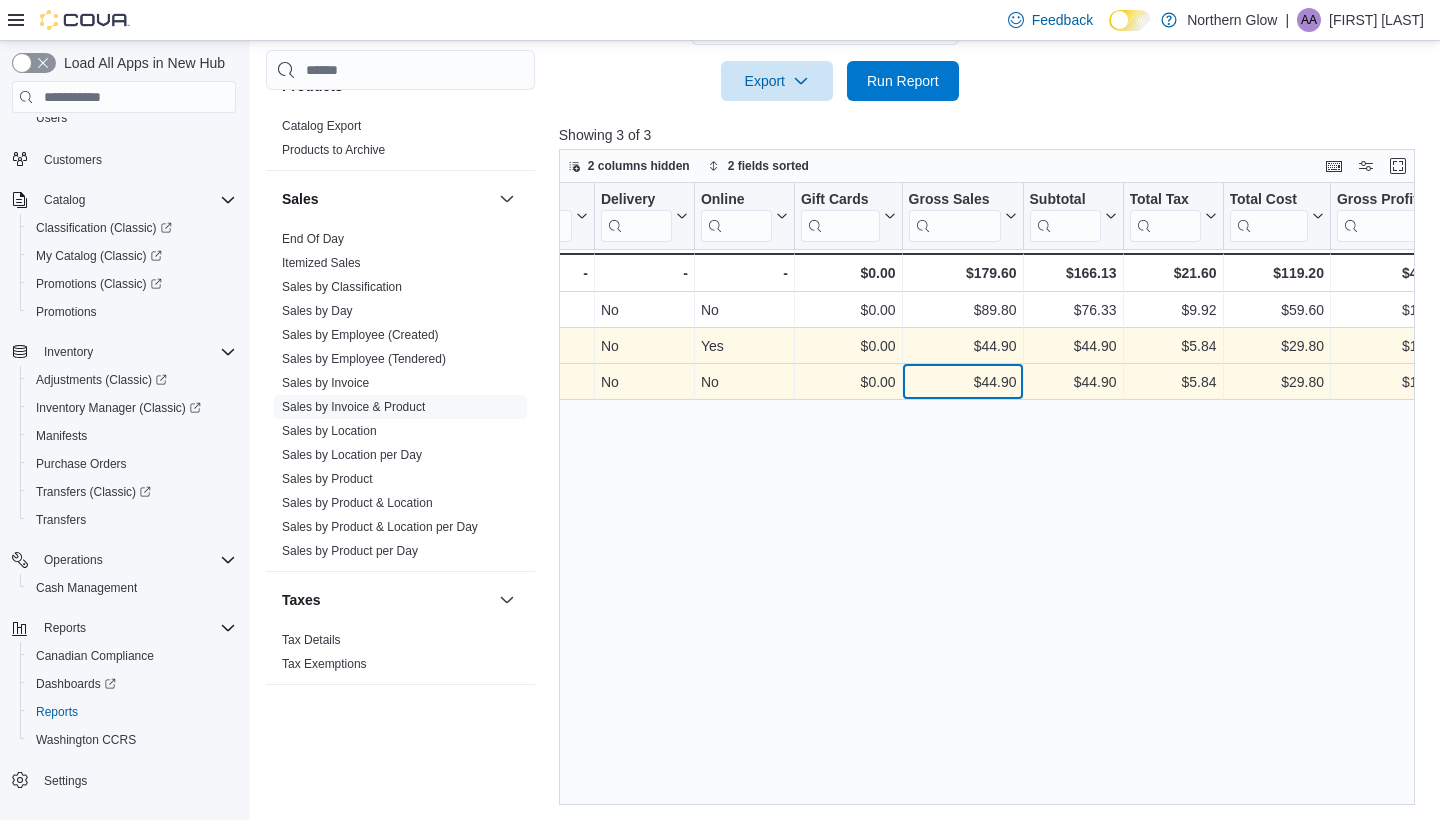 click on "$44.90" at bounding box center (962, 382) 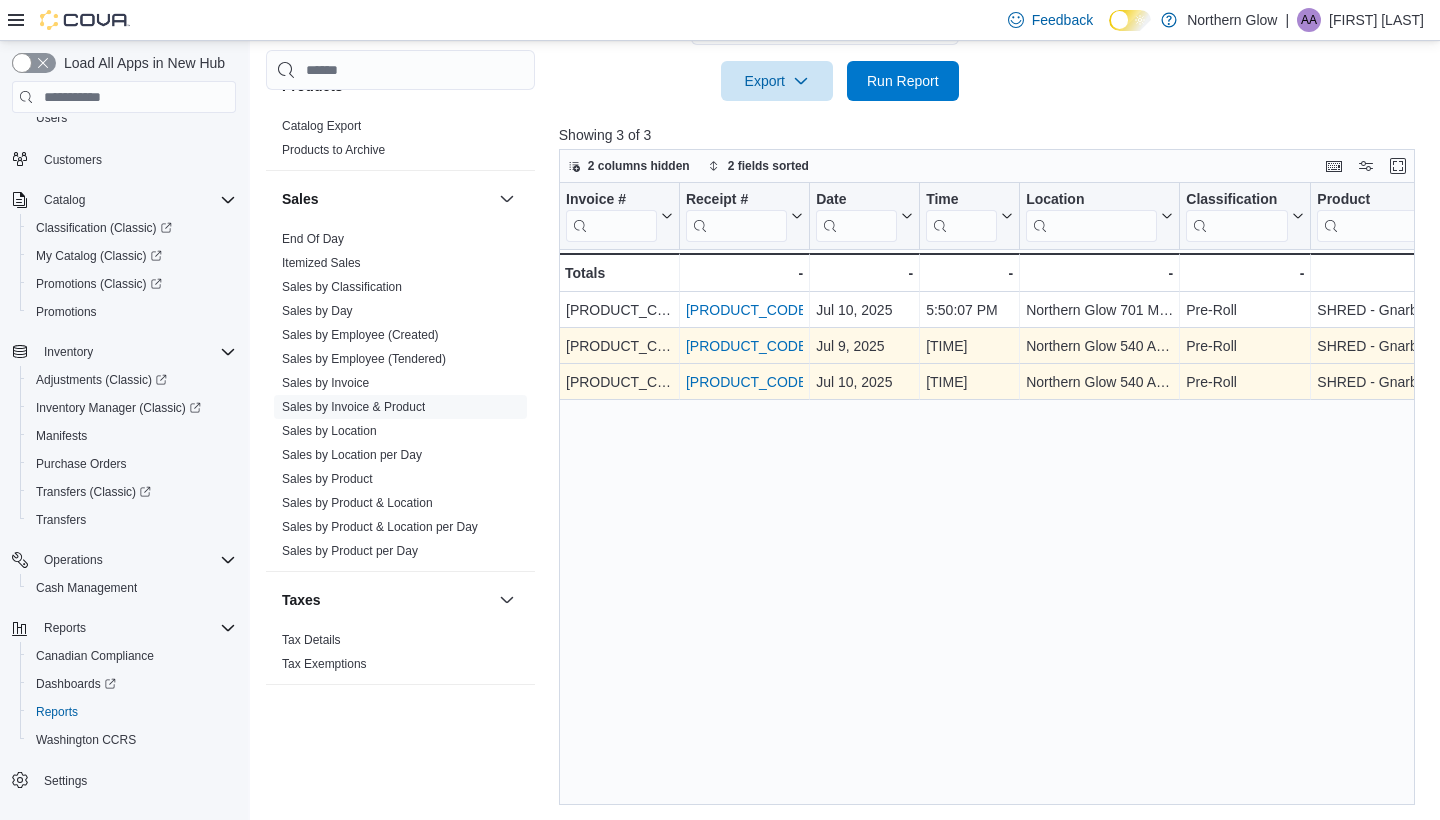 scroll, scrollTop: 0, scrollLeft: 0, axis: both 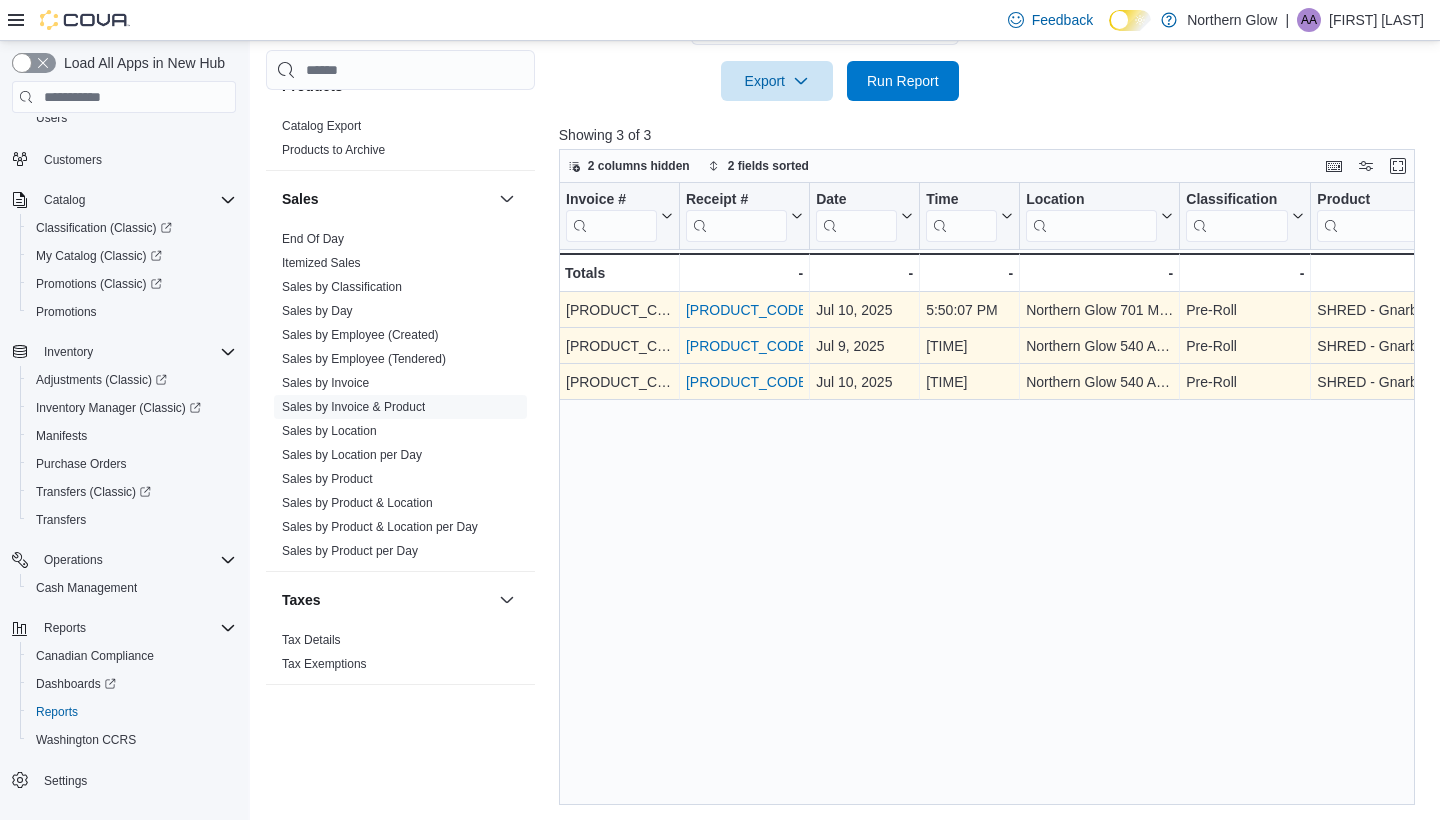 click on "INFTS6-G2589J" at bounding box center [748, 310] 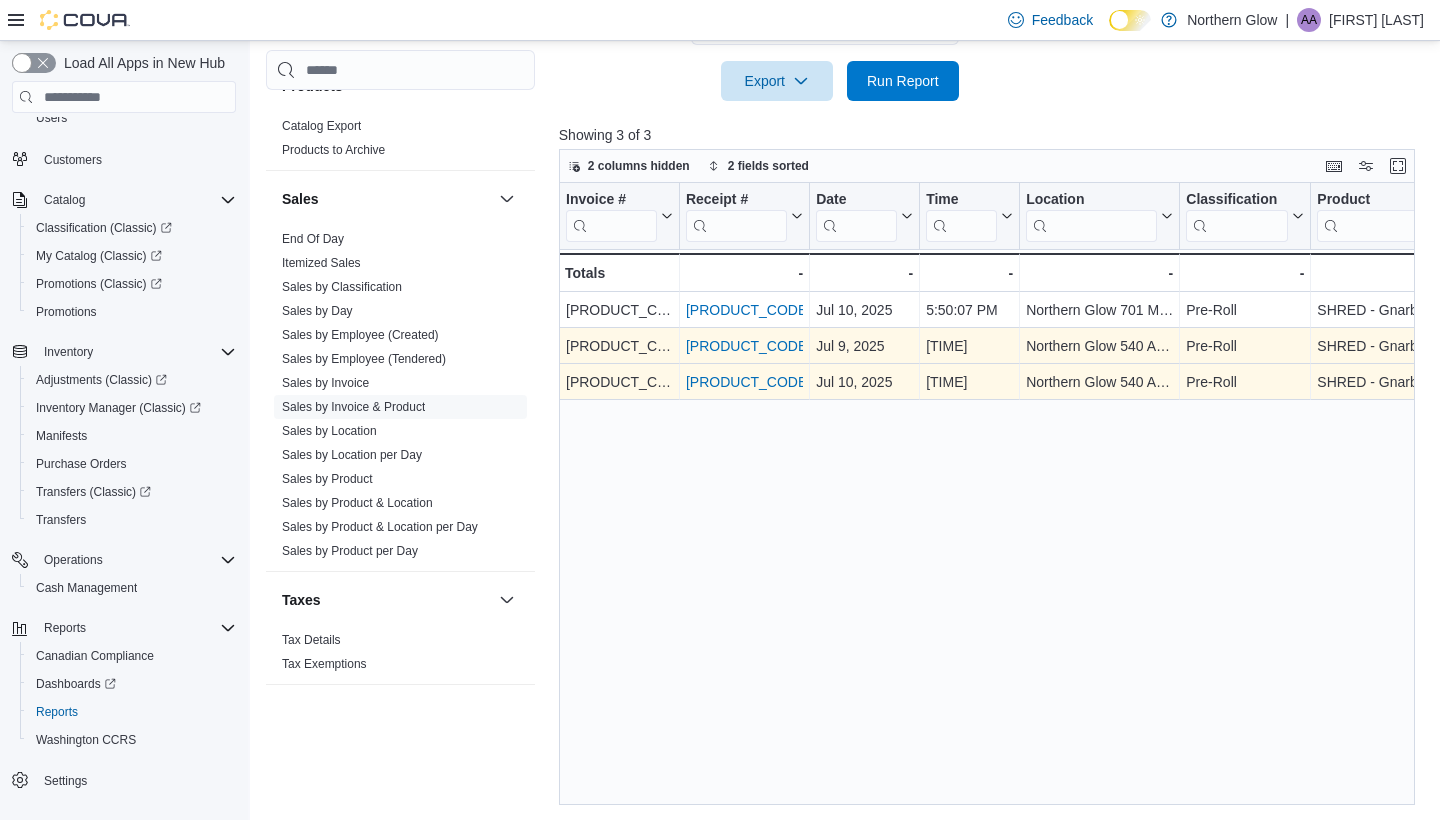 click on "INFZT9-G1W75L" at bounding box center [748, 382] 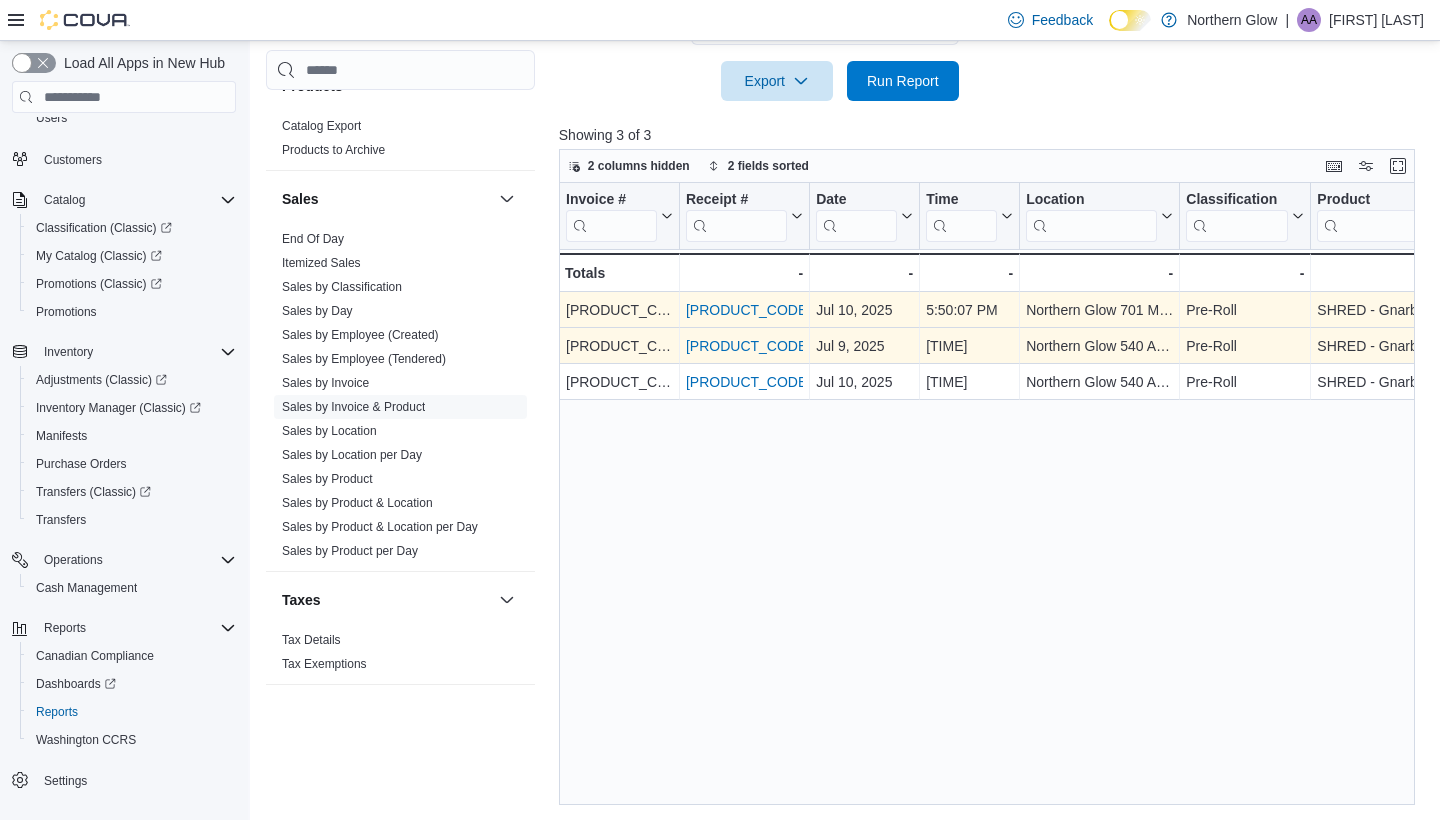 click on "INFTS6-G2589J" at bounding box center [748, 310] 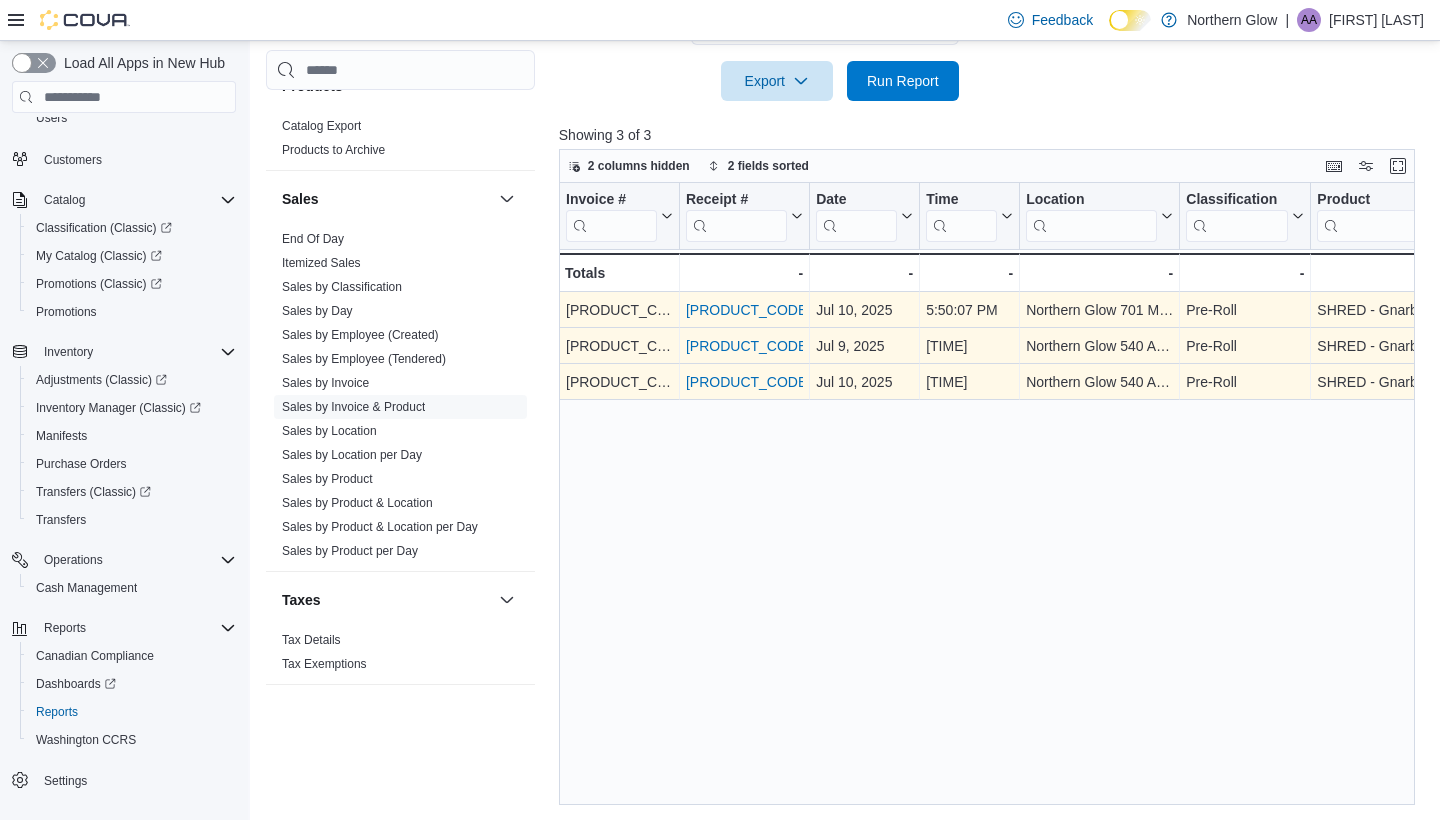 click on "INFZT9-G1W75L" at bounding box center (748, 382) 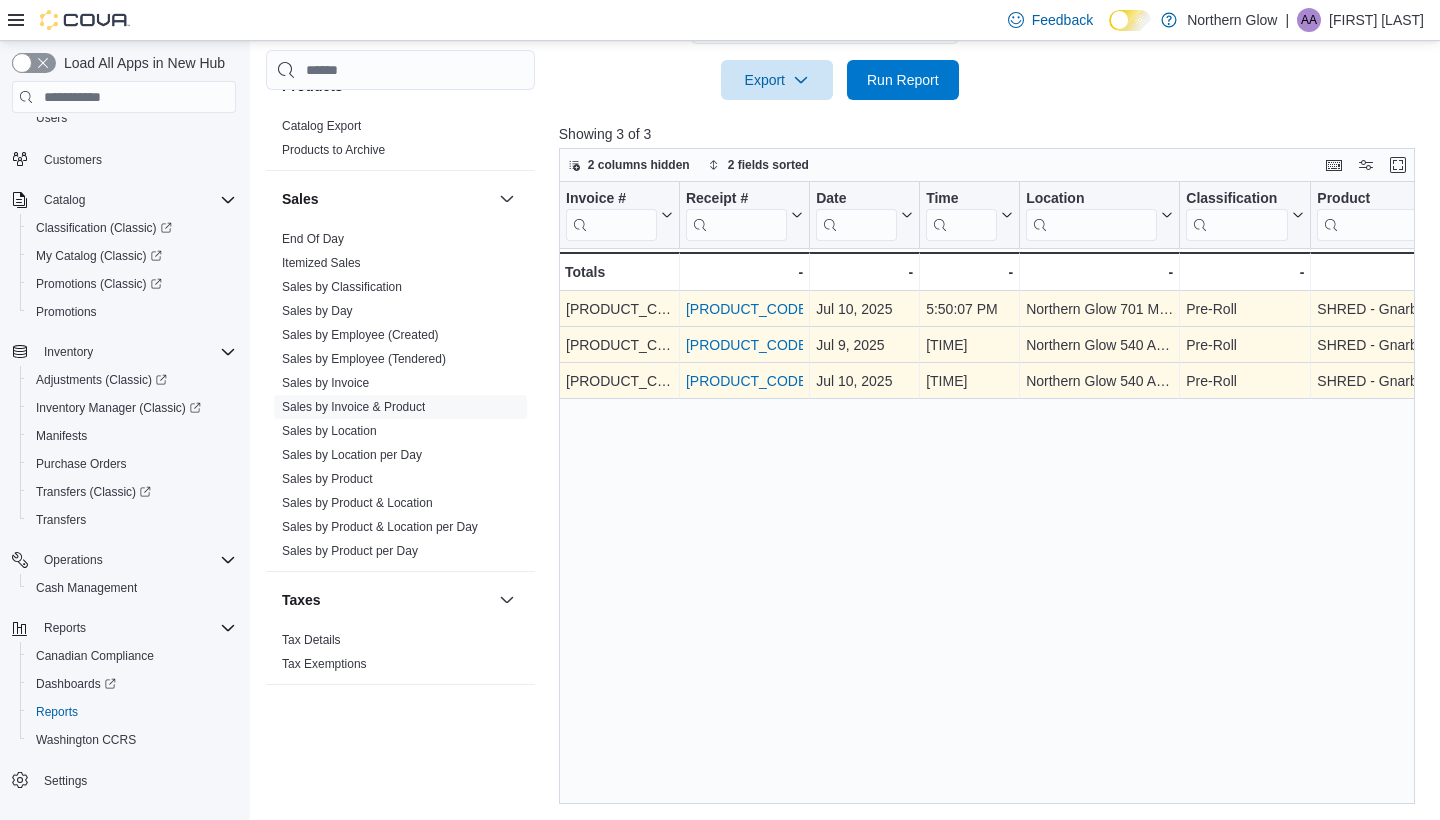 scroll, scrollTop: 806, scrollLeft: 0, axis: vertical 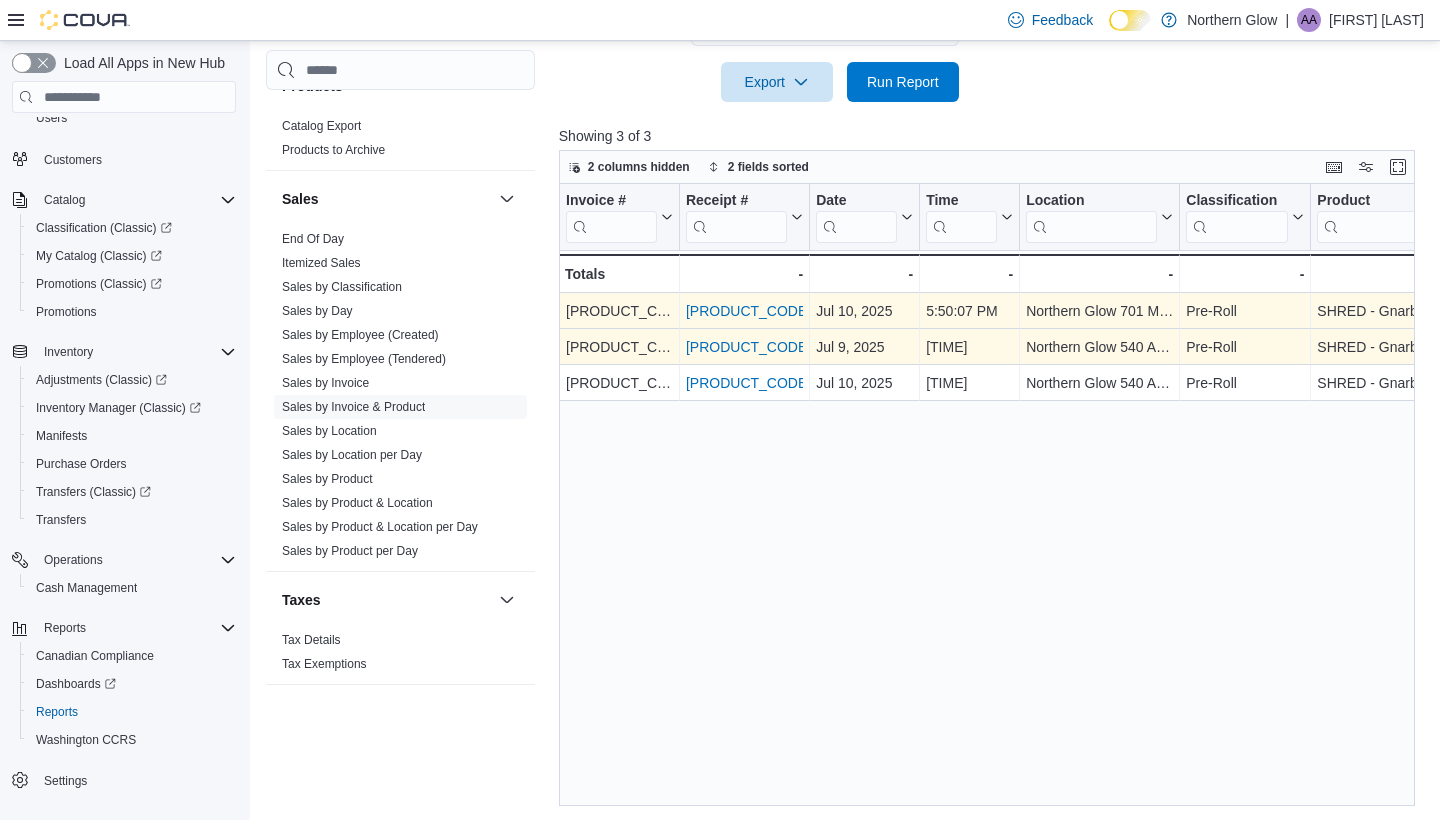 click on "Invoice # Click to view column header actions Receipt # Click to view column header actions Date Click to view column header actions Time Click to view column header actions Location Click to view column header actions Classification Click to view column header actions Product Click to view column header actions SKU Click to view column header actions Type Click to view column header actions Delivery Click to view column header actions Online Click to view column header actions Gift Cards Click to view column header actions Gross Sales Click to view column header actions Subtotal Click to view column header actions Total Tax Click to view column header actions Total Cost Click to view column header actions Gross Profit Click to view column header actions Gross Margin Sorted by Total Discount, ascending , then sorted by Gross Margin, ascending . Click to view column header actions Total Discount Sorted by Total Discount, ascending , then sorted by Gross Margin, ascending . Click to view column header actions -" at bounding box center [987, 494] 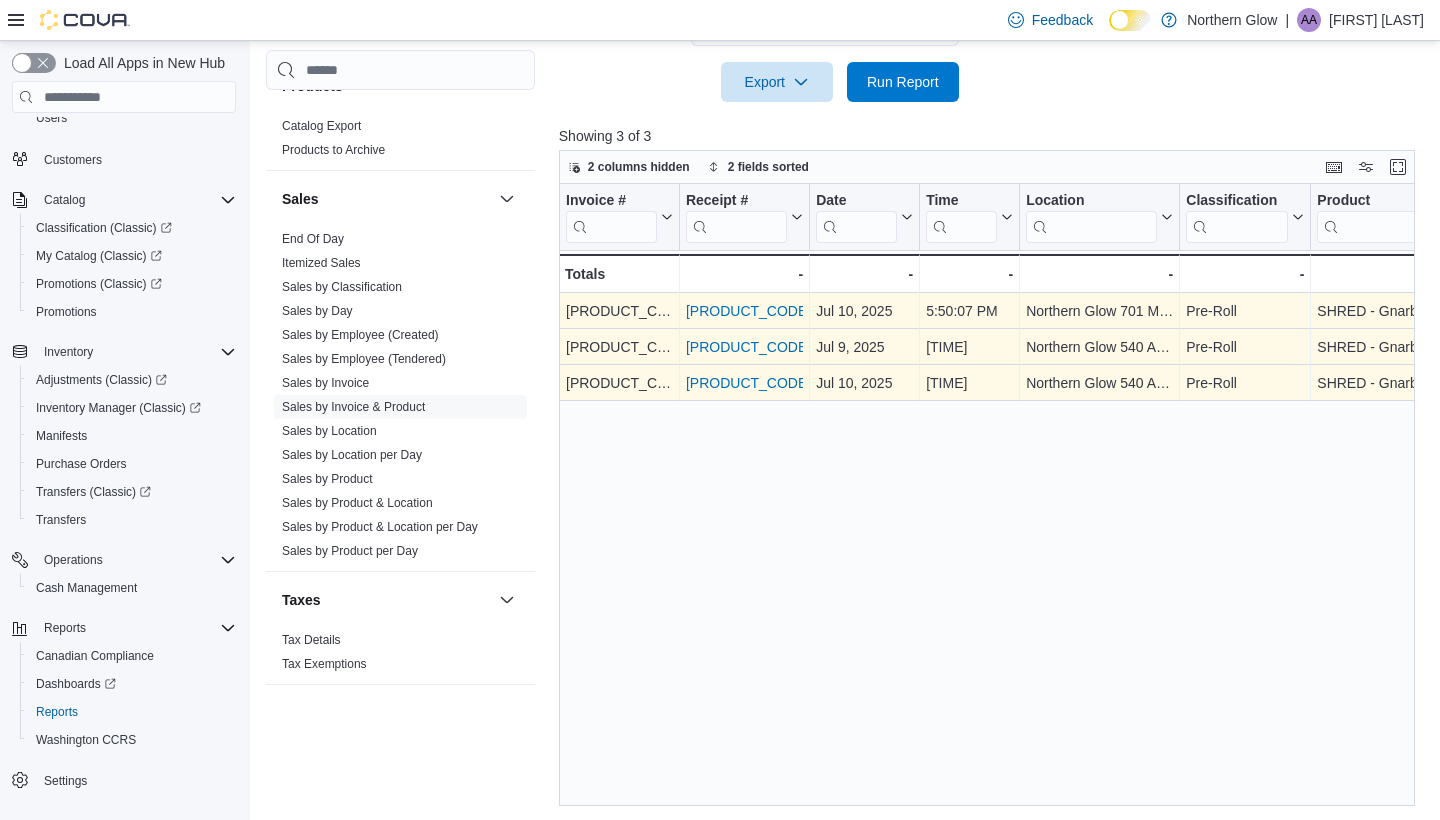 scroll, scrollTop: 0, scrollLeft: 0, axis: both 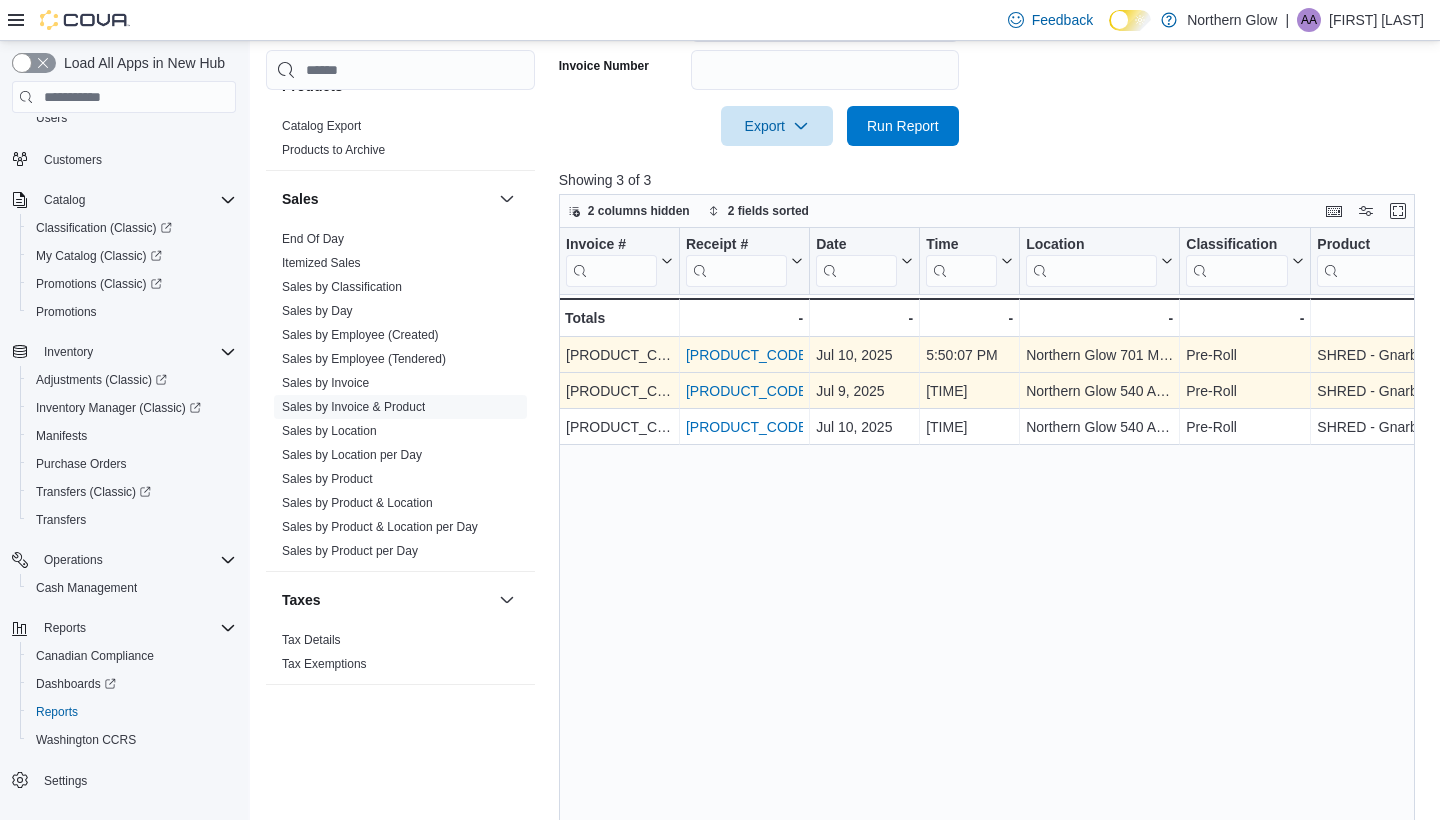 click on "INDLJO-GI32HJ" at bounding box center (748, 391) 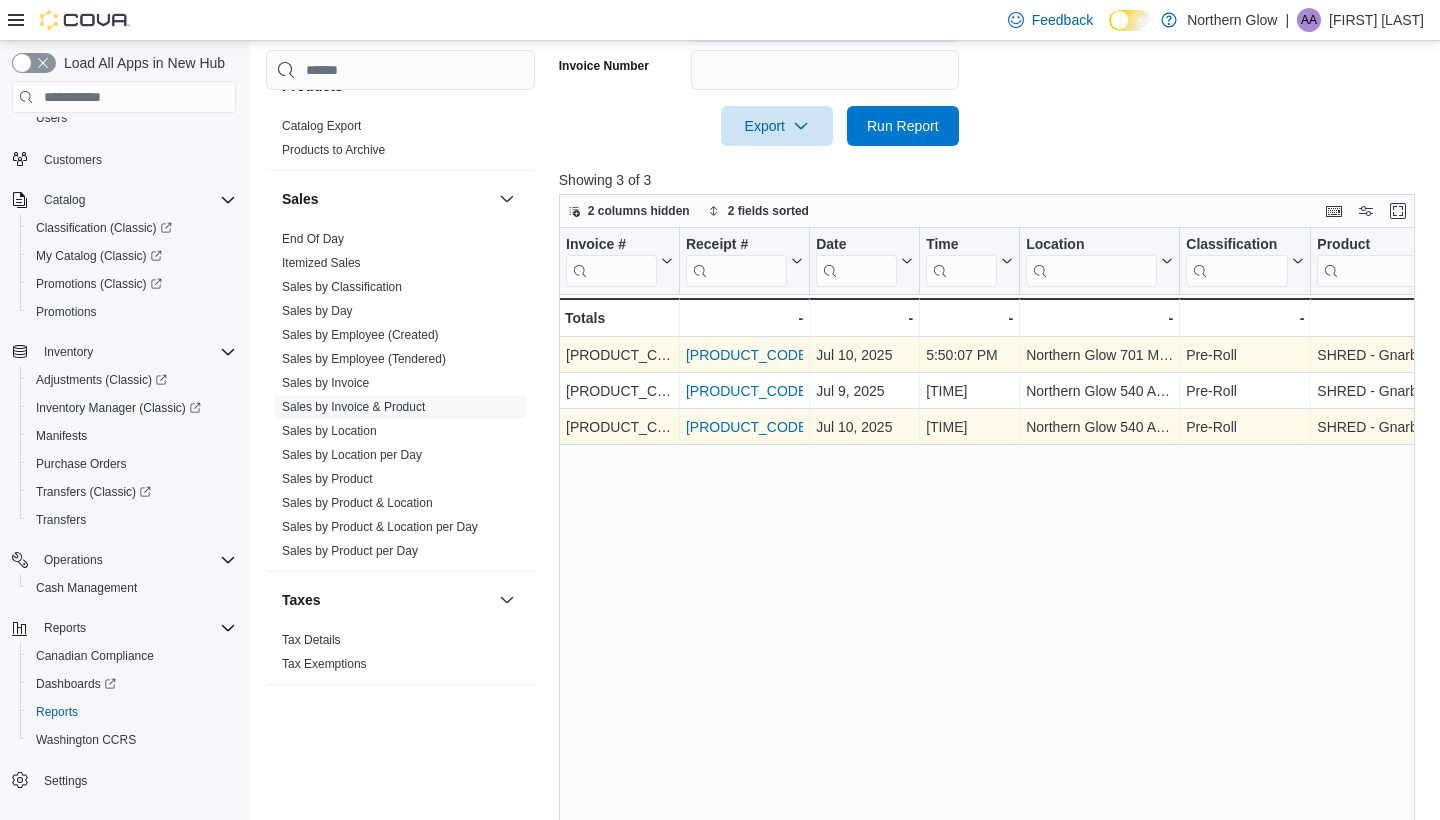 scroll, scrollTop: 807, scrollLeft: 0, axis: vertical 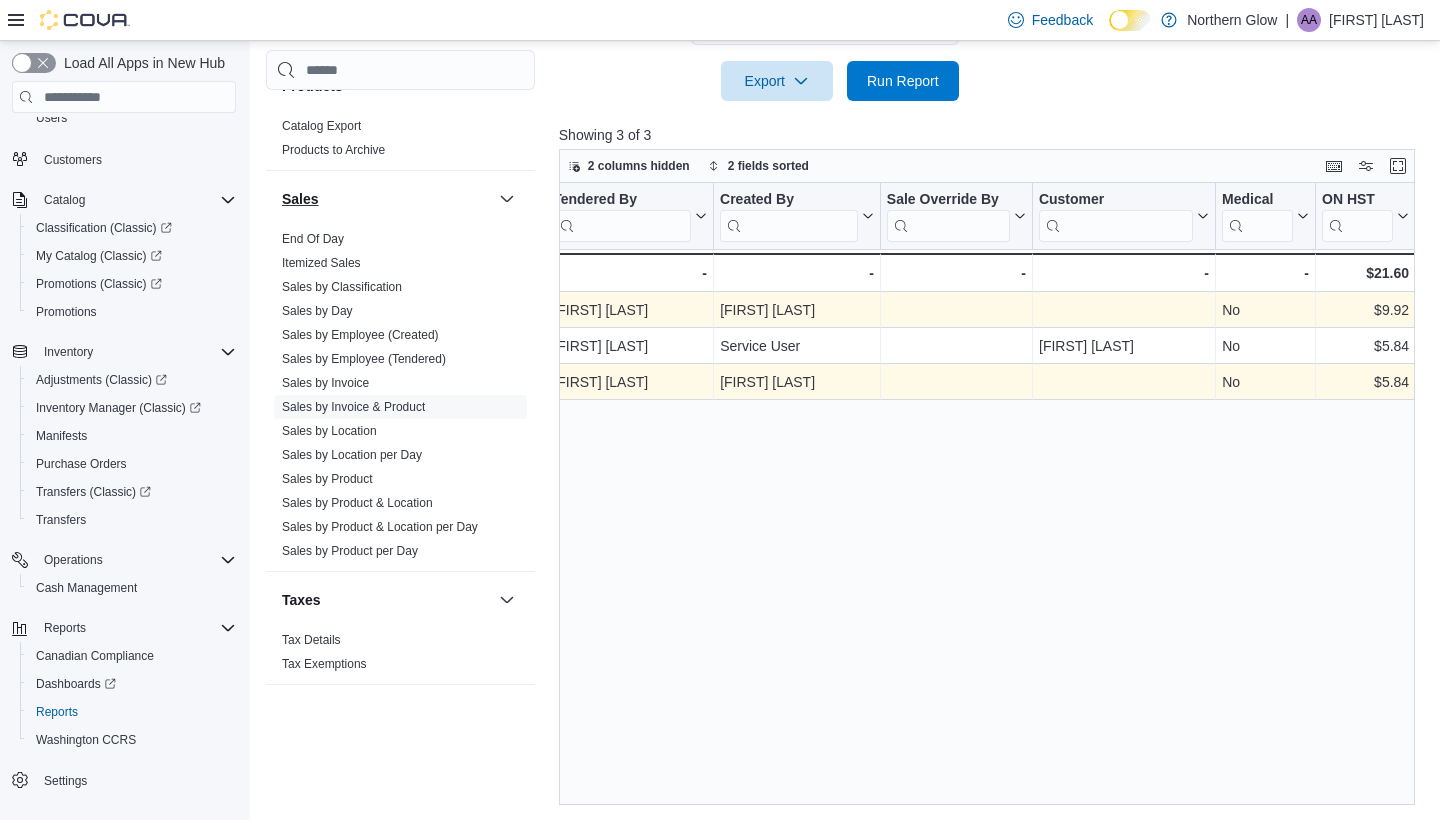 click on "Sales" at bounding box center (300, 199) 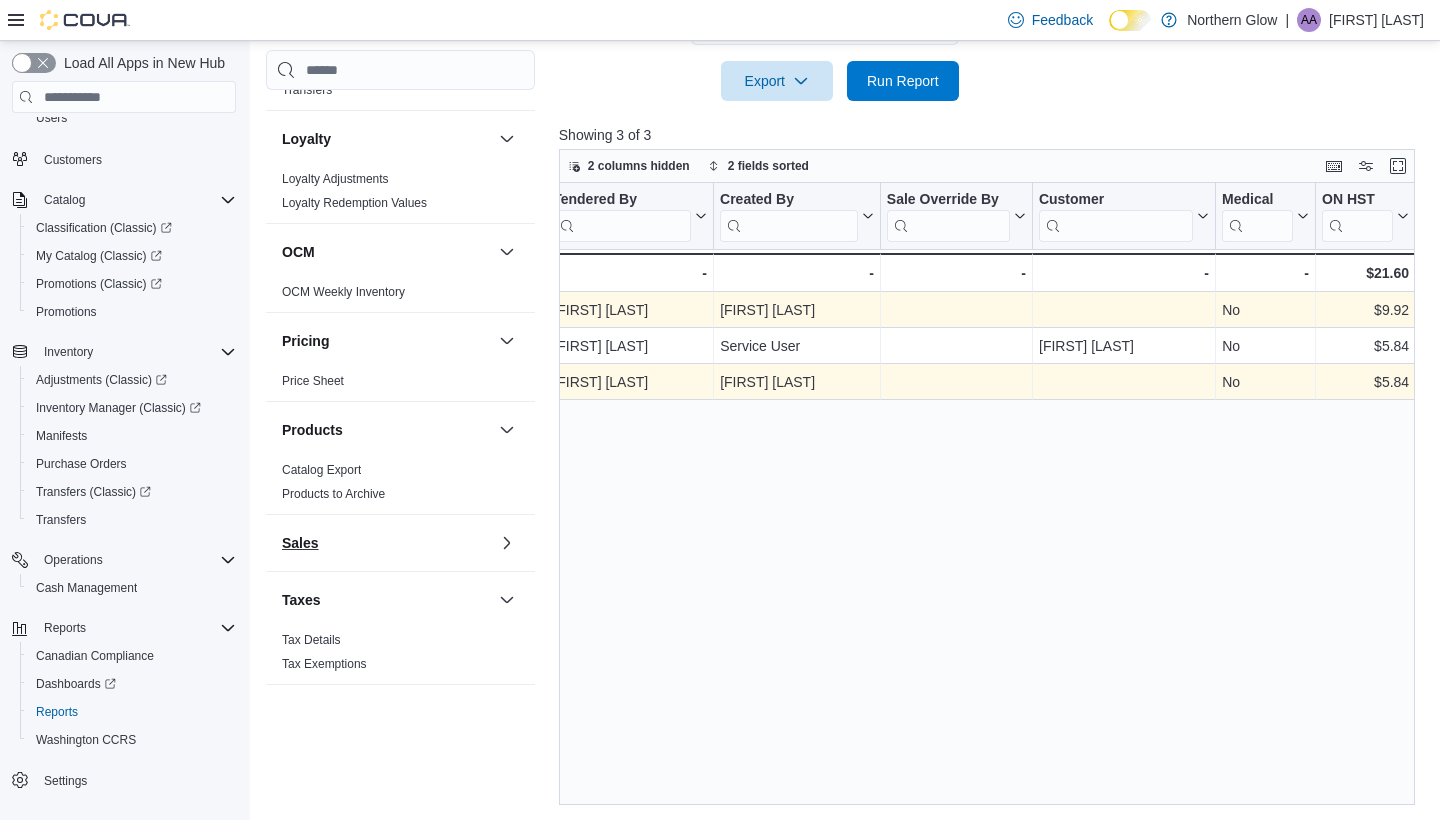 scroll, scrollTop: 849, scrollLeft: 0, axis: vertical 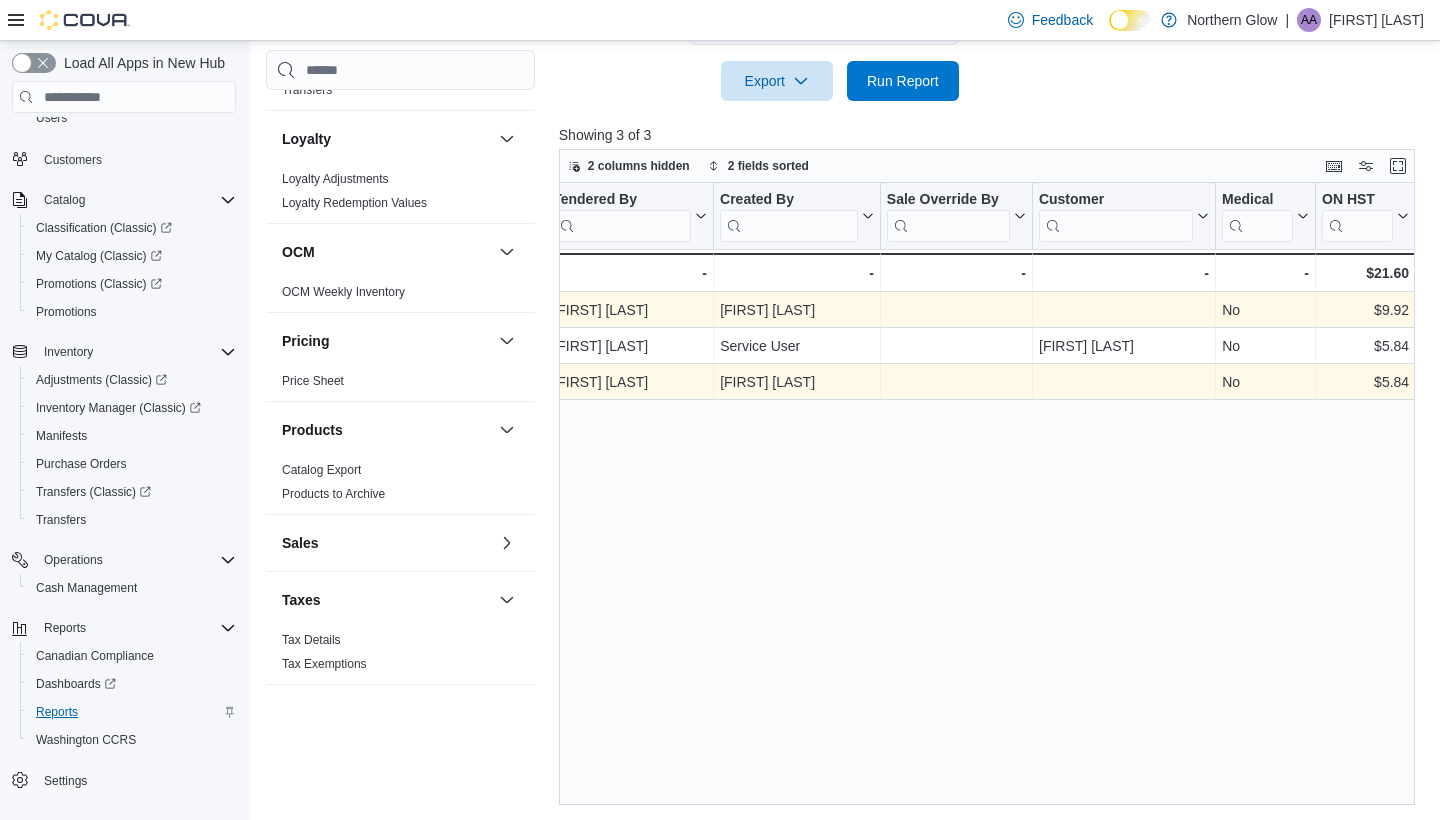 click on "Reports" at bounding box center (57, 712) 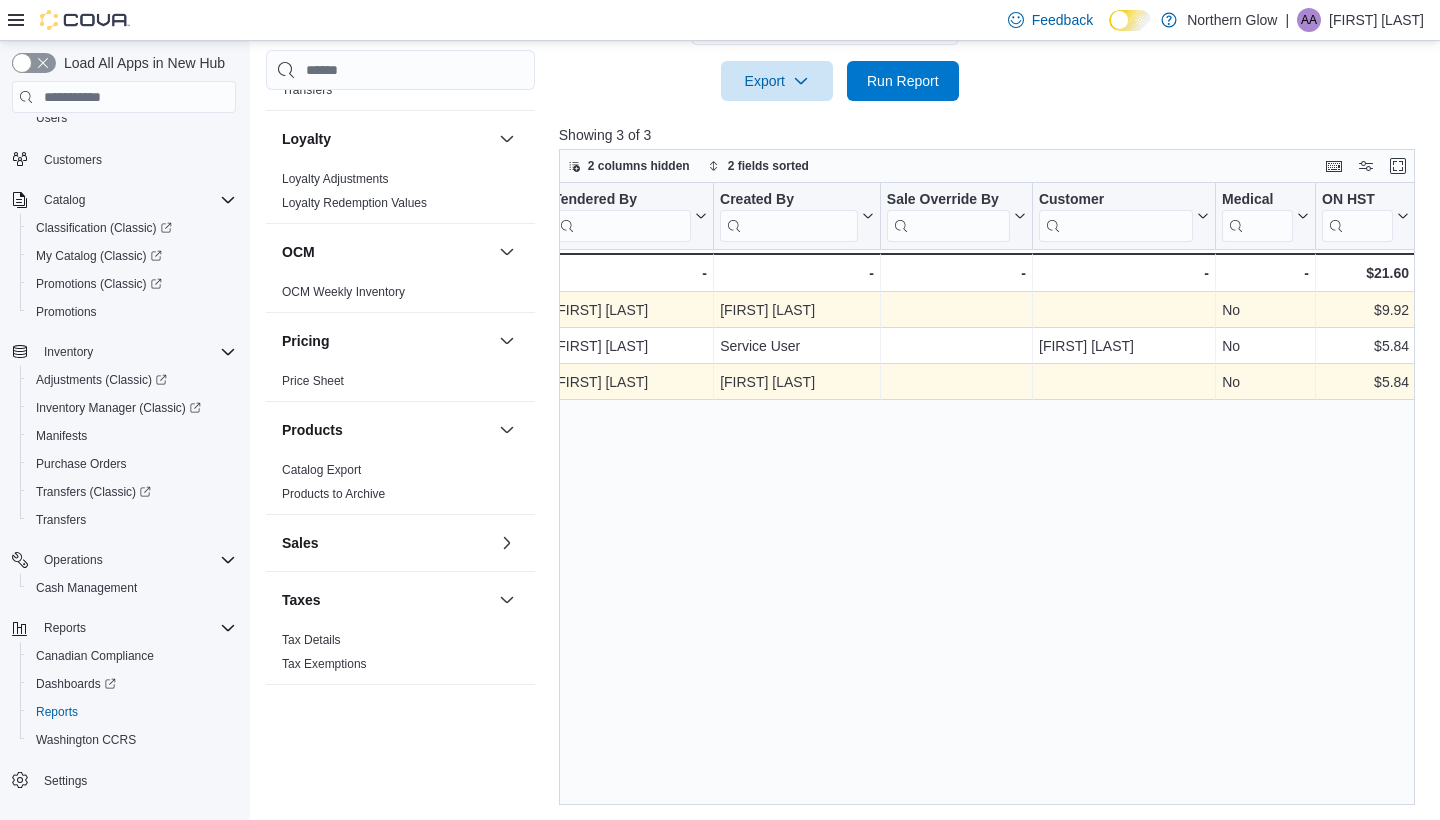 click on "Invoice # Click to view column header actions Receipt # Click to view column header actions Date Click to view column header actions Time Click to view column header actions Location Click to view column header actions Classification Click to view column header actions Product Click to view column header actions SKU Click to view column header actions Type Click to view column header actions Delivery Click to view column header actions Online Click to view column header actions Gift Cards Click to view column header actions Gross Sales Click to view column header actions Subtotal Click to view column header actions Total Tax Click to view column header actions Total Cost Click to view column header actions Gross Profit Click to view column header actions Gross Margin Sorted by Total Discount, ascending , then sorted by Gross Margin, ascending . Click to view column header actions Total Discount Sorted by Total Discount, ascending , then sorted by Gross Margin, ascending . Click to view column header actions -" at bounding box center [987, 493] 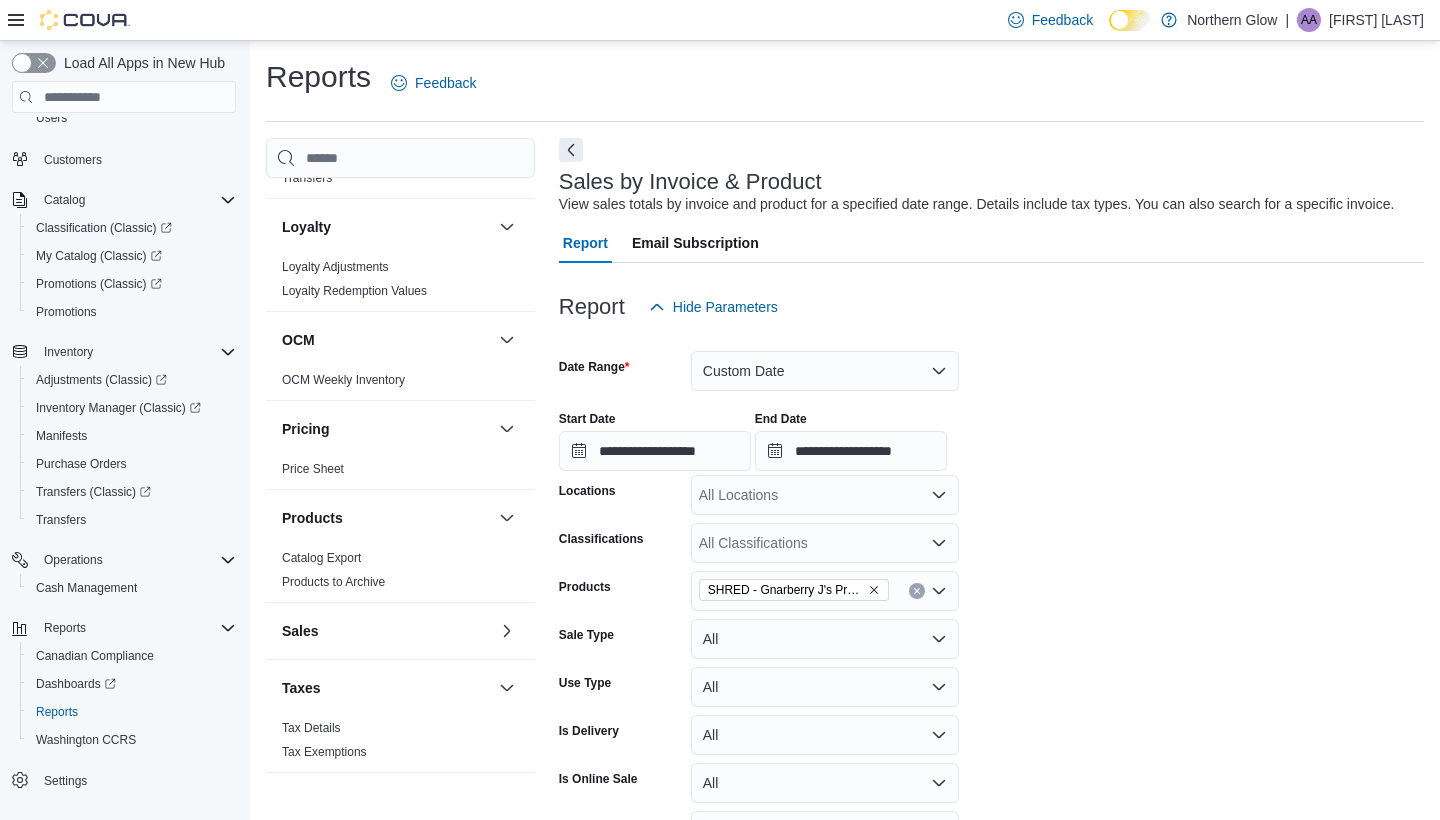 scroll, scrollTop: 0, scrollLeft: 0, axis: both 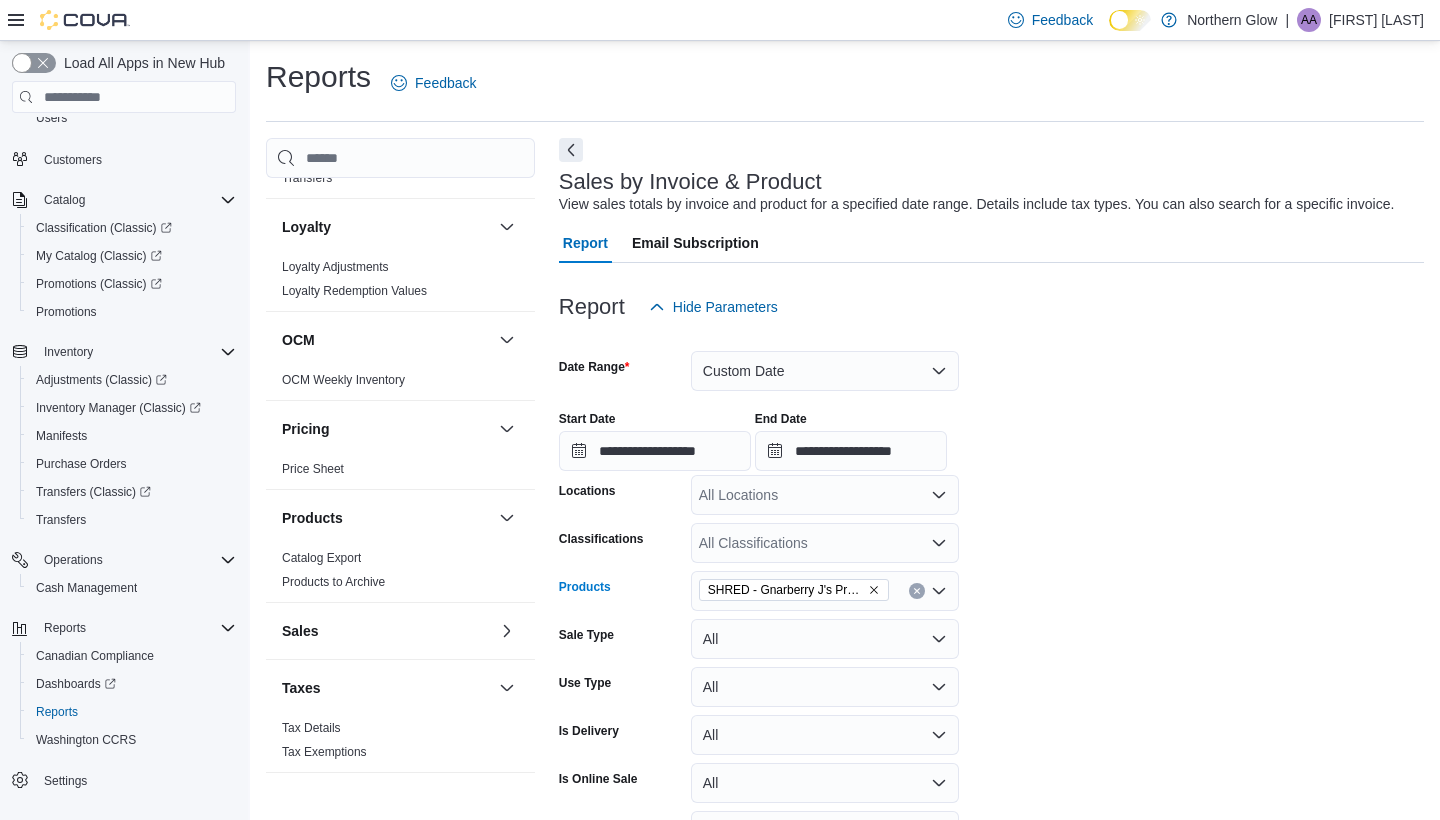 click on "SHRED - Gnarberry J's Pre-Rolls - 14x0.5g" at bounding box center [825, 591] 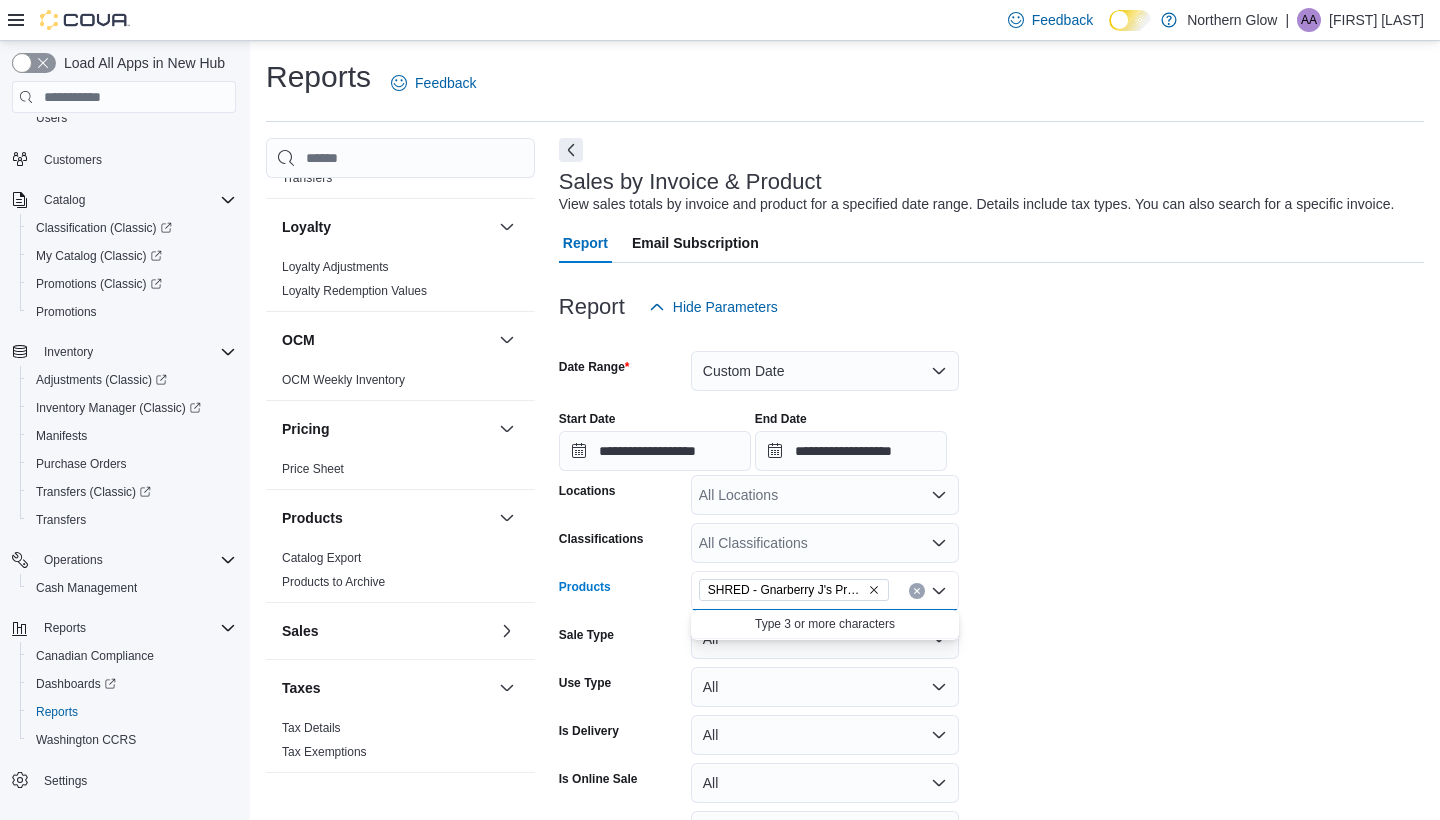 click on "SHRED - Gnarberry J's Pre-Rolls - 14x0.5g Combo box. Selected. SHRED - Gnarberry J's Pre-Rolls - 14x0.5g. Press Backspace to delete SHRED - Gnarberry J's Pre-Rolls - 14x0.5g. Combo box input. All Products. Type some text or, to display a list of choices, press Down Arrow. To exit the list of choices, press Escape." at bounding box center [825, 591] 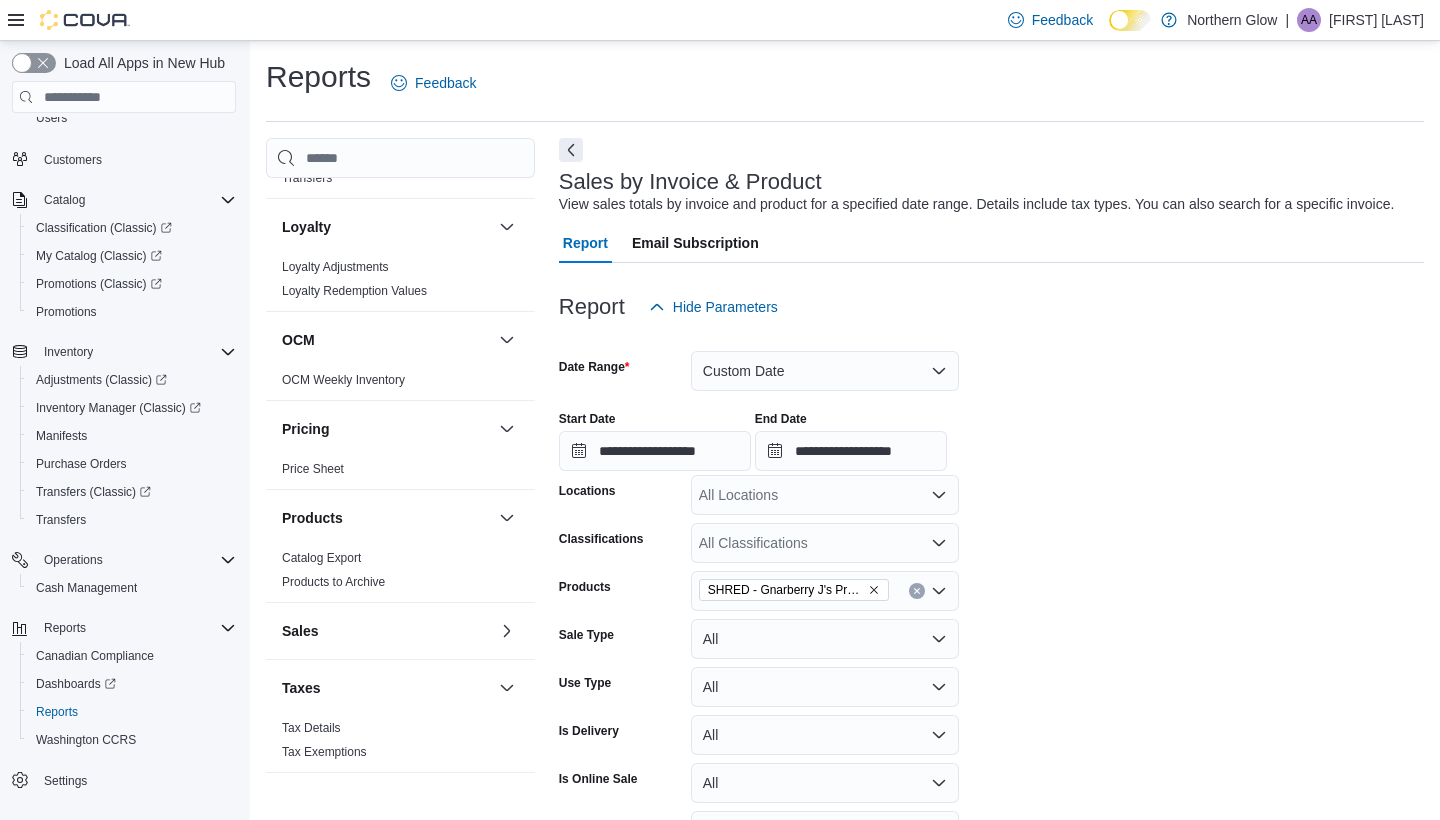 click 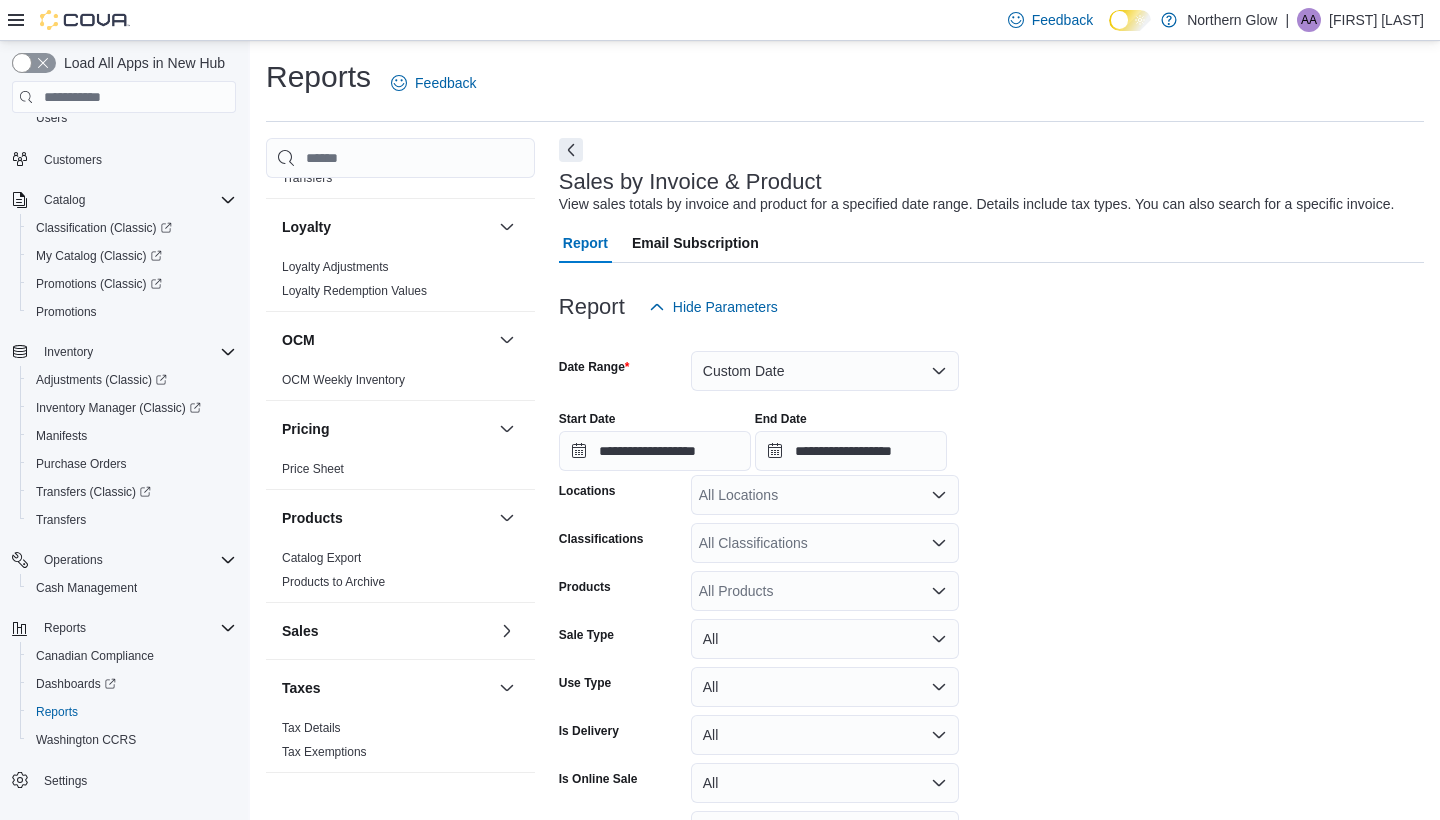 click on "**********" at bounding box center [991, 617] 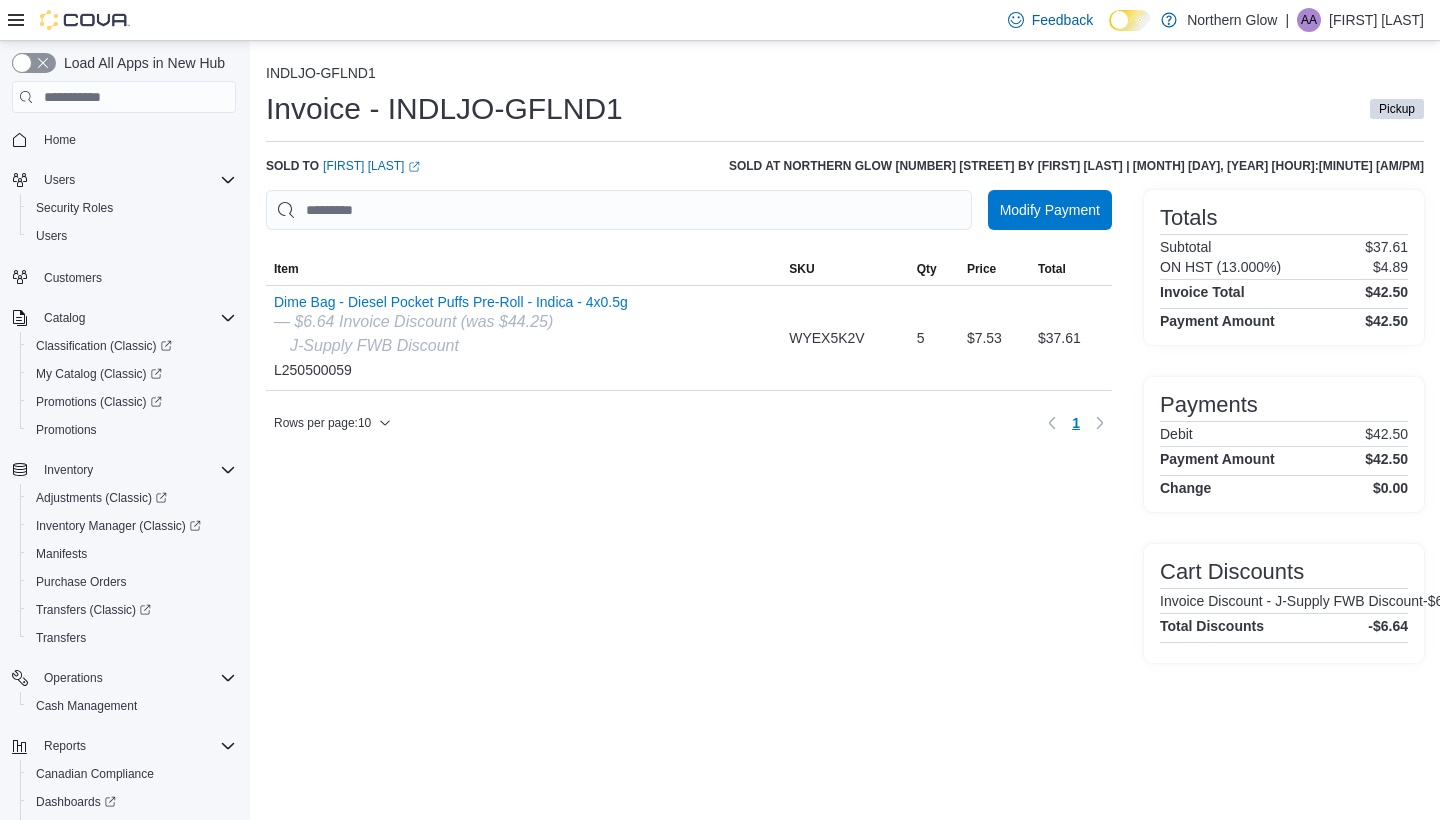 scroll, scrollTop: 0, scrollLeft: 18, axis: horizontal 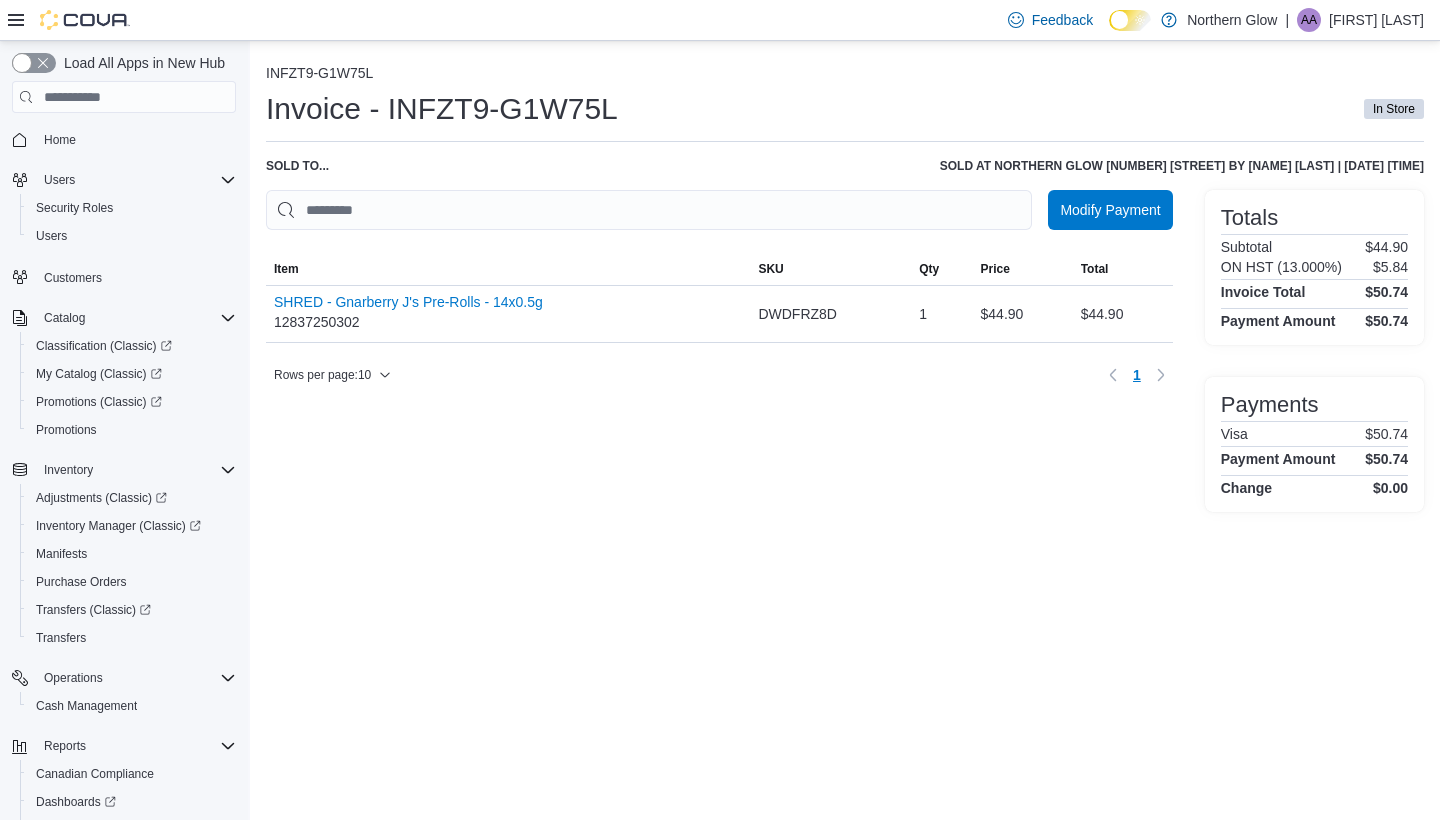 click at bounding box center [719, 351] 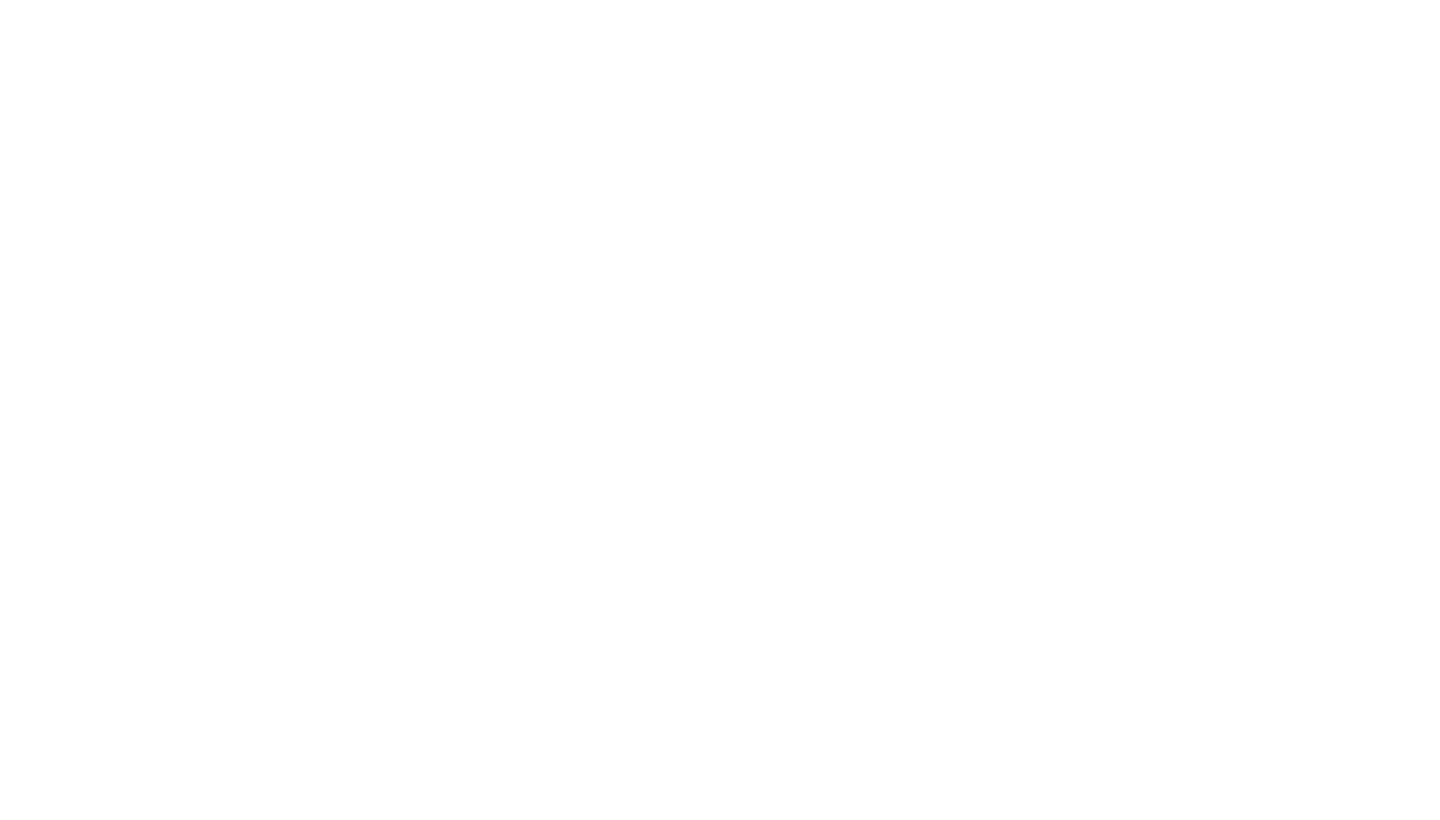 scroll, scrollTop: 0, scrollLeft: 0, axis: both 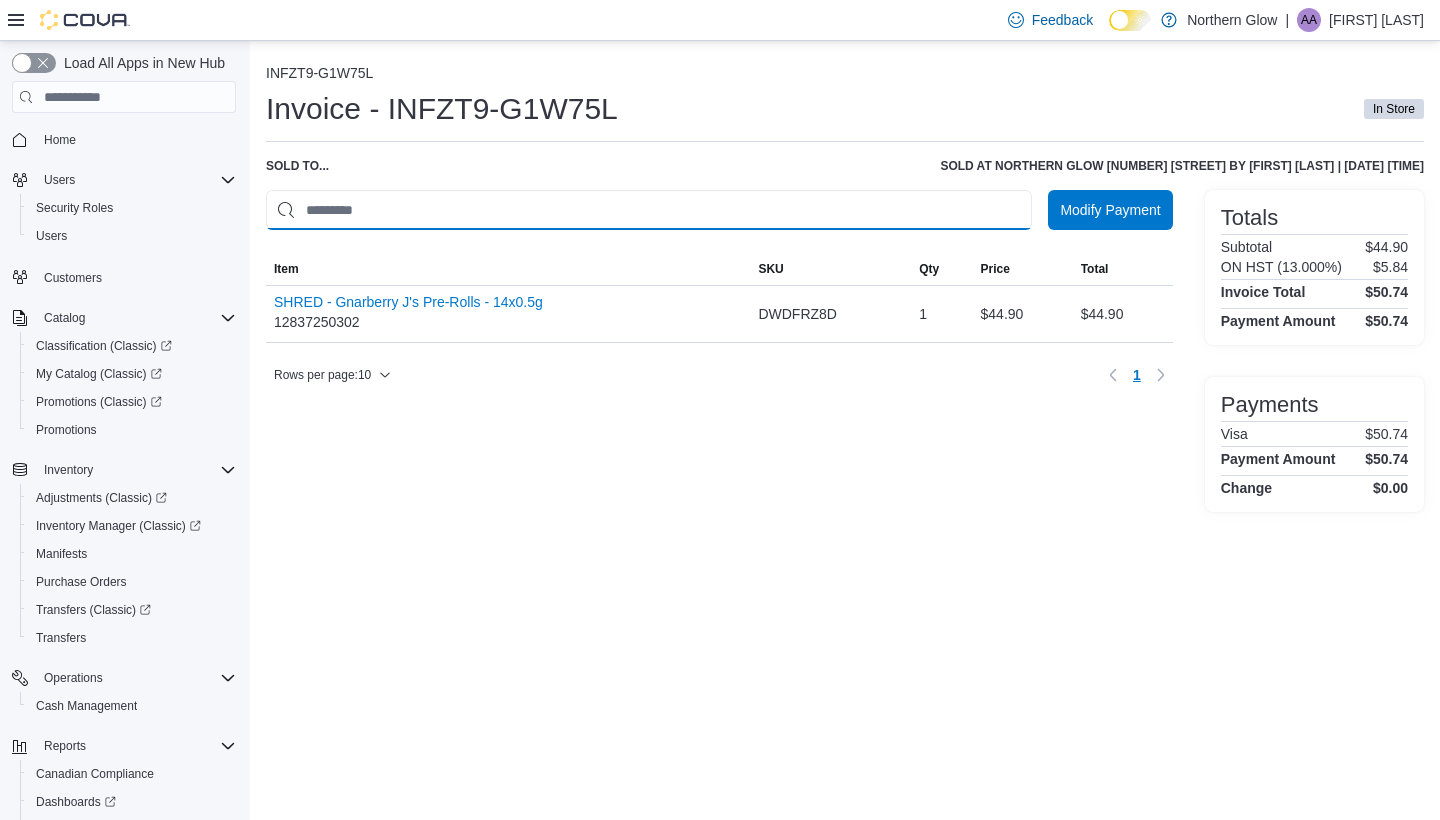 click at bounding box center (649, 210) 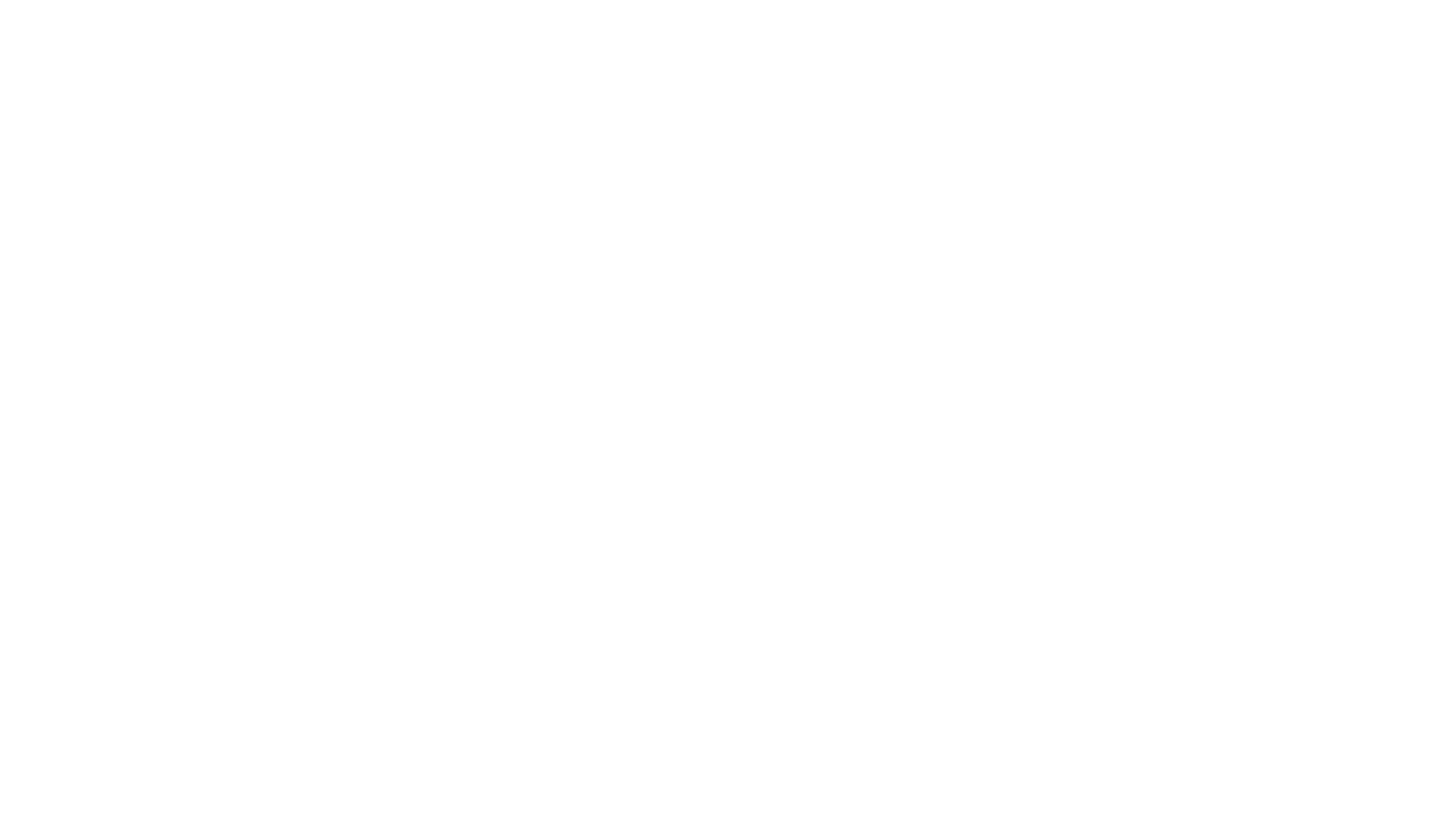 scroll, scrollTop: 0, scrollLeft: 0, axis: both 